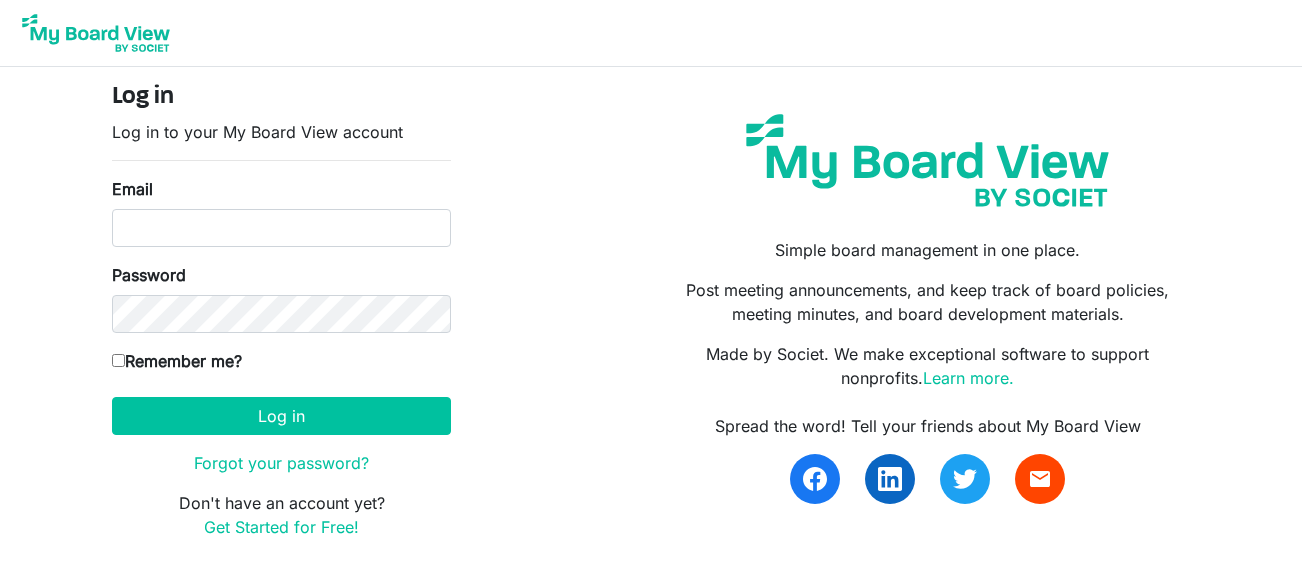 scroll, scrollTop: 0, scrollLeft: 0, axis: both 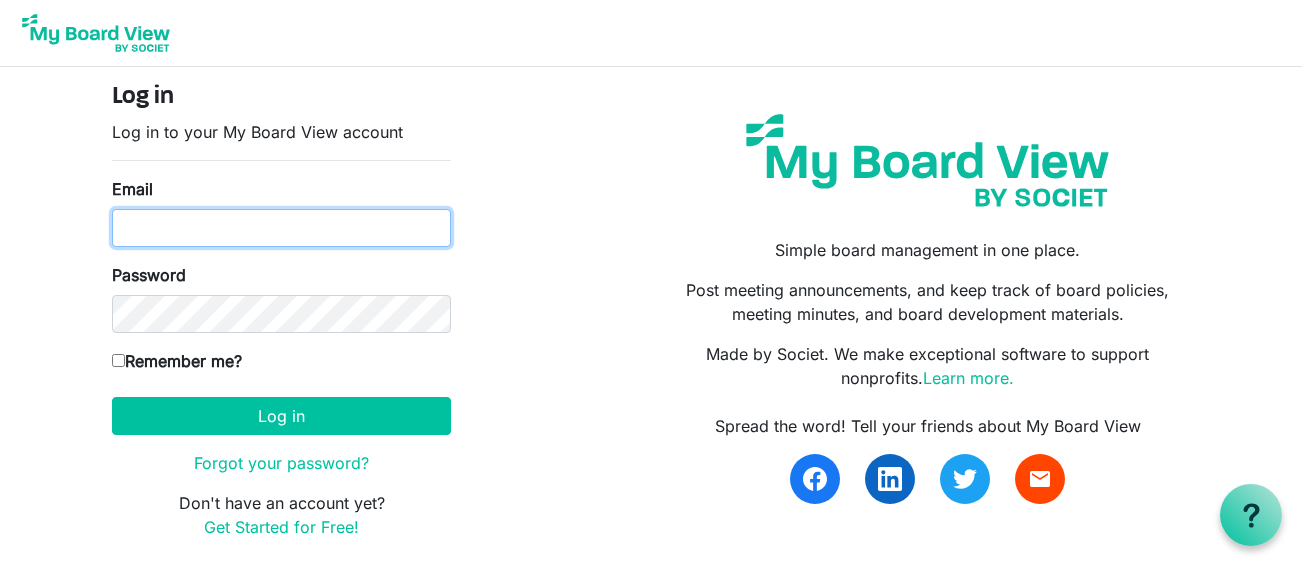 type on "annmcook63@gmail.com" 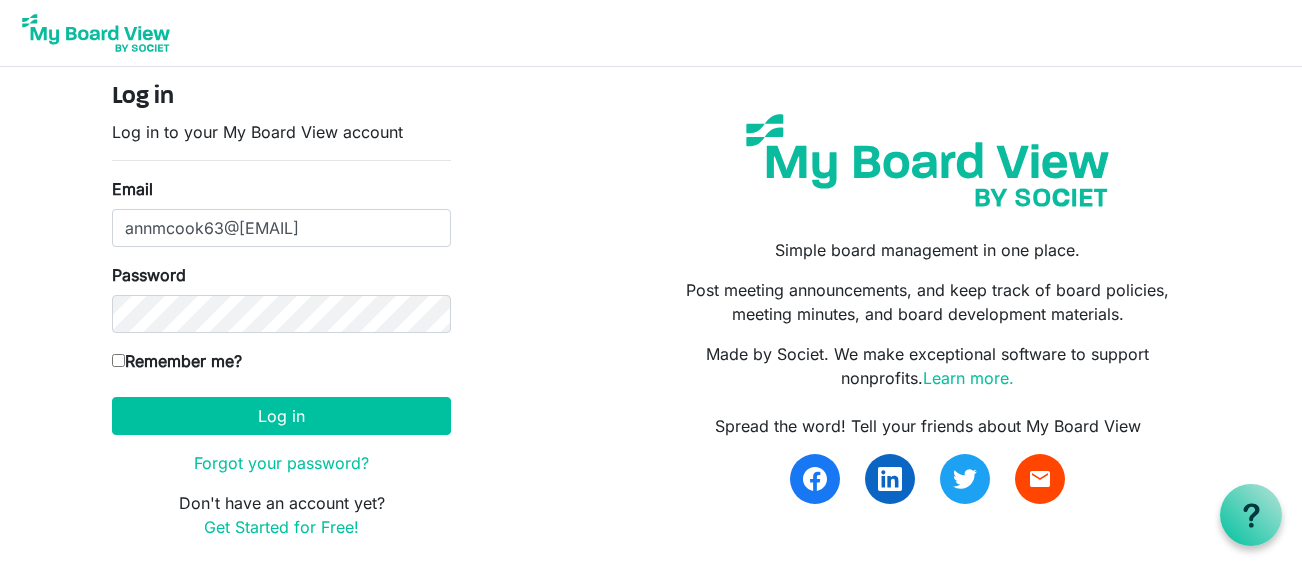 click on "Remember me?" at bounding box center [118, 360] 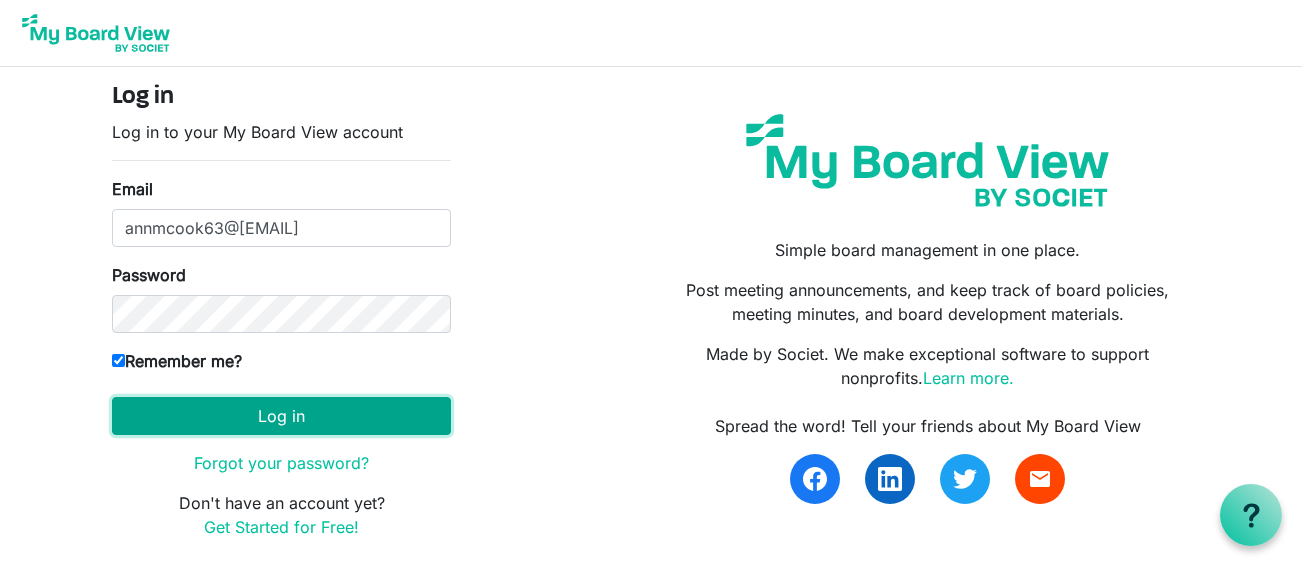 click on "Log in" at bounding box center [281, 416] 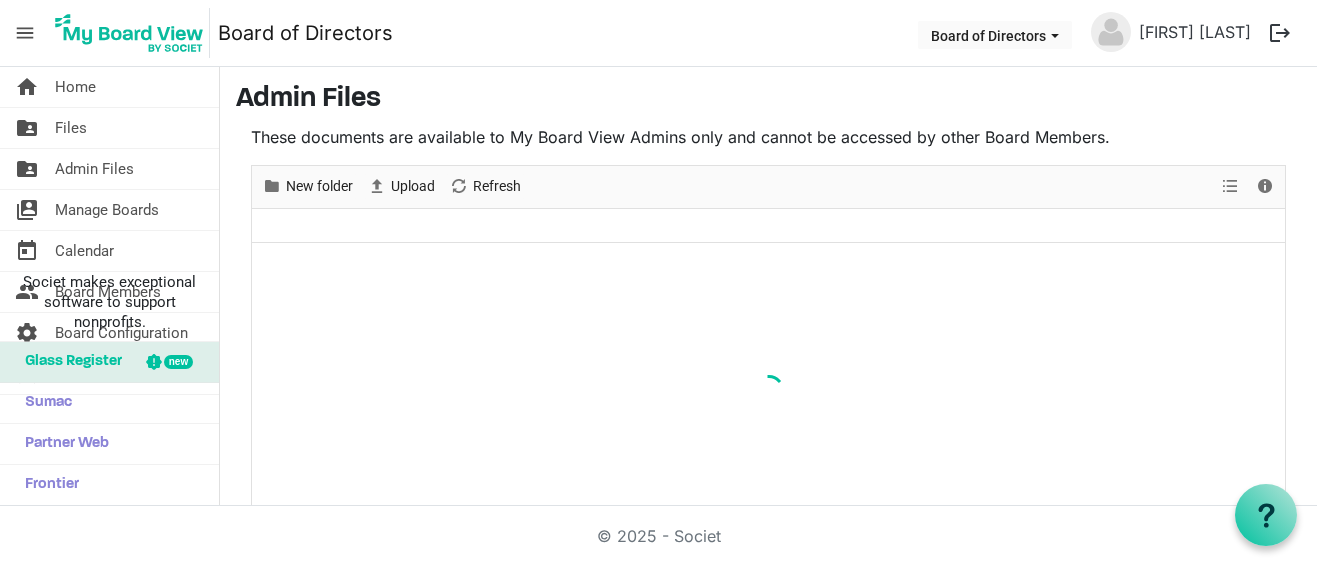 scroll, scrollTop: 0, scrollLeft: 0, axis: both 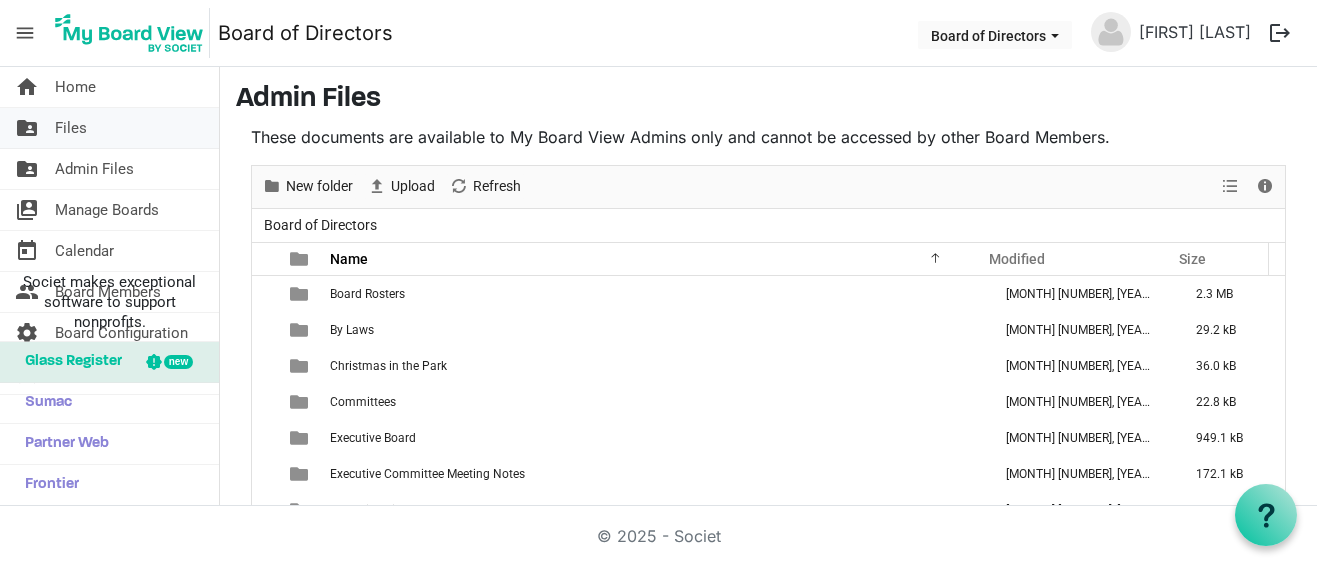 click on "folder_shared
Files" at bounding box center (109, 128) 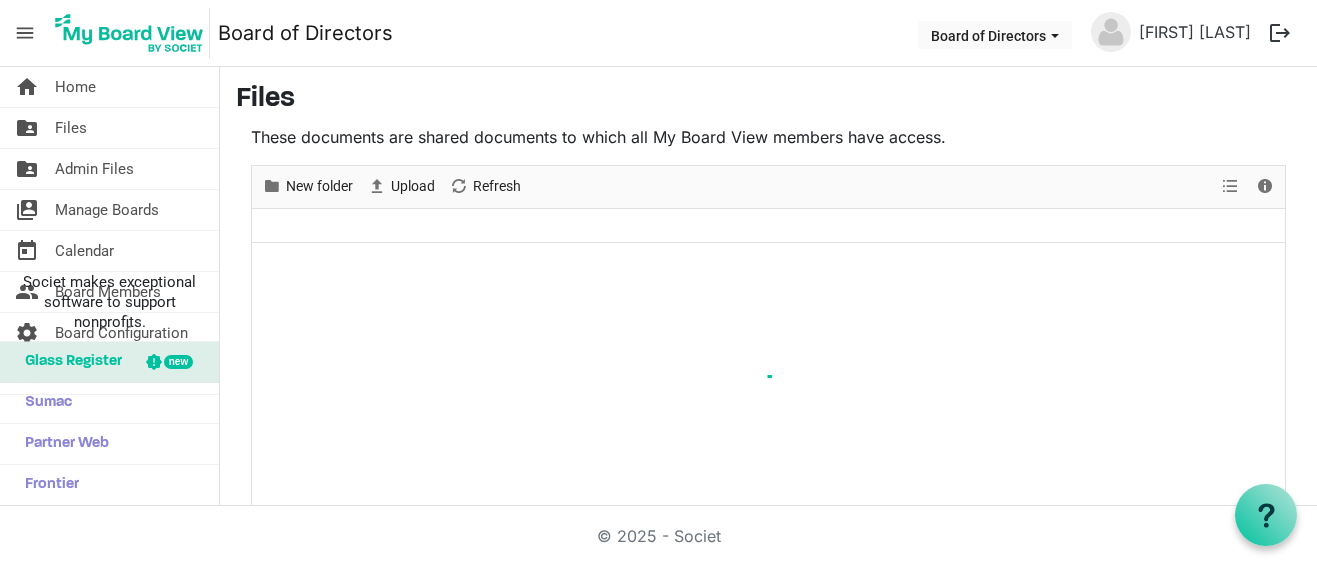 scroll, scrollTop: 0, scrollLeft: 0, axis: both 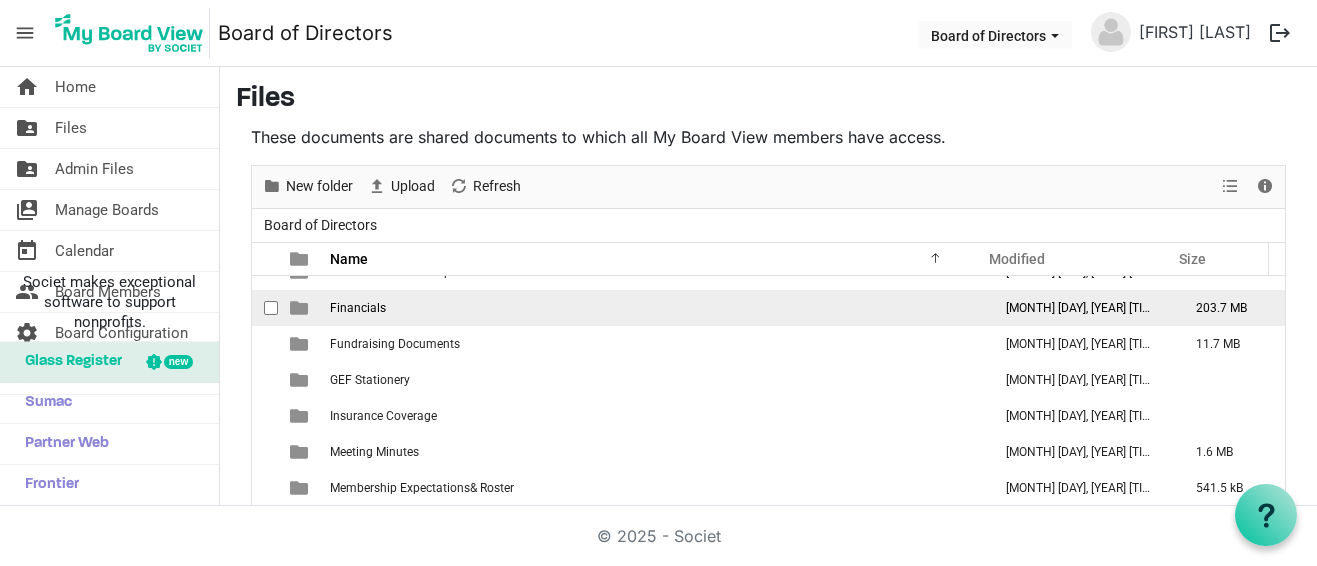 click on "Financials" at bounding box center [358, 308] 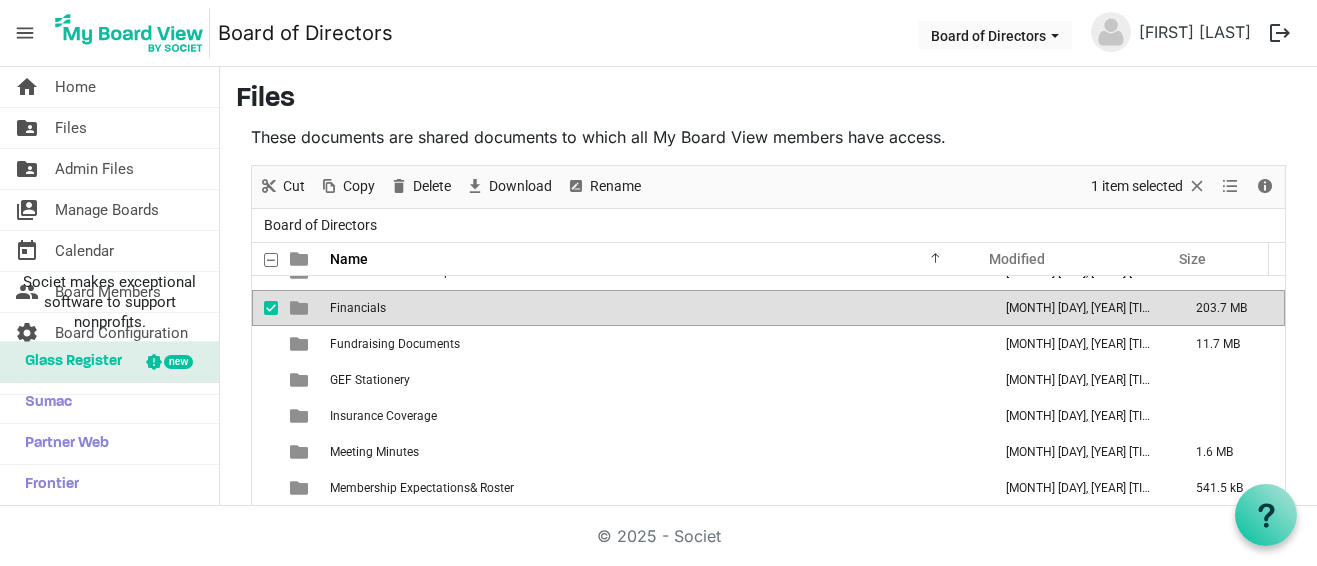 click on "Financials" at bounding box center (358, 308) 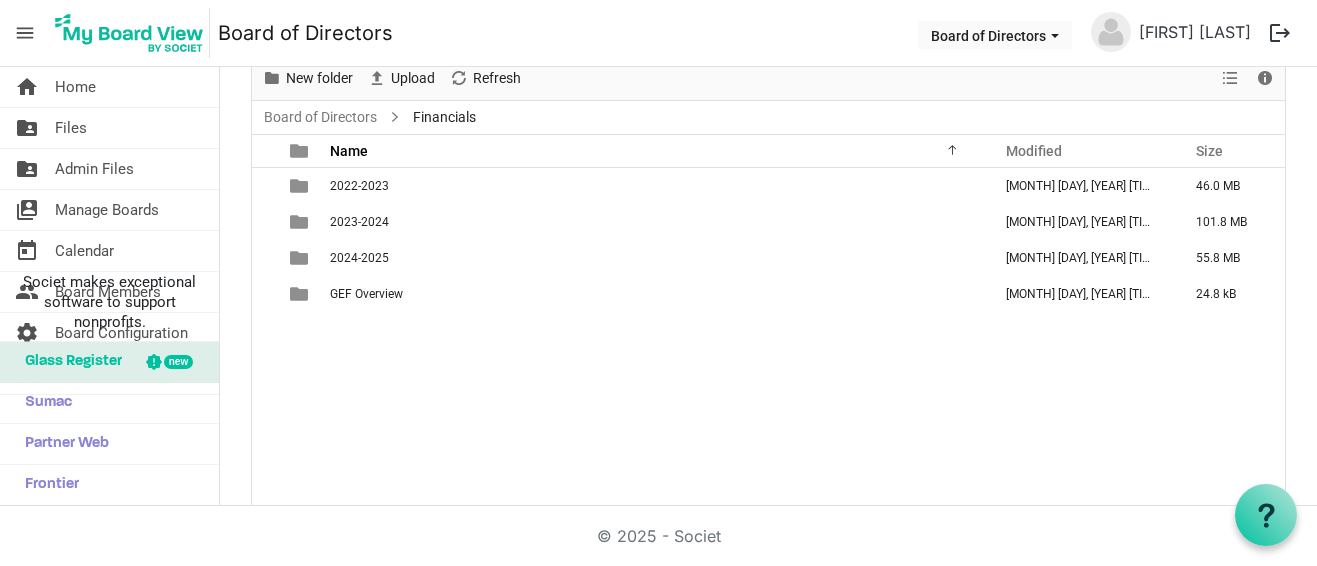scroll, scrollTop: 0, scrollLeft: 0, axis: both 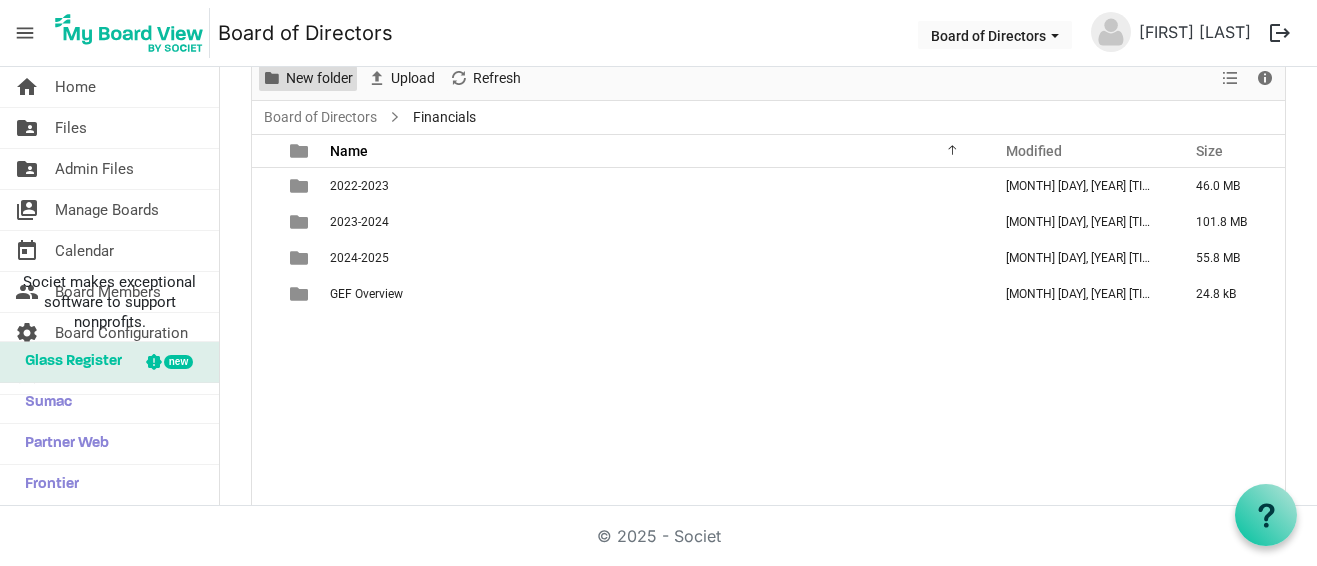 click on "New folder" at bounding box center [319, 78] 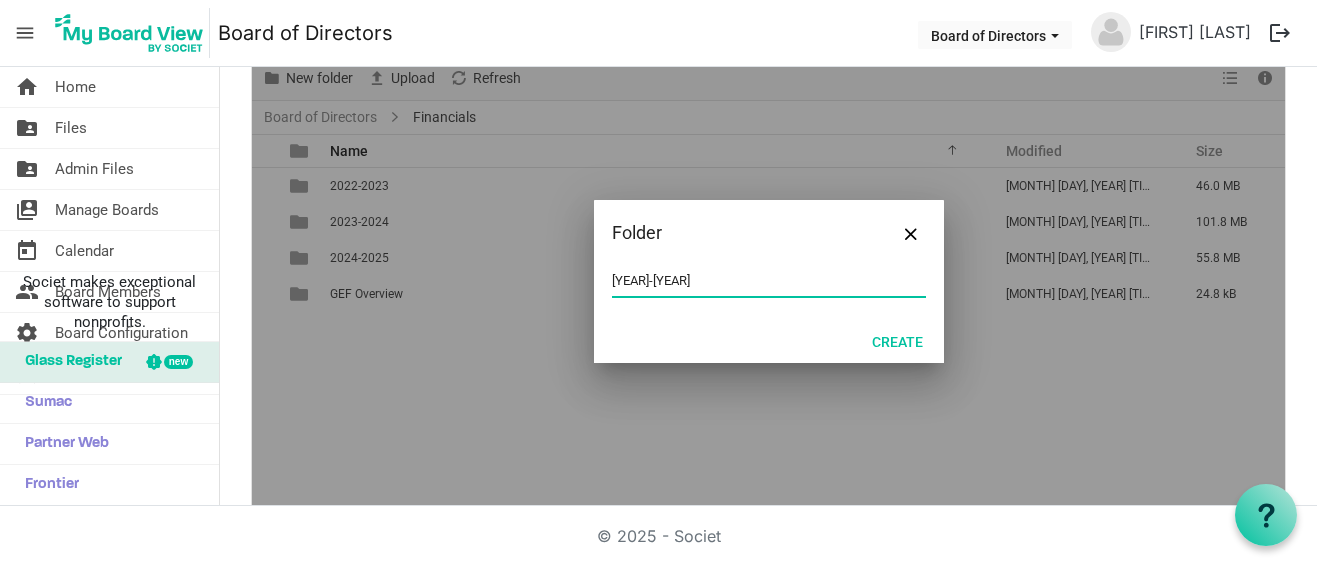 type on "[YEAR]-[YEAR]" 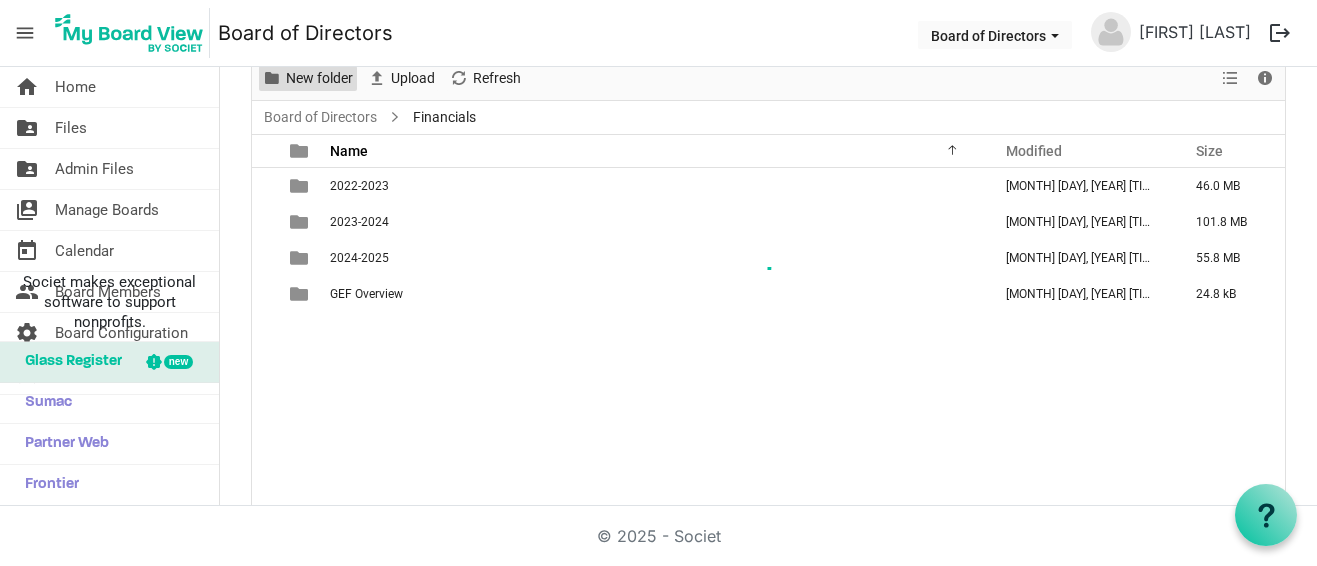 scroll, scrollTop: 107, scrollLeft: 0, axis: vertical 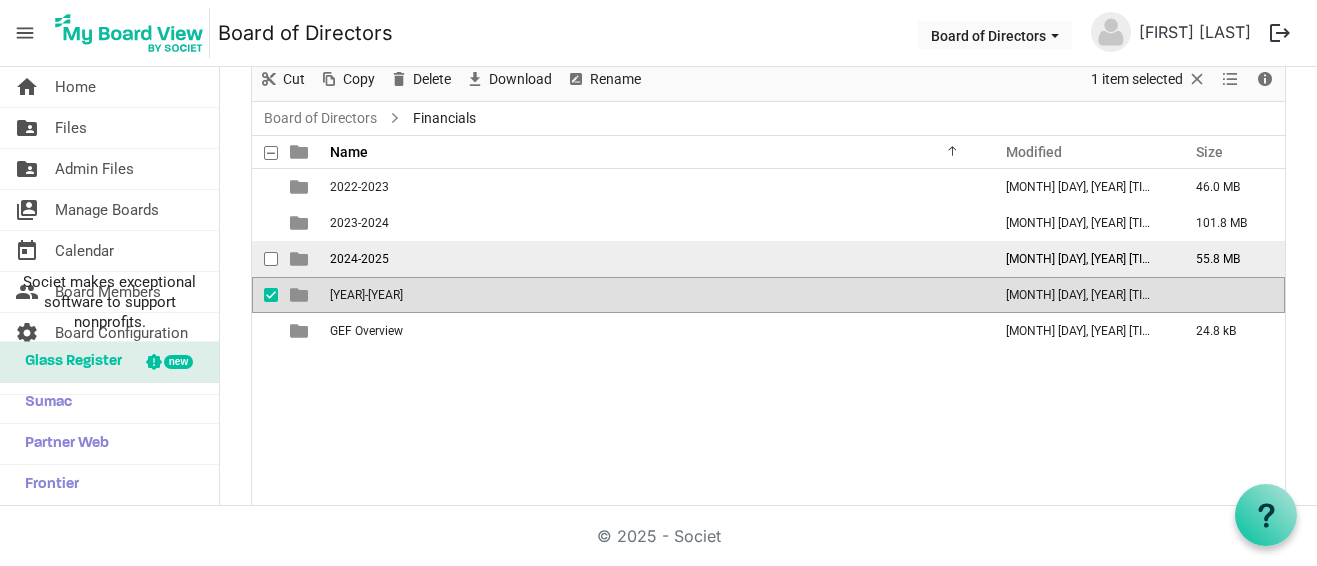 click on "2024-2025" at bounding box center (359, 259) 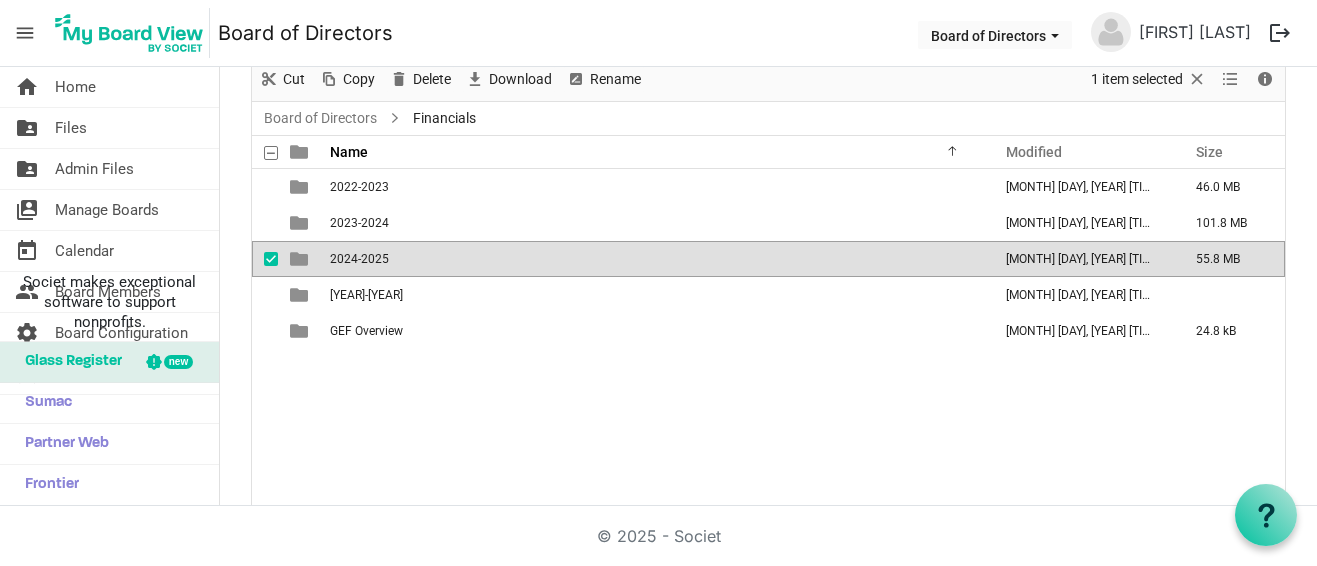 click on "2024-2025" at bounding box center [359, 259] 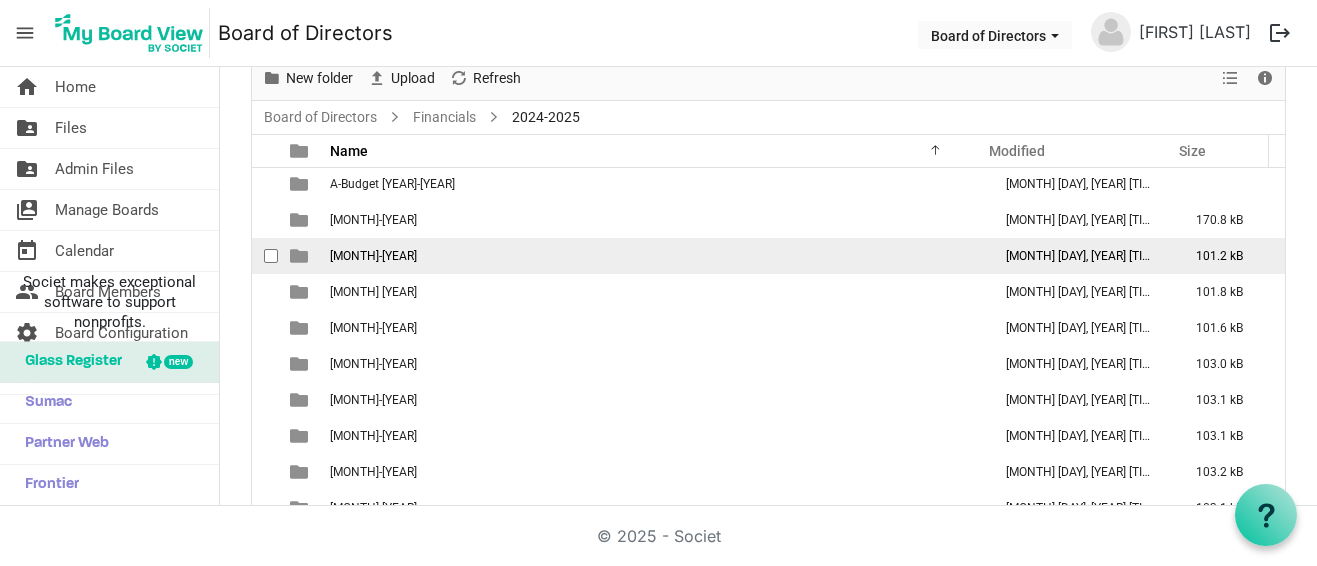 scroll, scrollTop: 0, scrollLeft: 0, axis: both 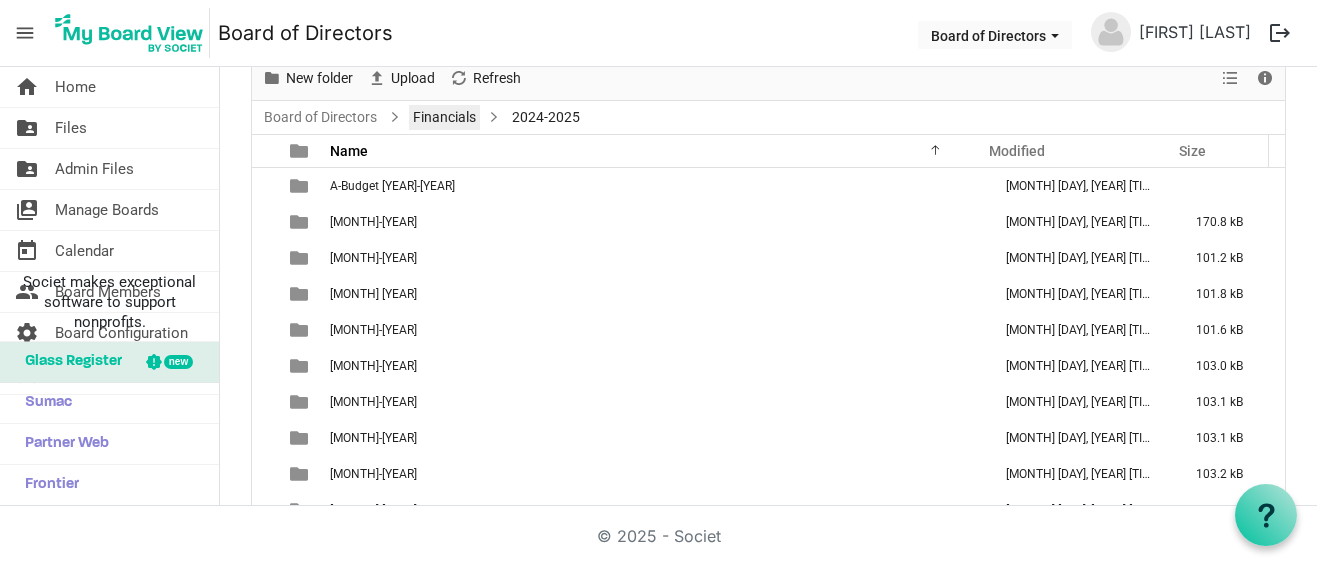 click on "Financials" at bounding box center (444, 117) 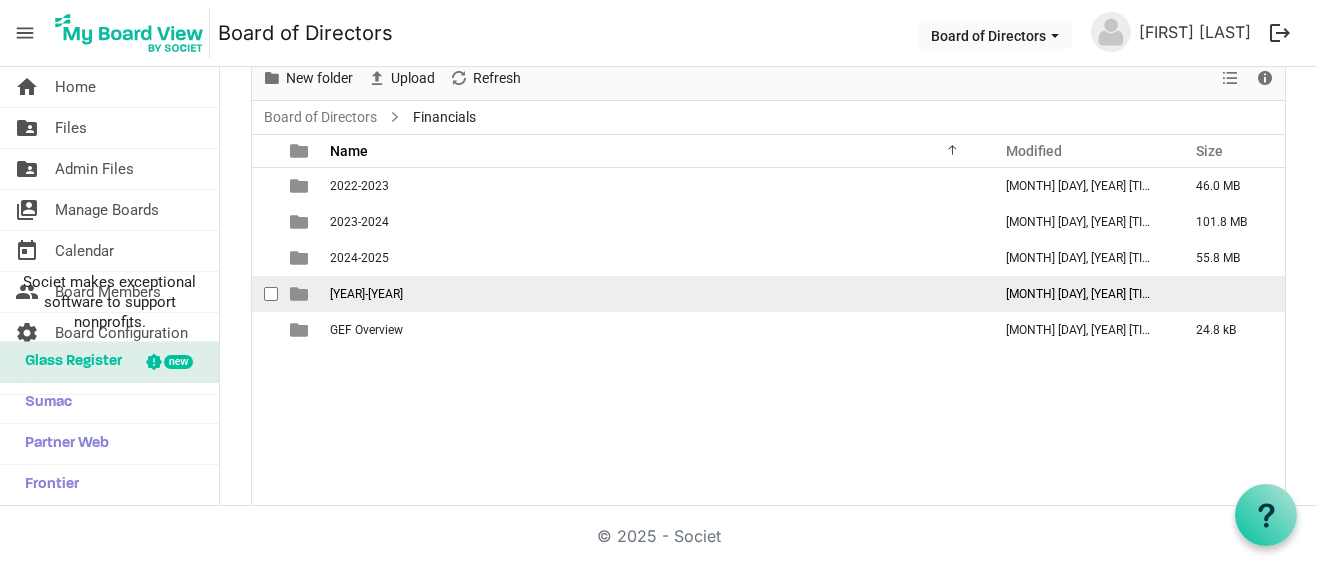 click on "2025-2026" at bounding box center [366, 294] 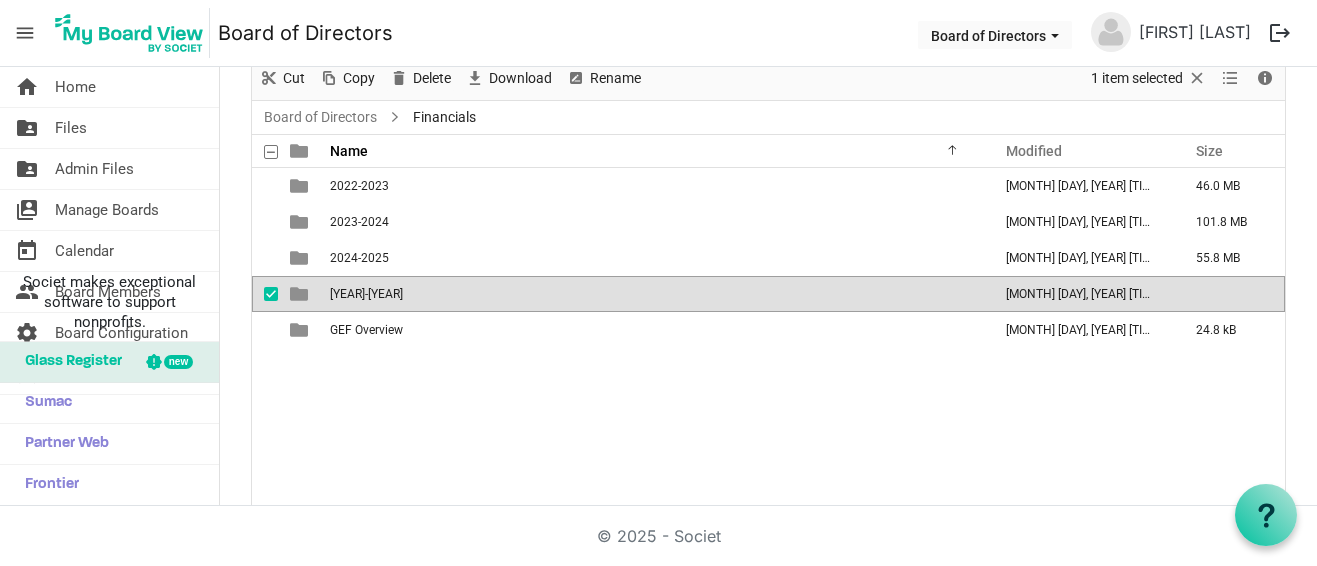 click on "2025-2026" at bounding box center (366, 294) 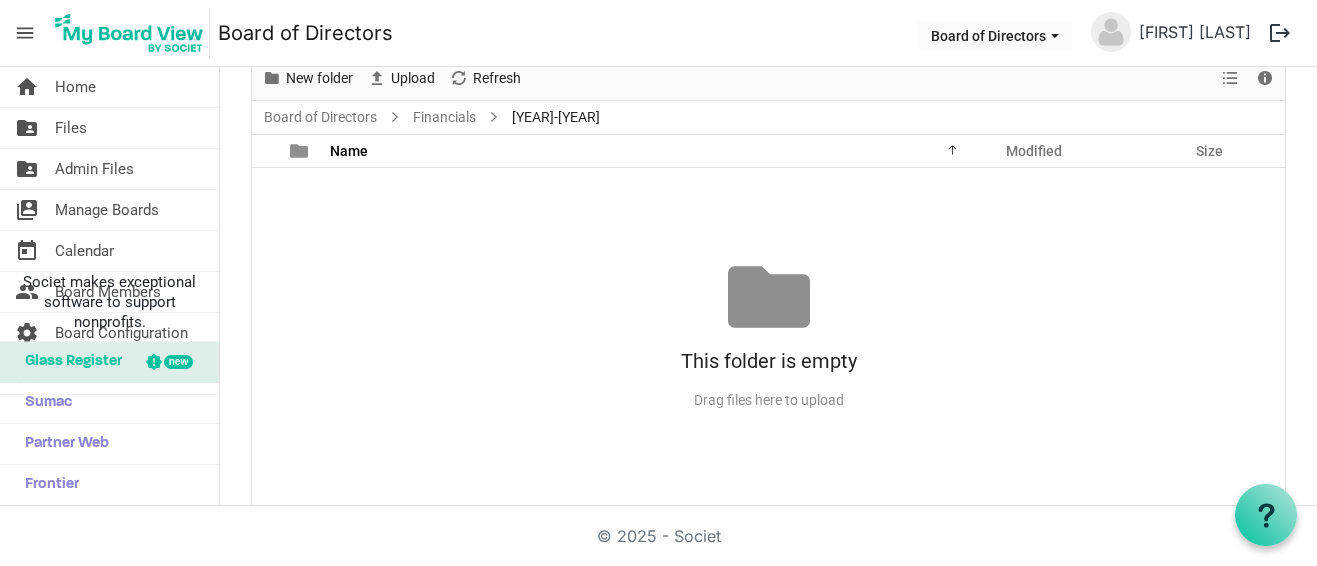click on "No records to display This folder is empty Drag files here to upload" at bounding box center [768, 337] 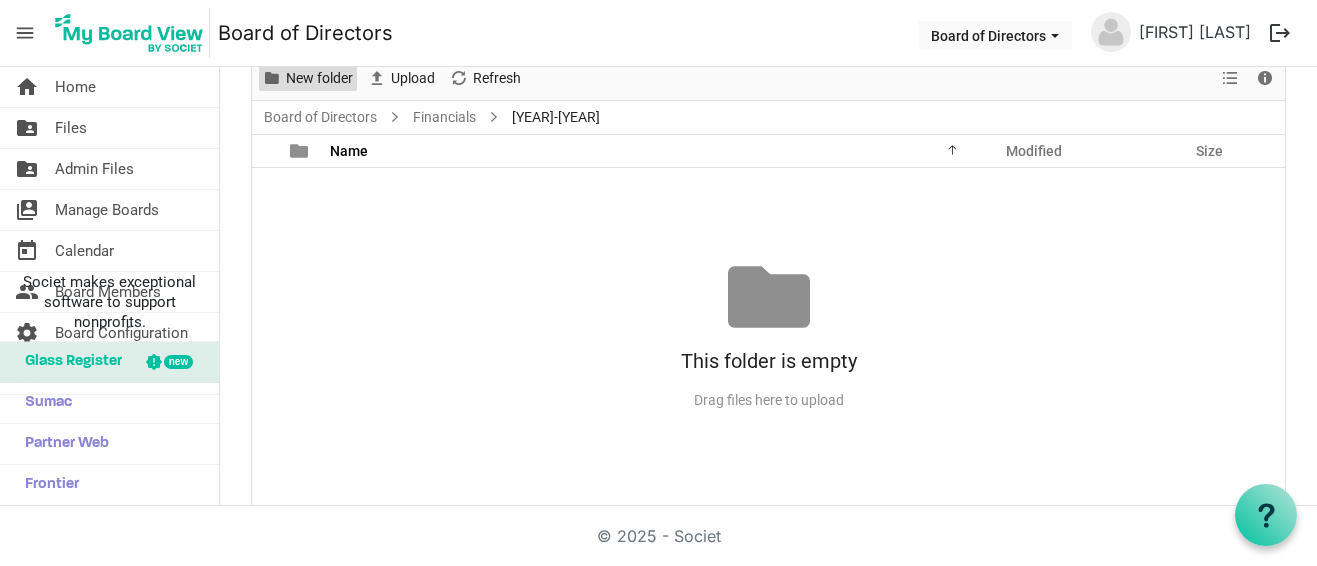 click on "New folder" at bounding box center [319, 78] 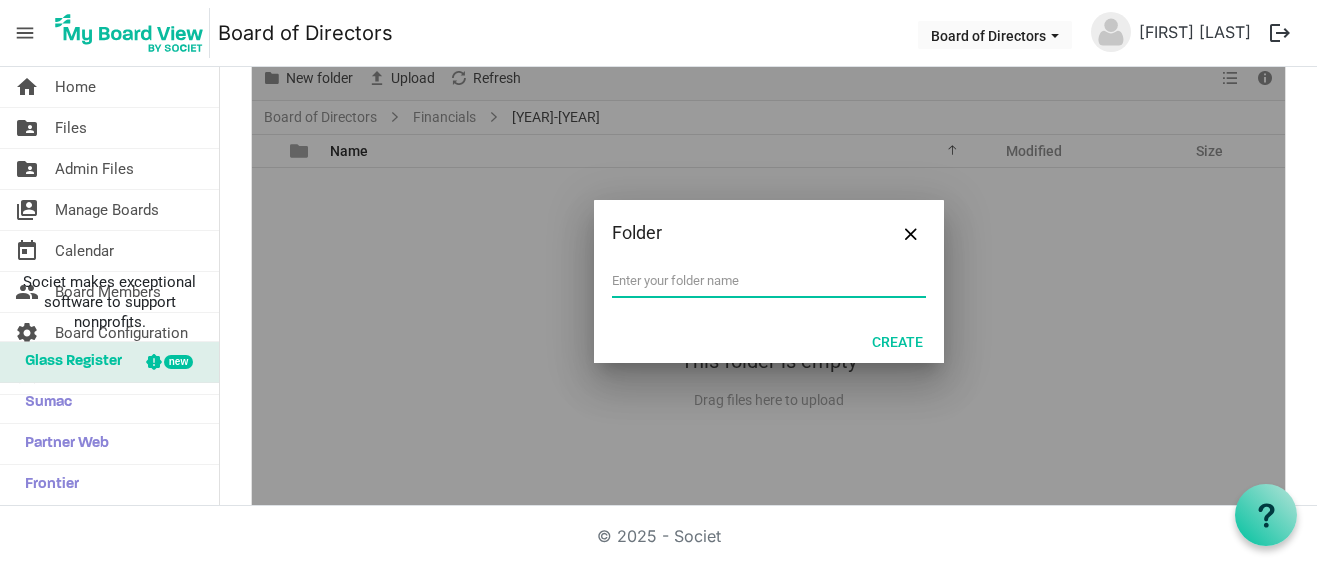 click at bounding box center [768, 282] 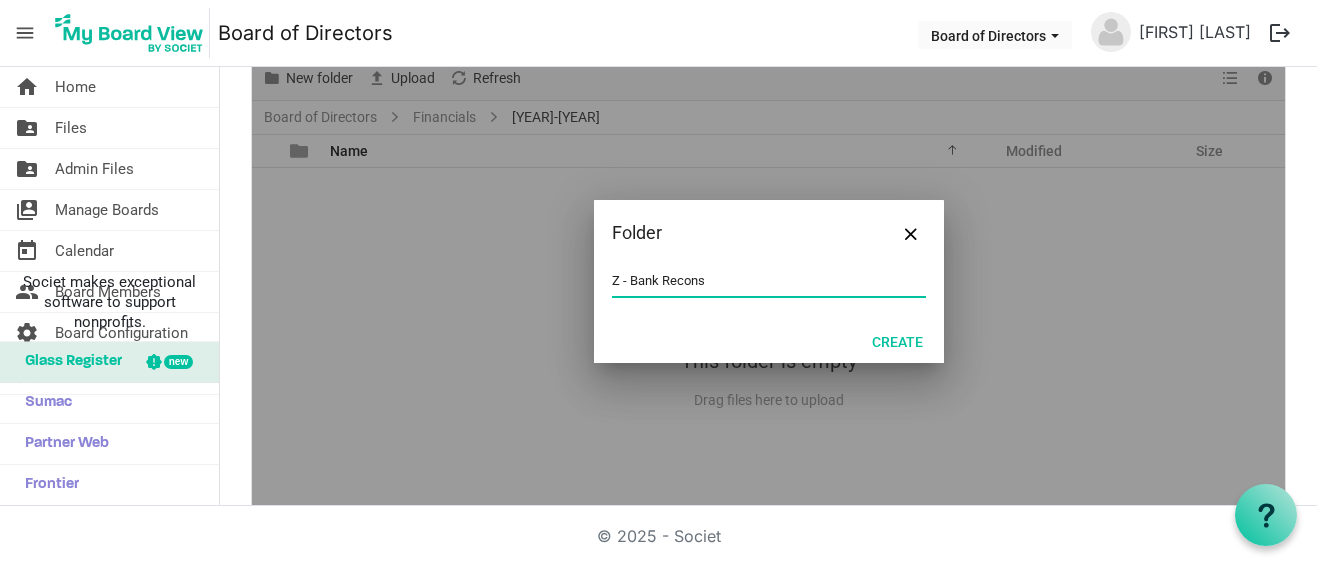type on "Z - Bank Recons" 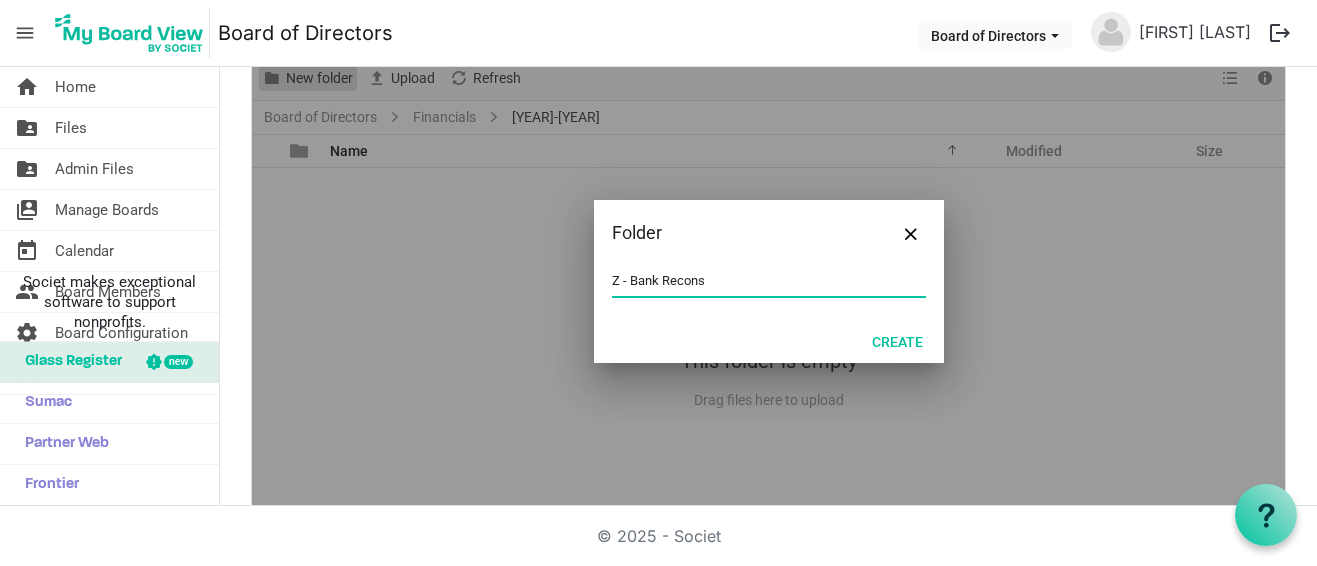 scroll, scrollTop: 107, scrollLeft: 0, axis: vertical 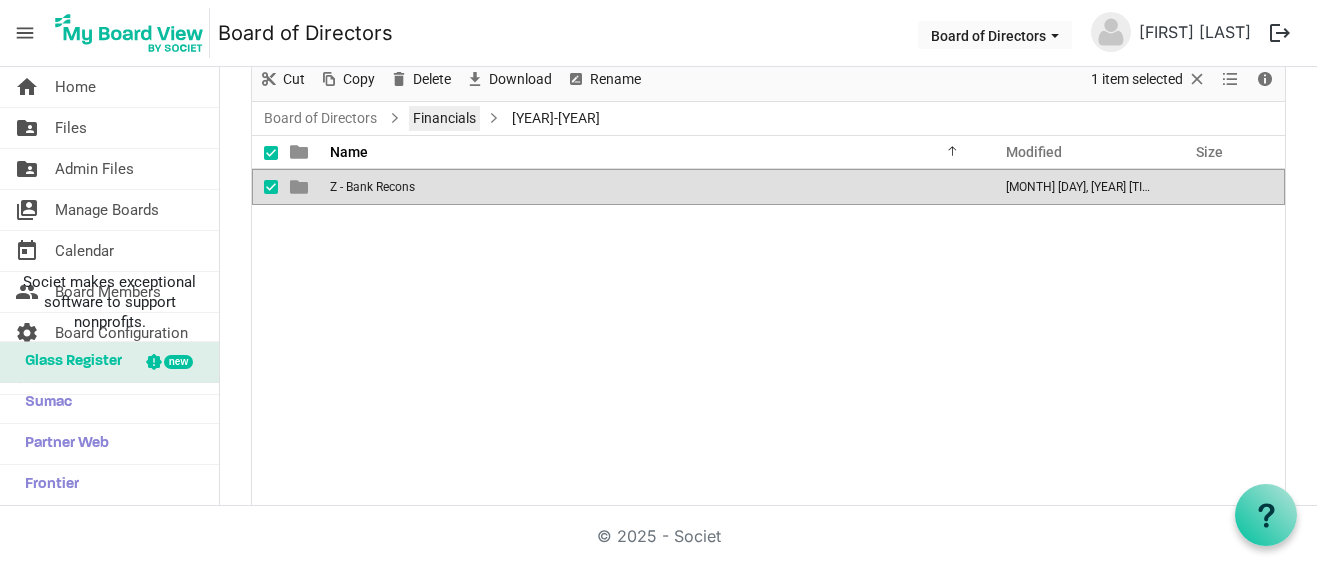 click on "Financials" at bounding box center [444, 118] 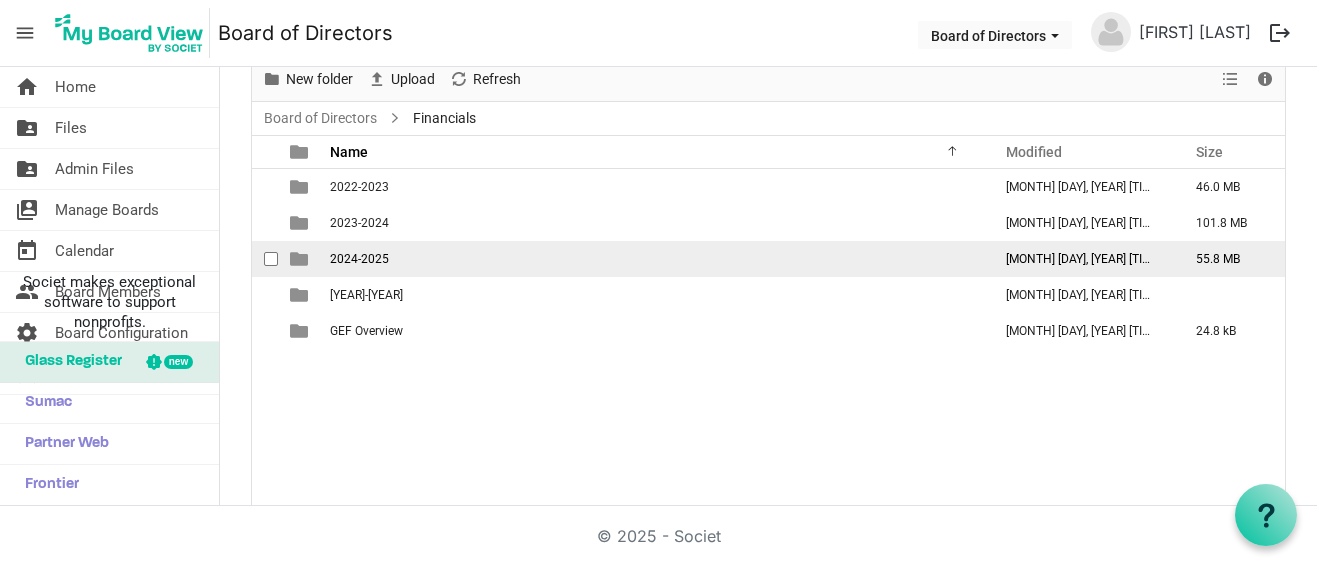 click on "2024-2025" at bounding box center (359, 259) 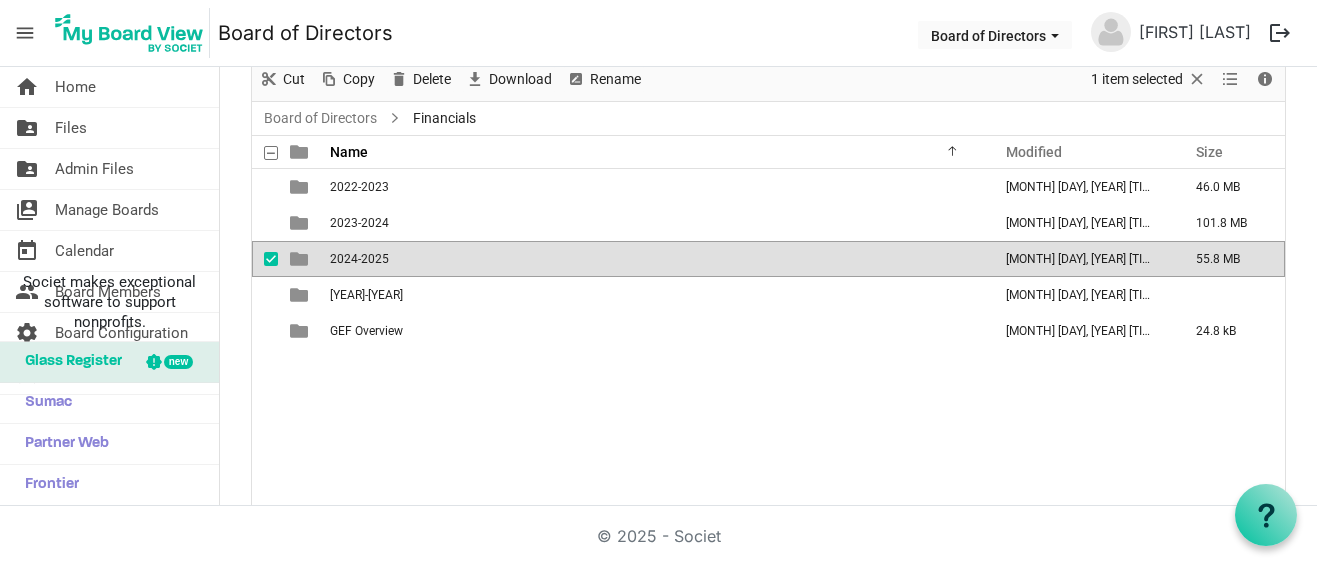 click on "2024-2025" at bounding box center [359, 259] 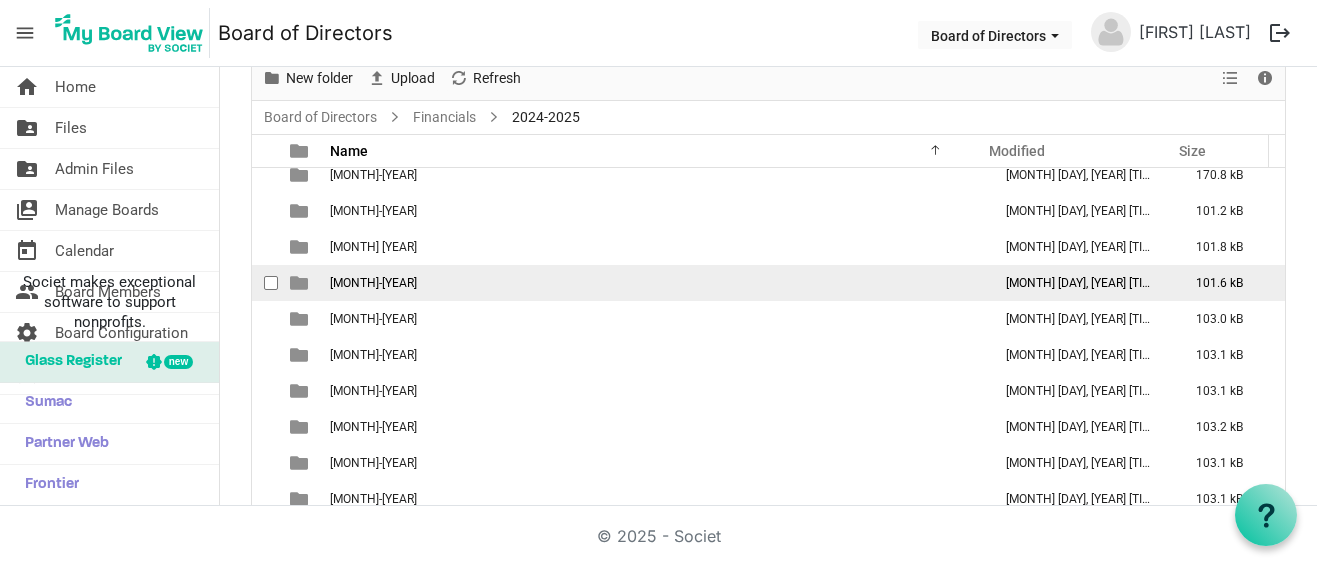scroll, scrollTop: 0, scrollLeft: 0, axis: both 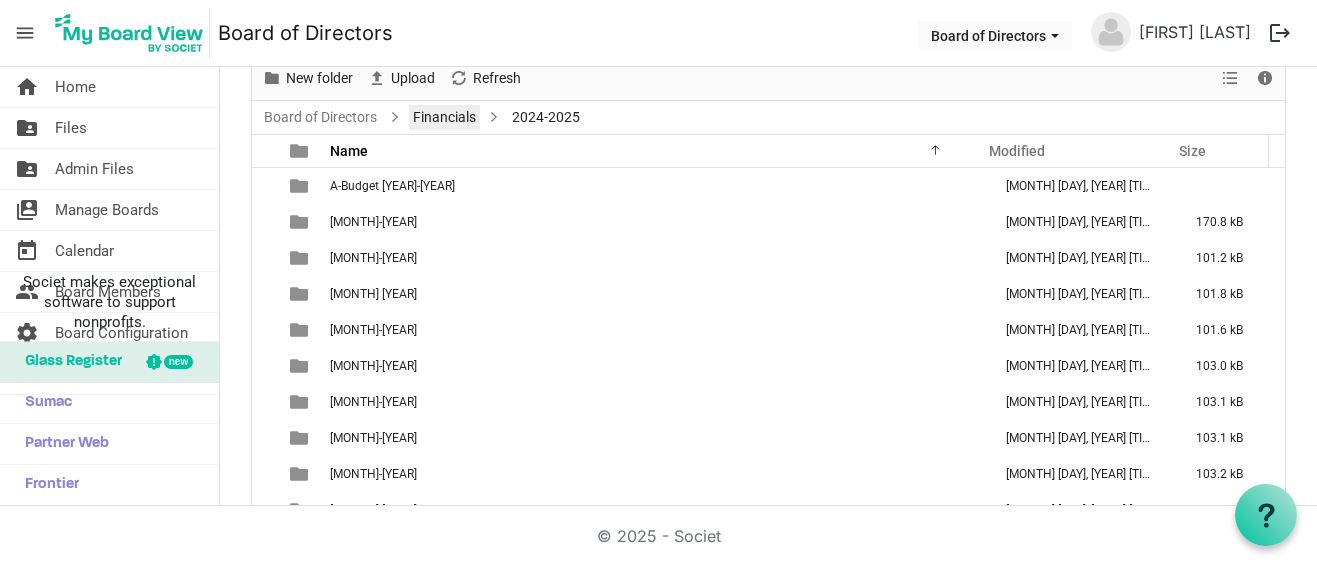 click on "Financials" at bounding box center [444, 117] 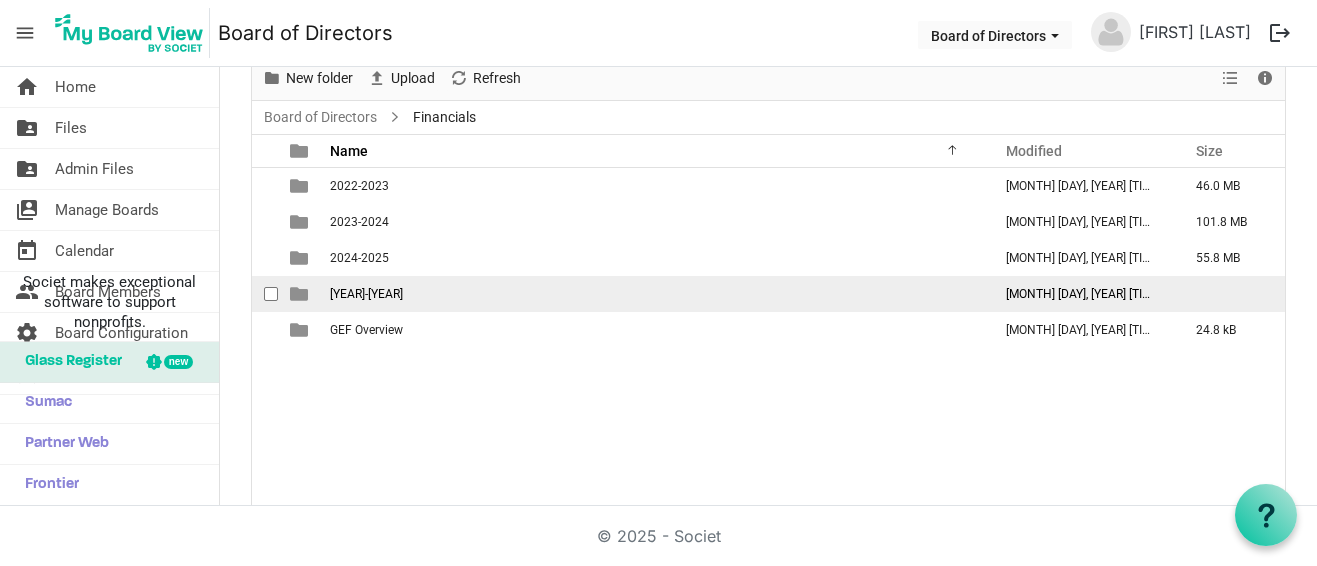 click on "2025-2026" at bounding box center (366, 294) 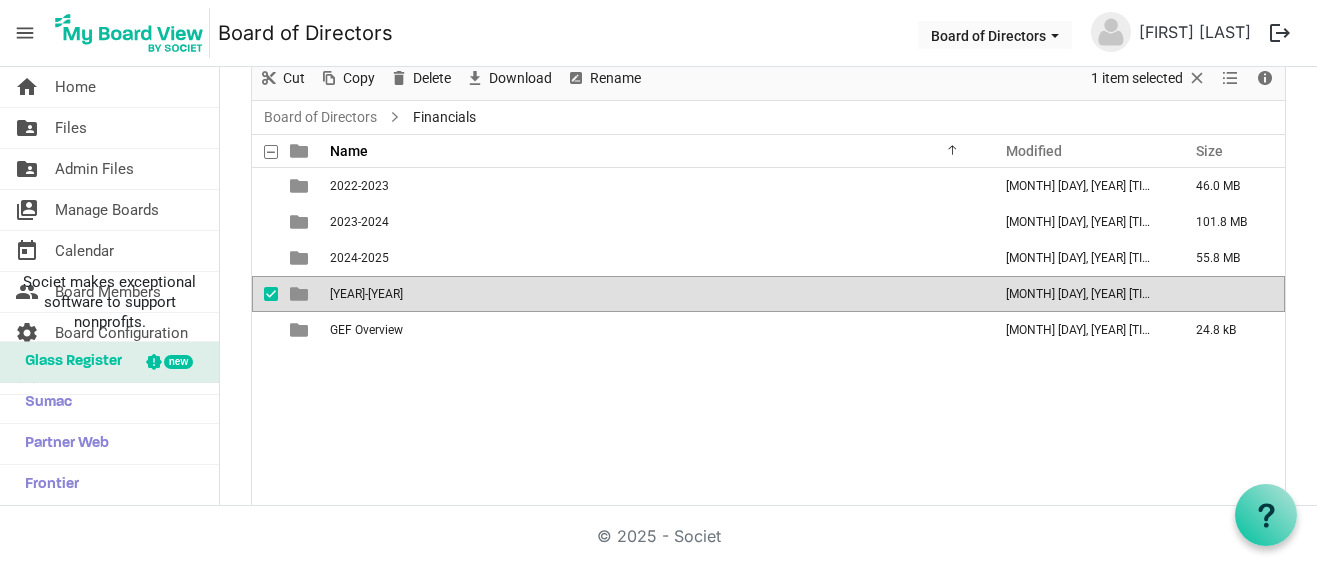 click on "2025-2026" at bounding box center (366, 294) 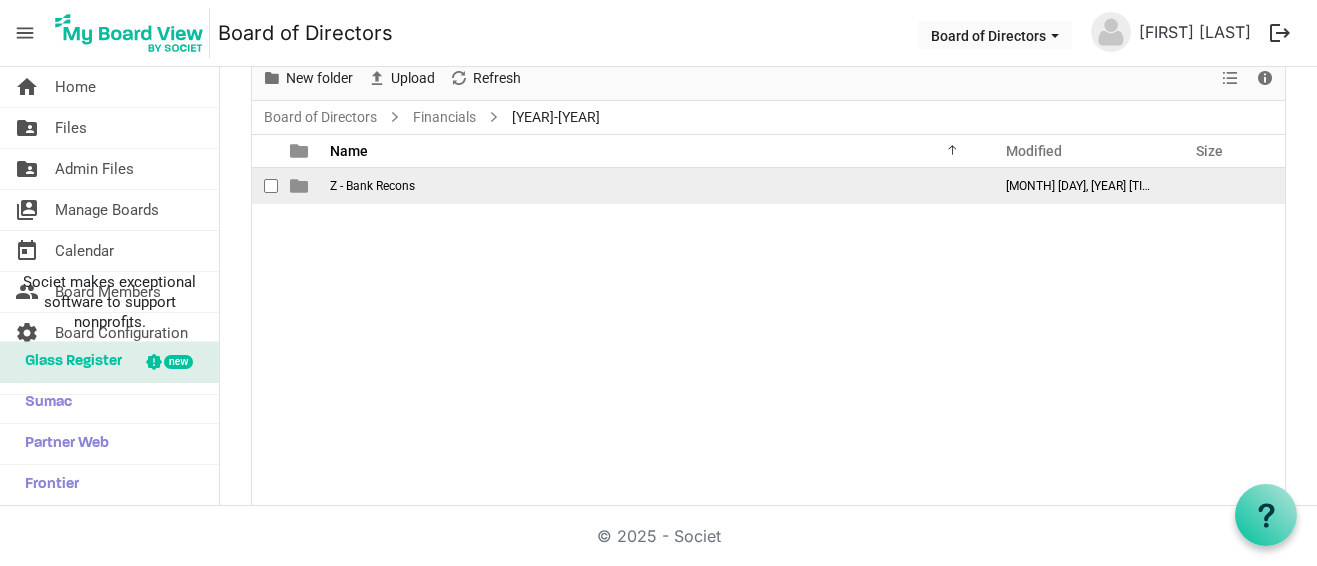 click on "Z - Bank Recons" at bounding box center (372, 186) 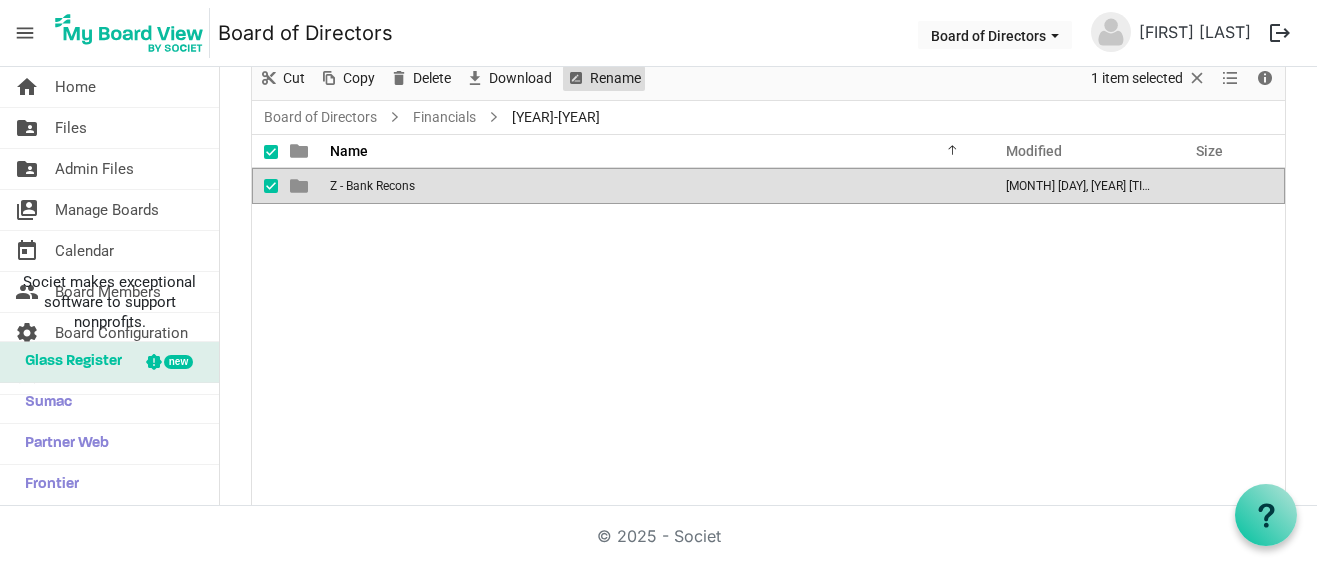 click on "Rename" at bounding box center [615, 78] 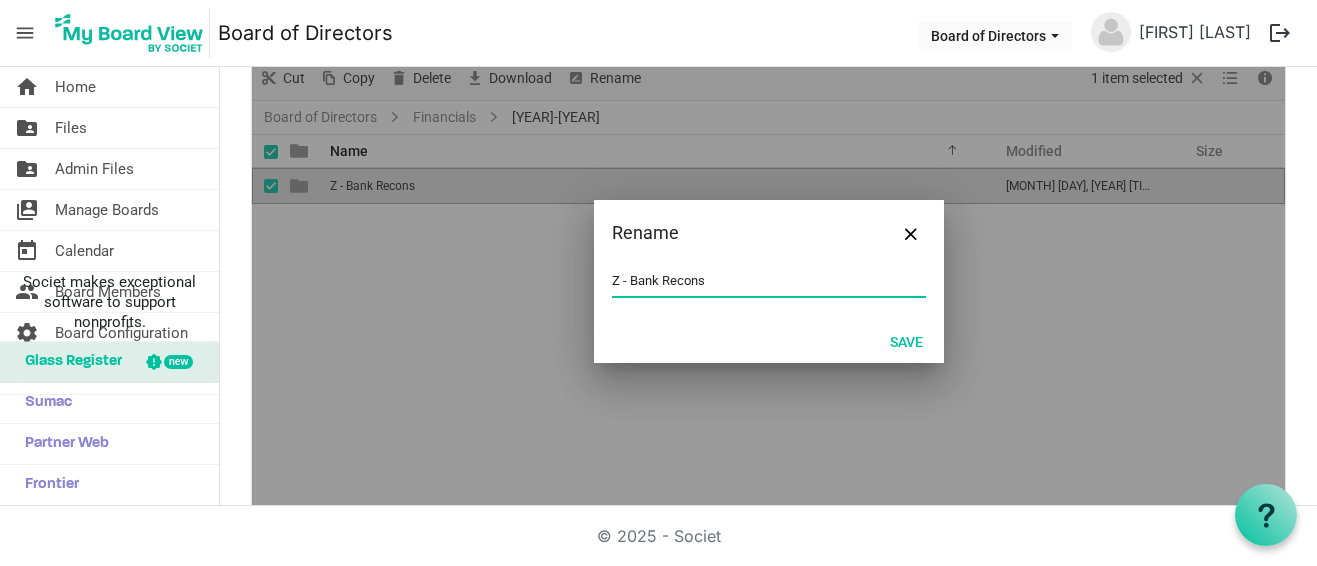click on "Z - Bank Recons" at bounding box center [769, 281] 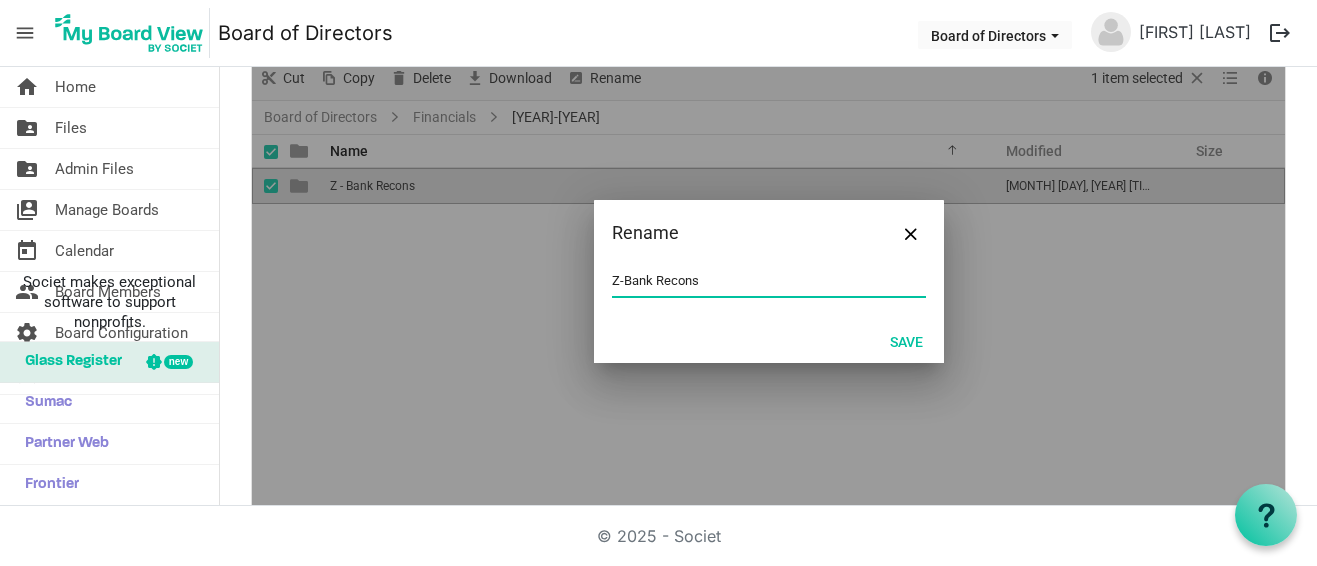 type on "Z-Bank Recons" 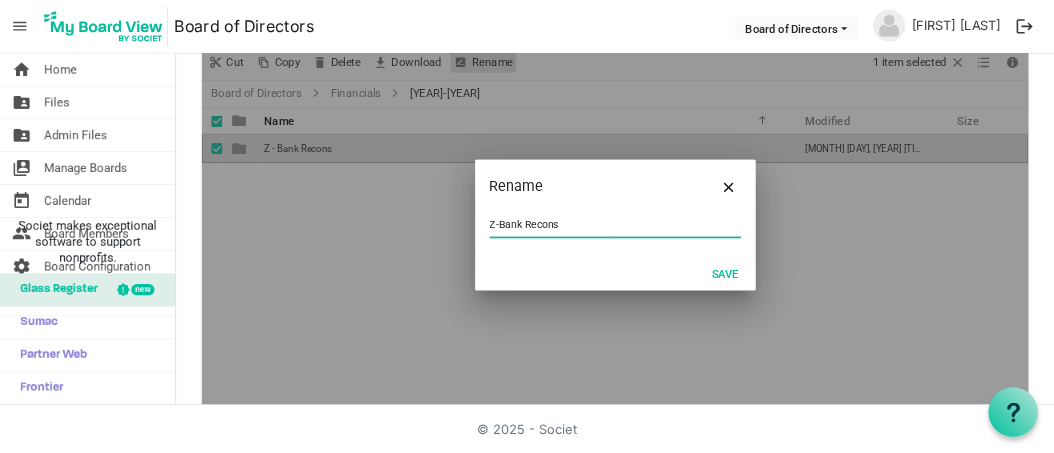 scroll, scrollTop: 107, scrollLeft: 0, axis: vertical 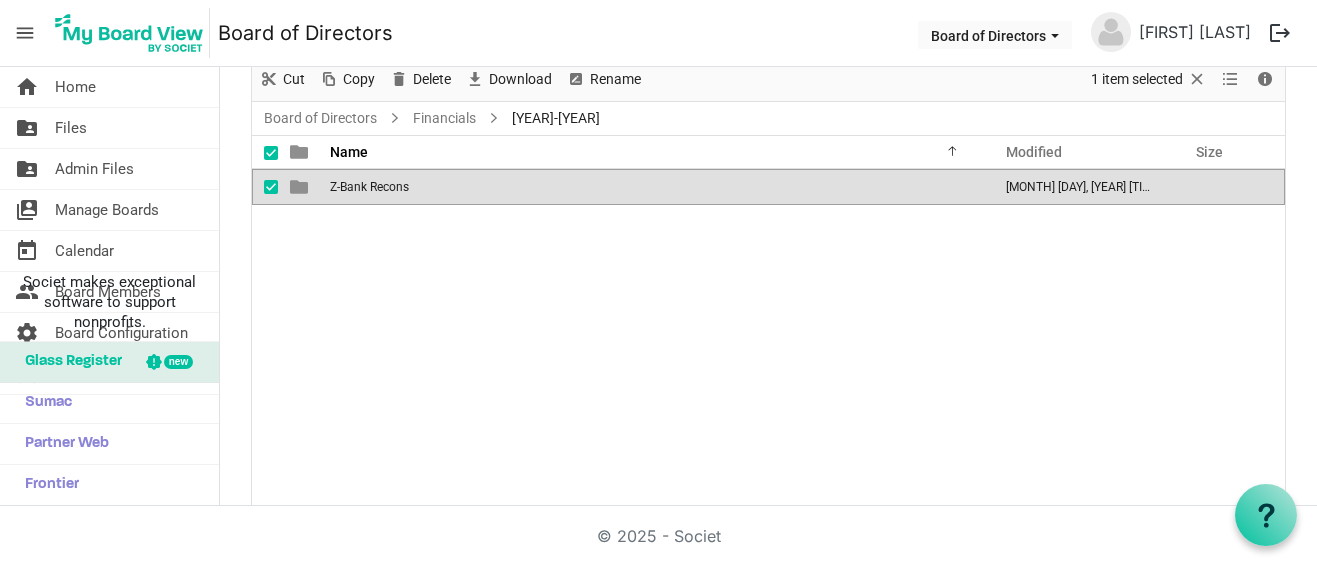 click on "Z-Bank Recons August 04, 2025 1:32 AM" at bounding box center (768, 338) 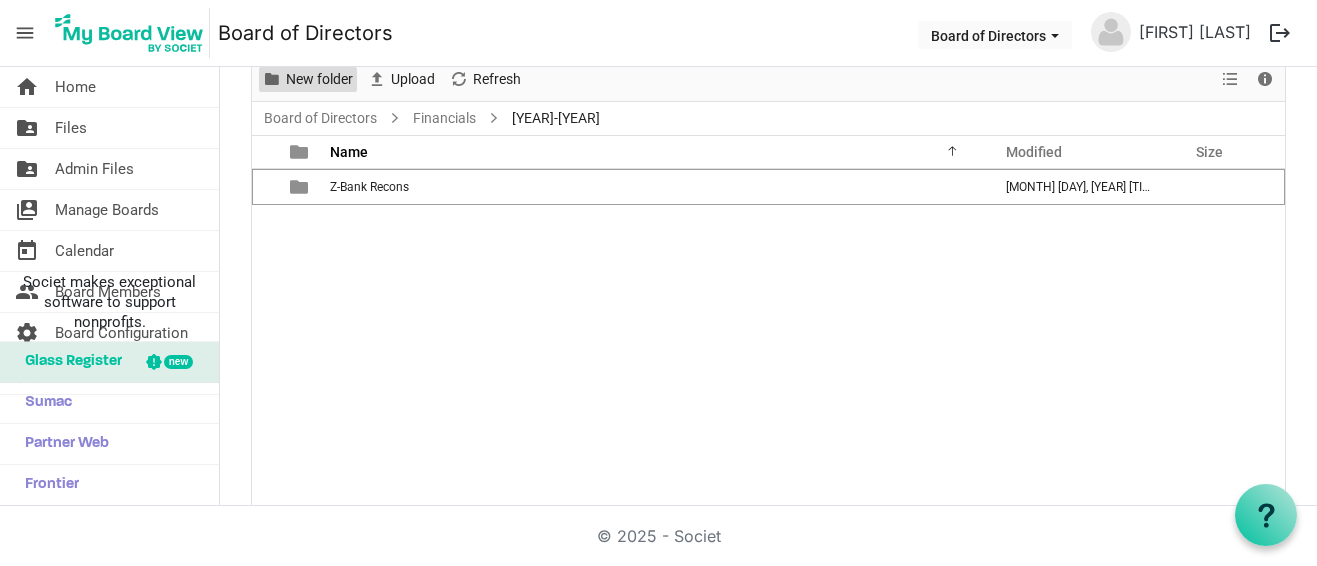 click on "New folder" at bounding box center (319, 79) 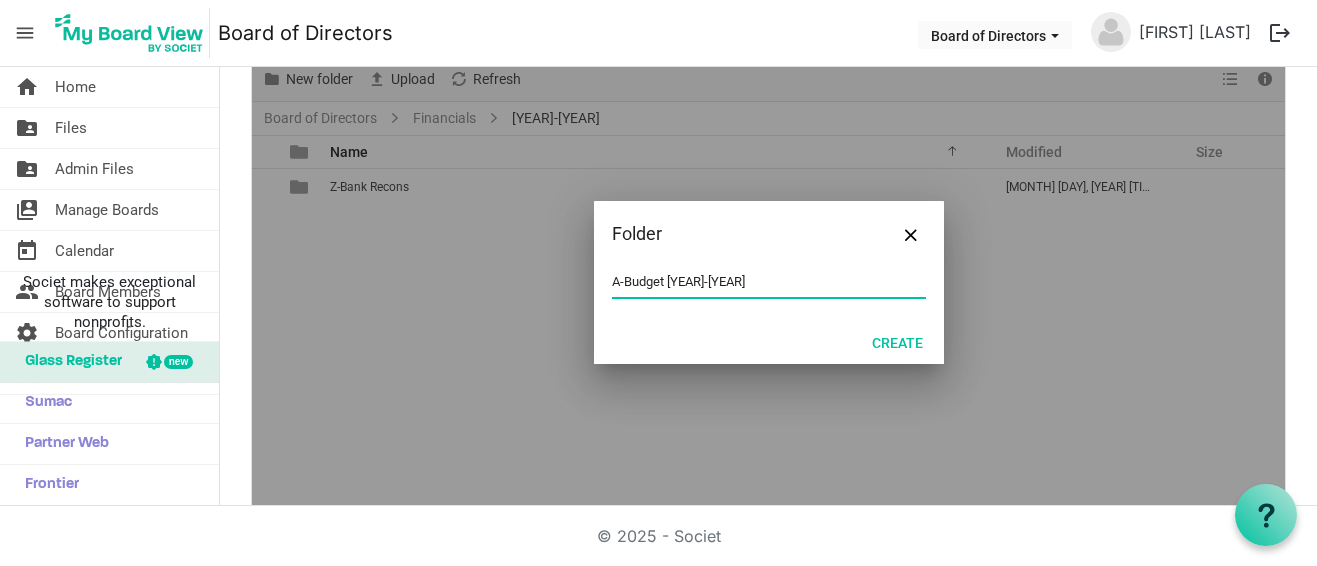 type on "A-Budget [YEAR]-[YEAR]" 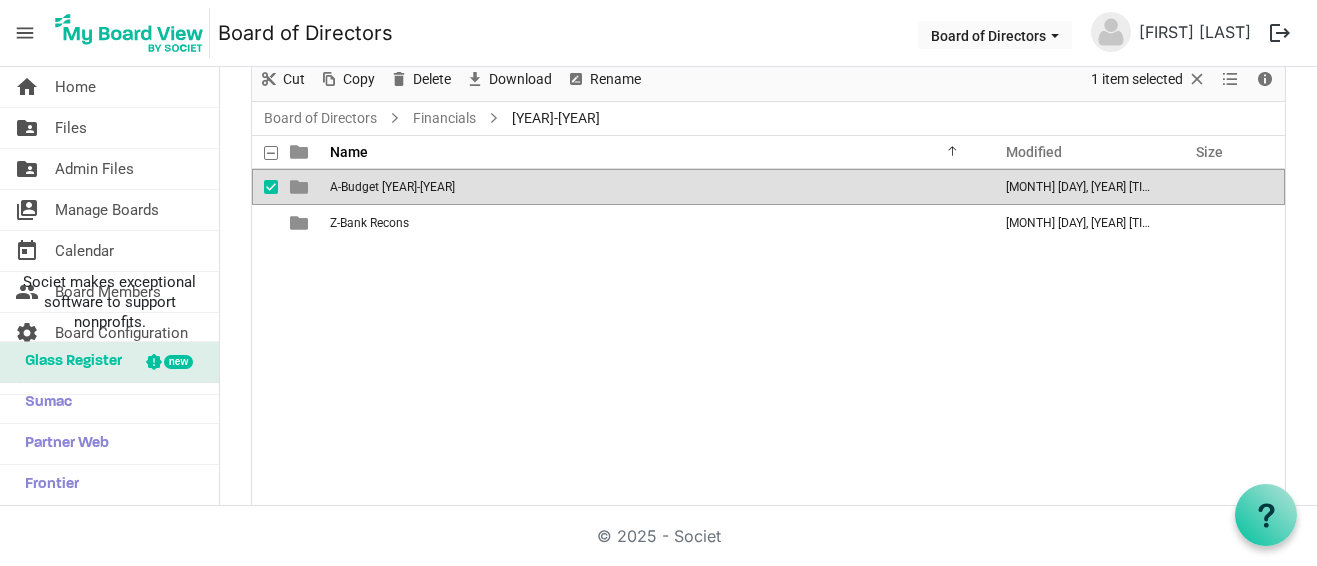 click on "A-Budget 2025-26 August 04, 2025 1:33 AM   Z-Bank Recons August 04, 2025 1:32 AM" at bounding box center (768, 338) 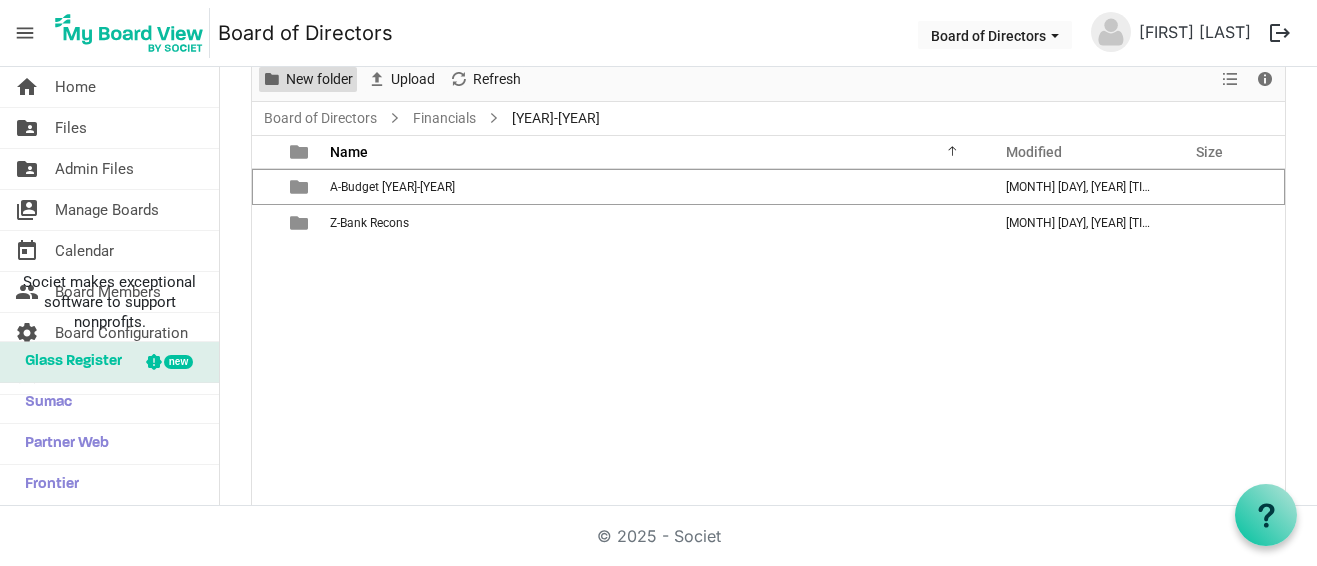 click on "New folder" at bounding box center (319, 79) 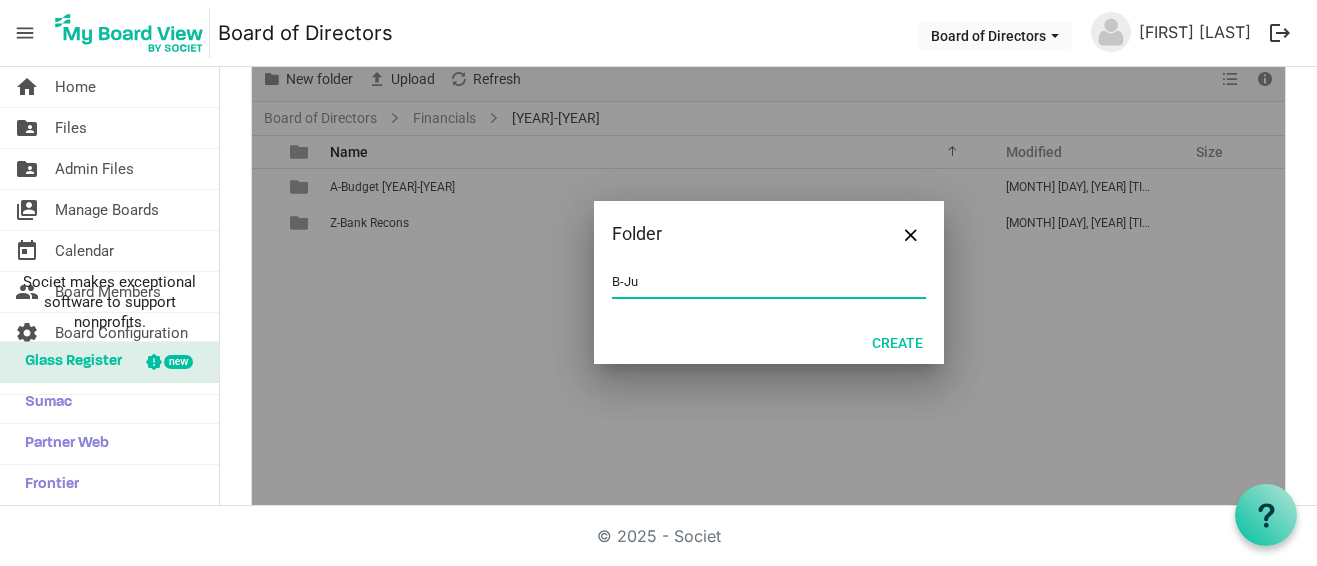 type on "B- [MONTH] [YEAR]" 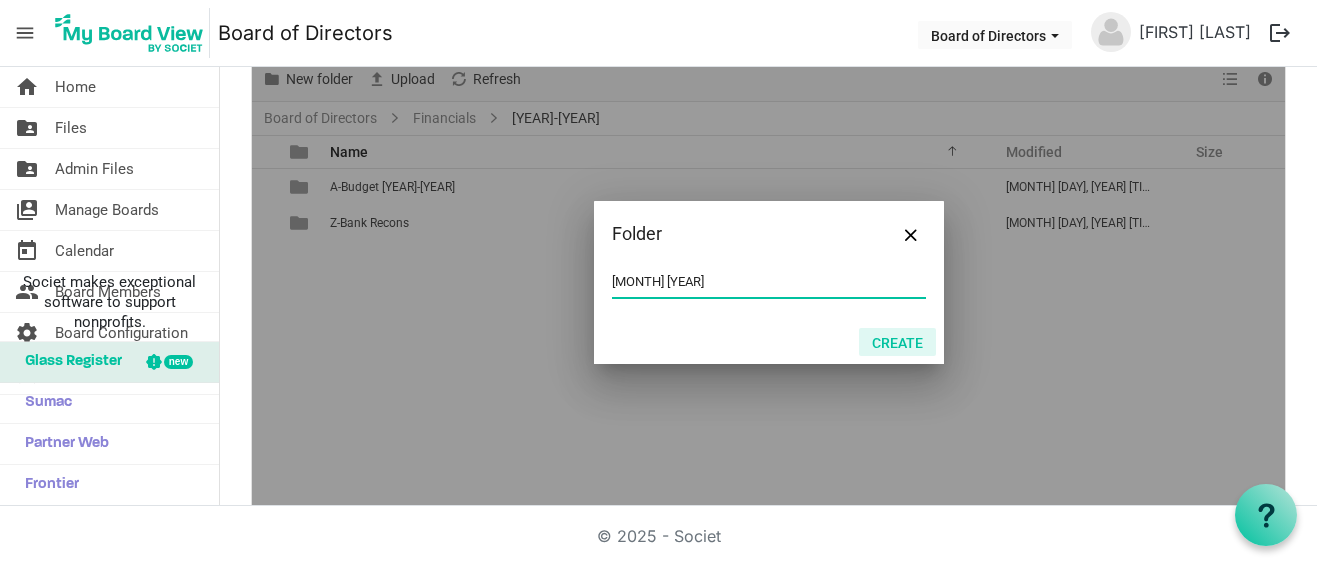 click on "Create" at bounding box center [897, 342] 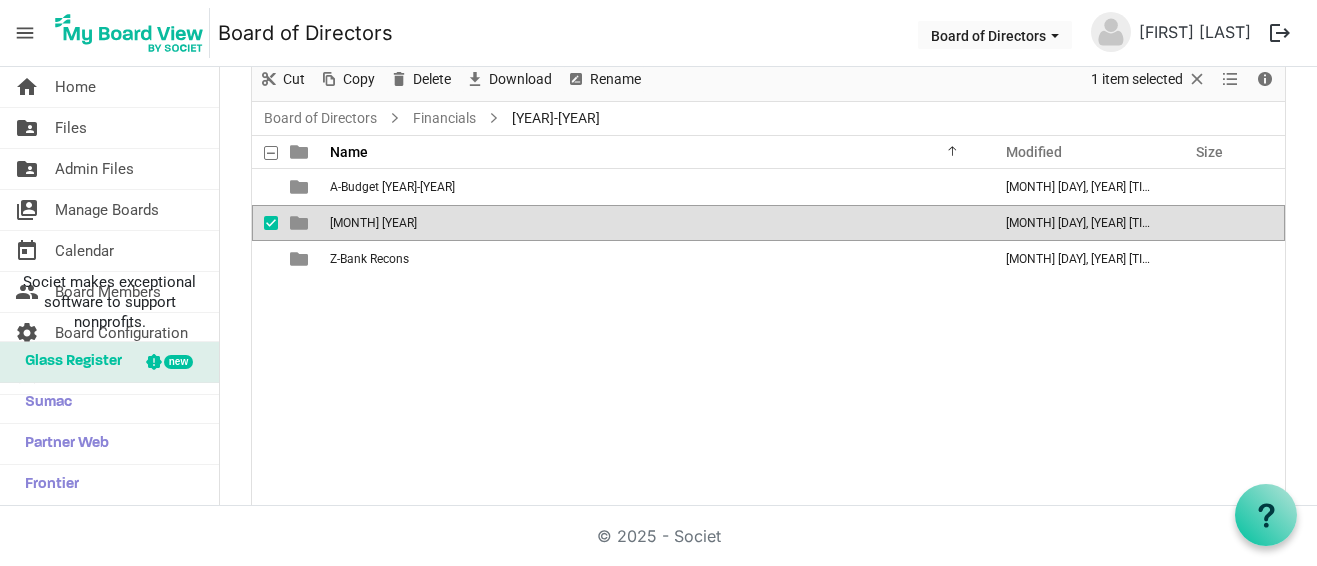 click on "A-Budget 2025-26 August 04, 2025 1:33 AM   B-July 2025 August 04, 2025 1:33 AM   Z-Bank Recons August 04, 2025 1:32 AM" at bounding box center (768, 338) 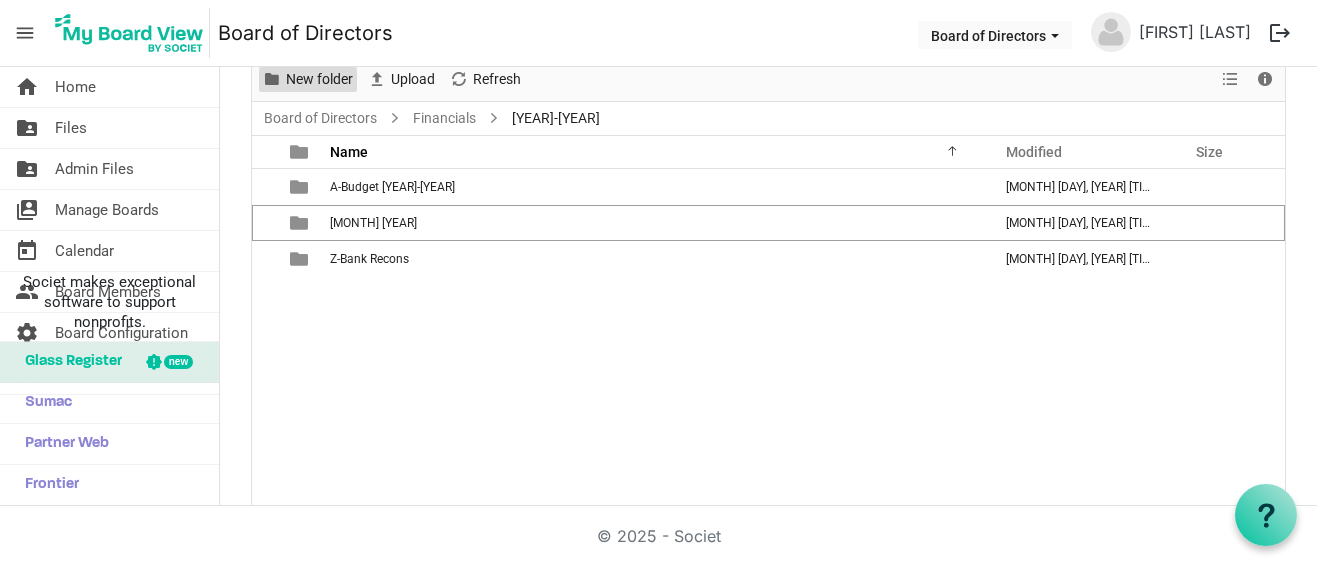 click on "New folder" at bounding box center [319, 79] 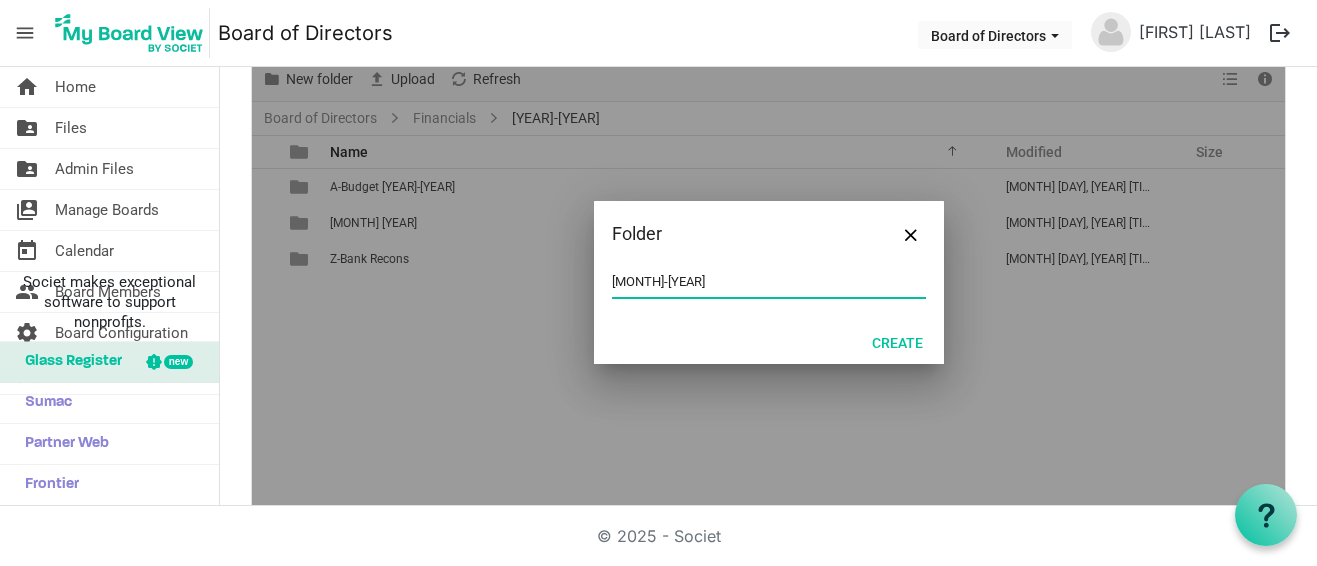type on "C-[MONTH] [YEAR]" 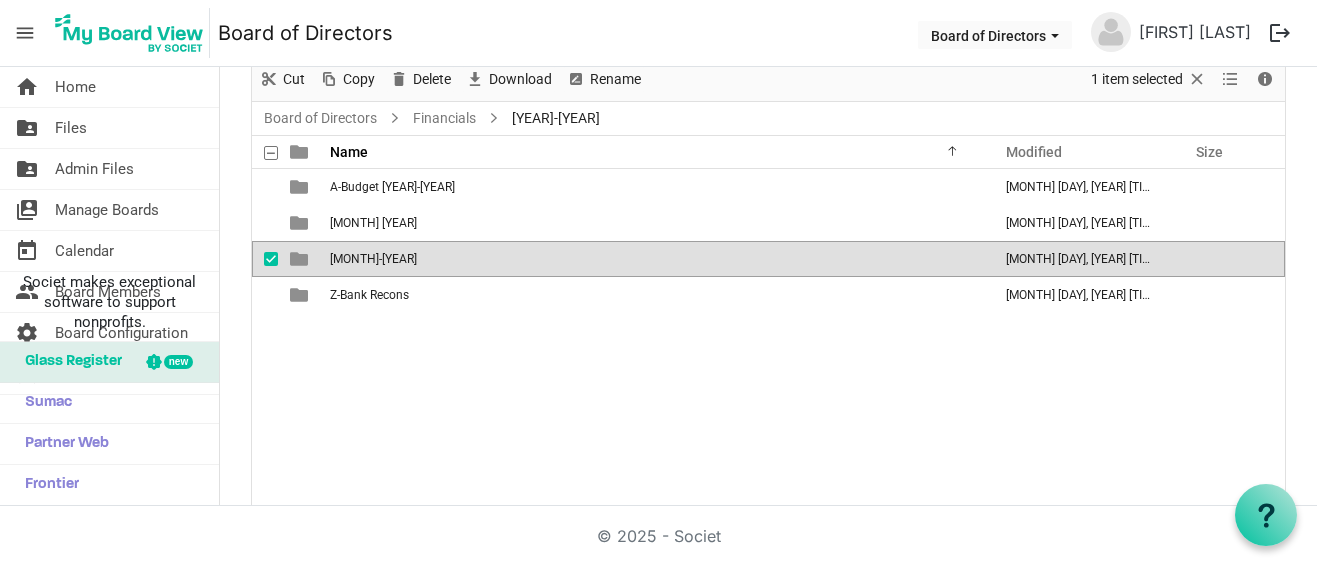 click on "A-Budget 2025-26 August 04, 2025 1:33 AM   B-July 2025 August 04, 2025 1:33 AM   C-August 2025 August 04, 2025 1:33 AM   Z-Bank Recons August 04, 2025 1:32 AM" at bounding box center [768, 338] 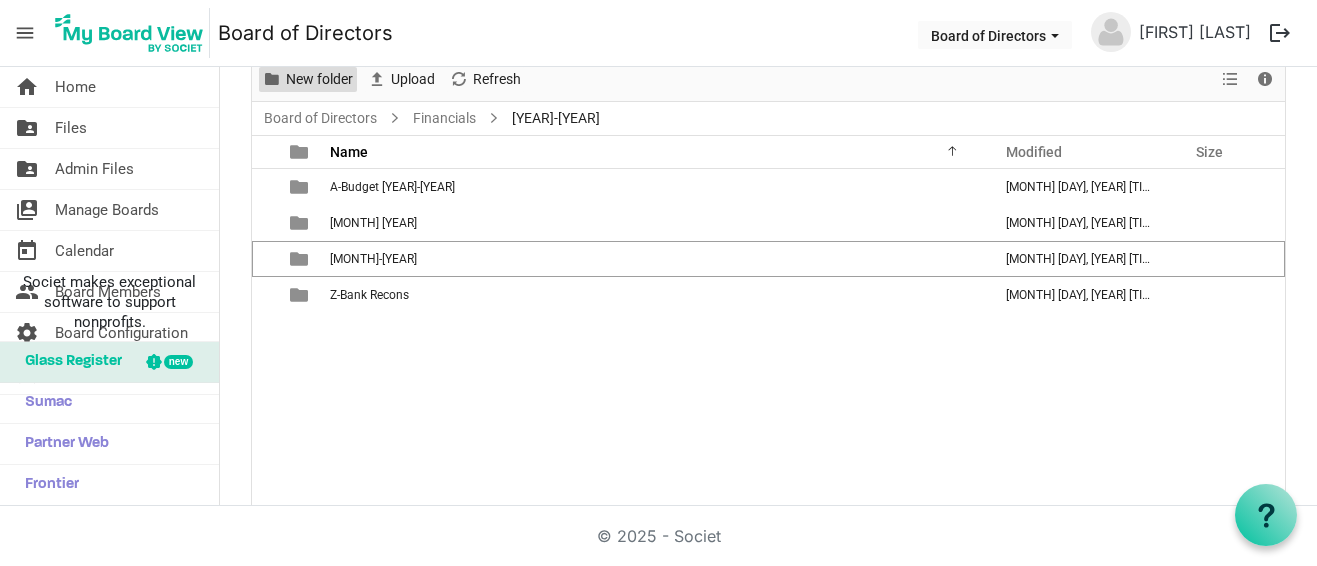 click on "New folder" at bounding box center [319, 79] 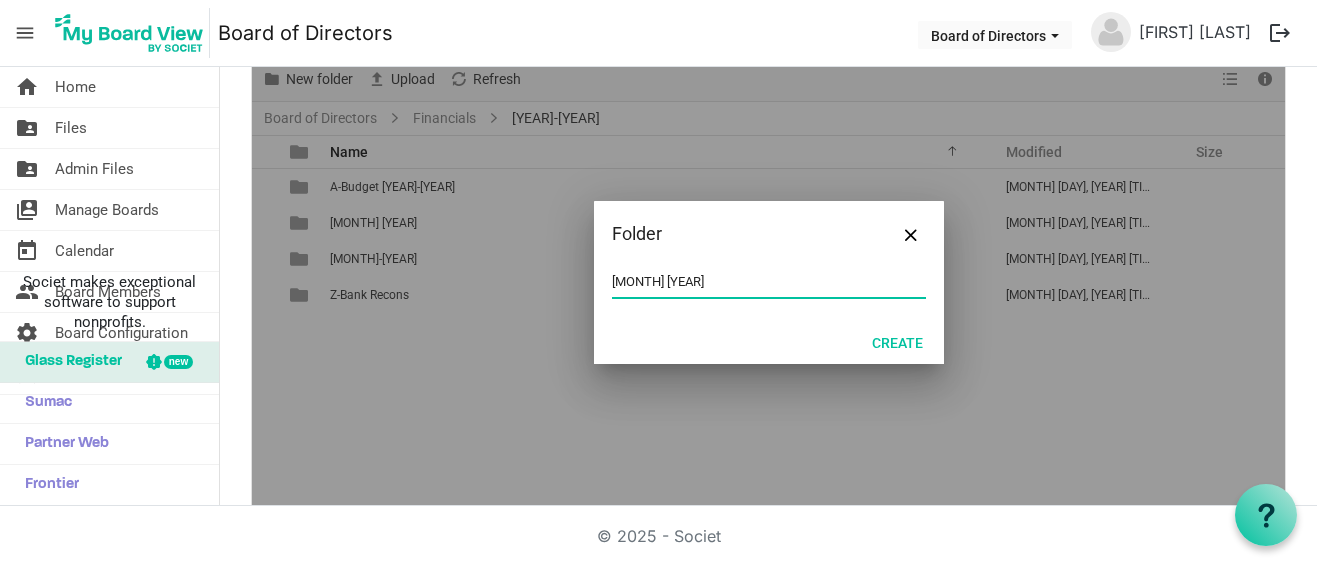 type on "D-[MONTH] [YEAR]" 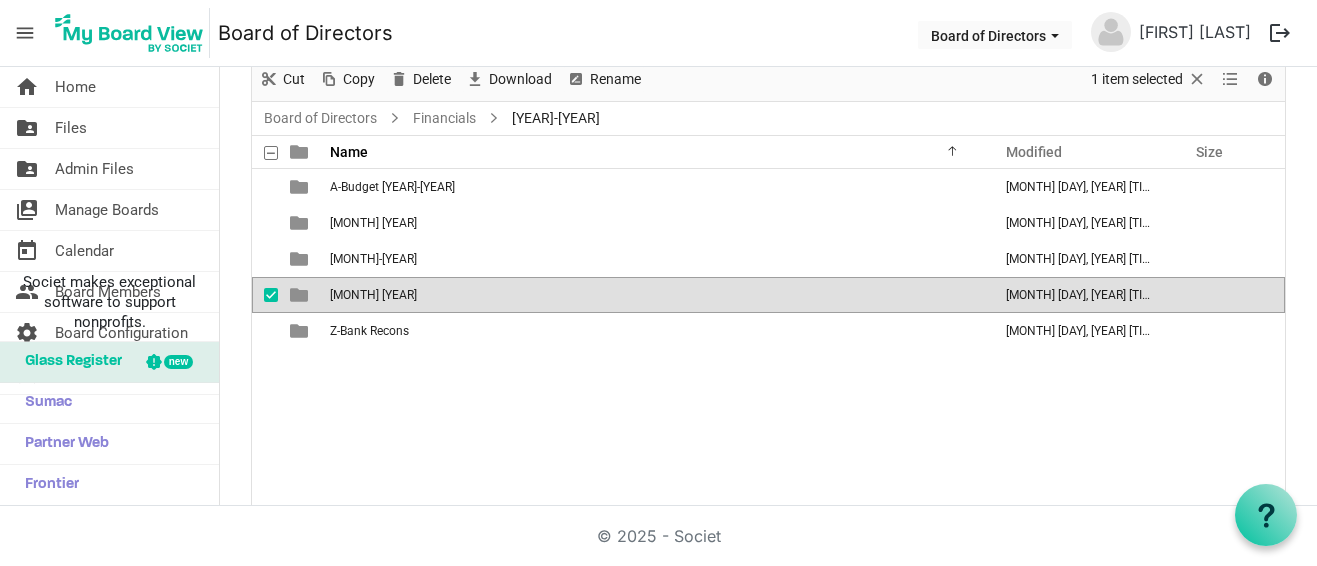 click on "A-Budget 2025-26 August 04, 2025 1:33 AM   B-July 2025 August 04, 2025 1:33 AM   C-August 2025 August 04, 2025 1:33 AM   D-September 2025 August 04, 2025 1:33 AM   Z-Bank Recons August 04, 2025 1:32 AM" at bounding box center [768, 338] 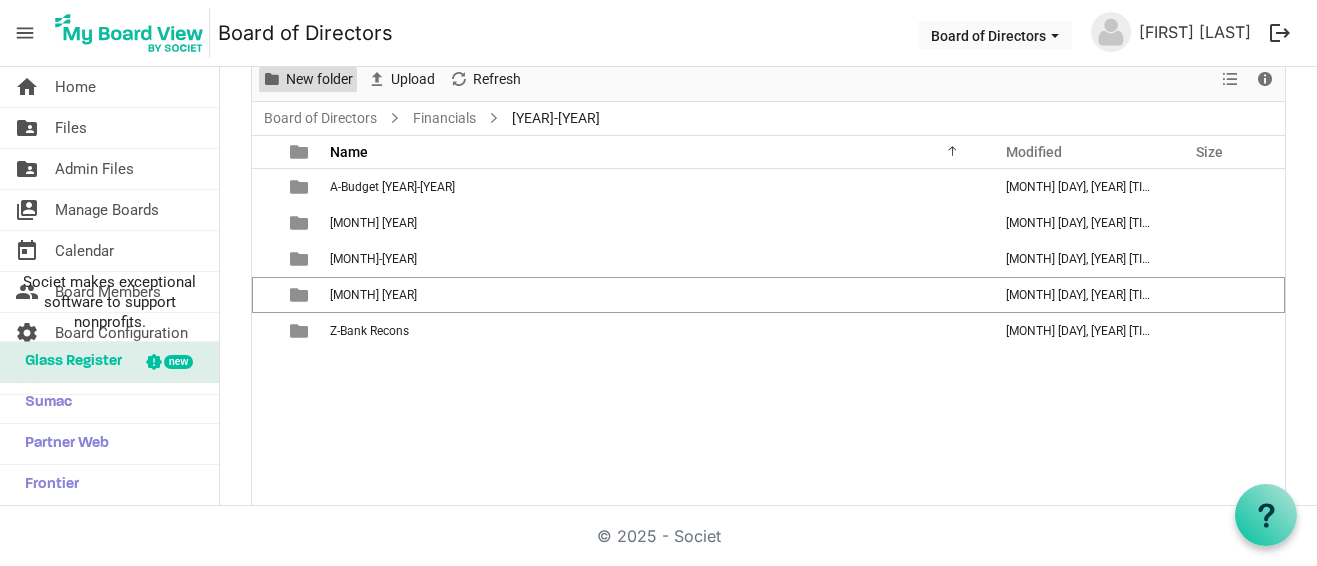 click on "New folder" at bounding box center (319, 79) 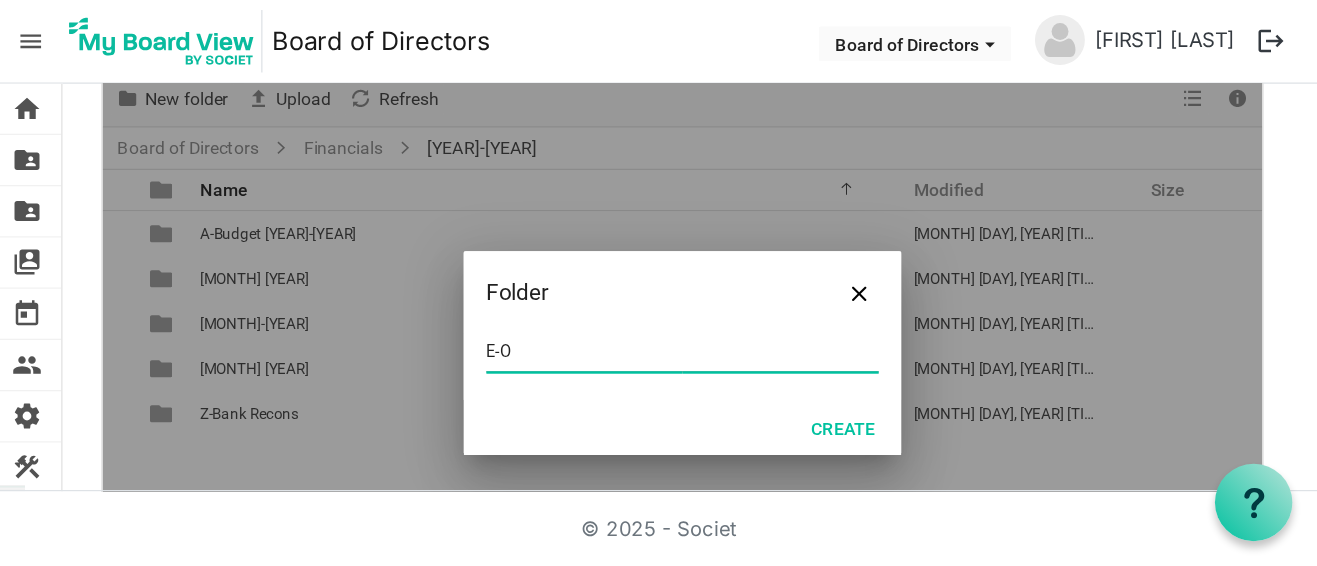 scroll, scrollTop: 107, scrollLeft: 0, axis: vertical 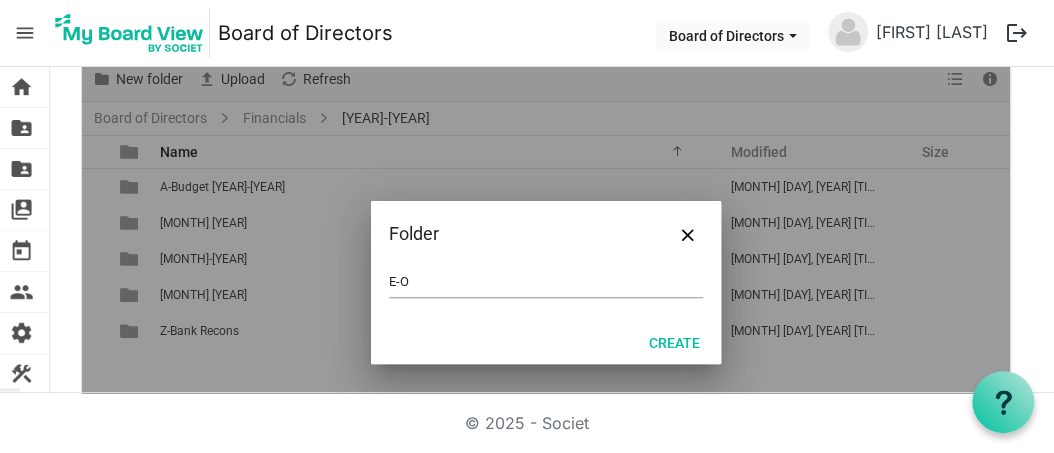 drag, startPoint x: 317, startPoint y: 94, endPoint x: 292, endPoint y: 88, distance: 25.70992 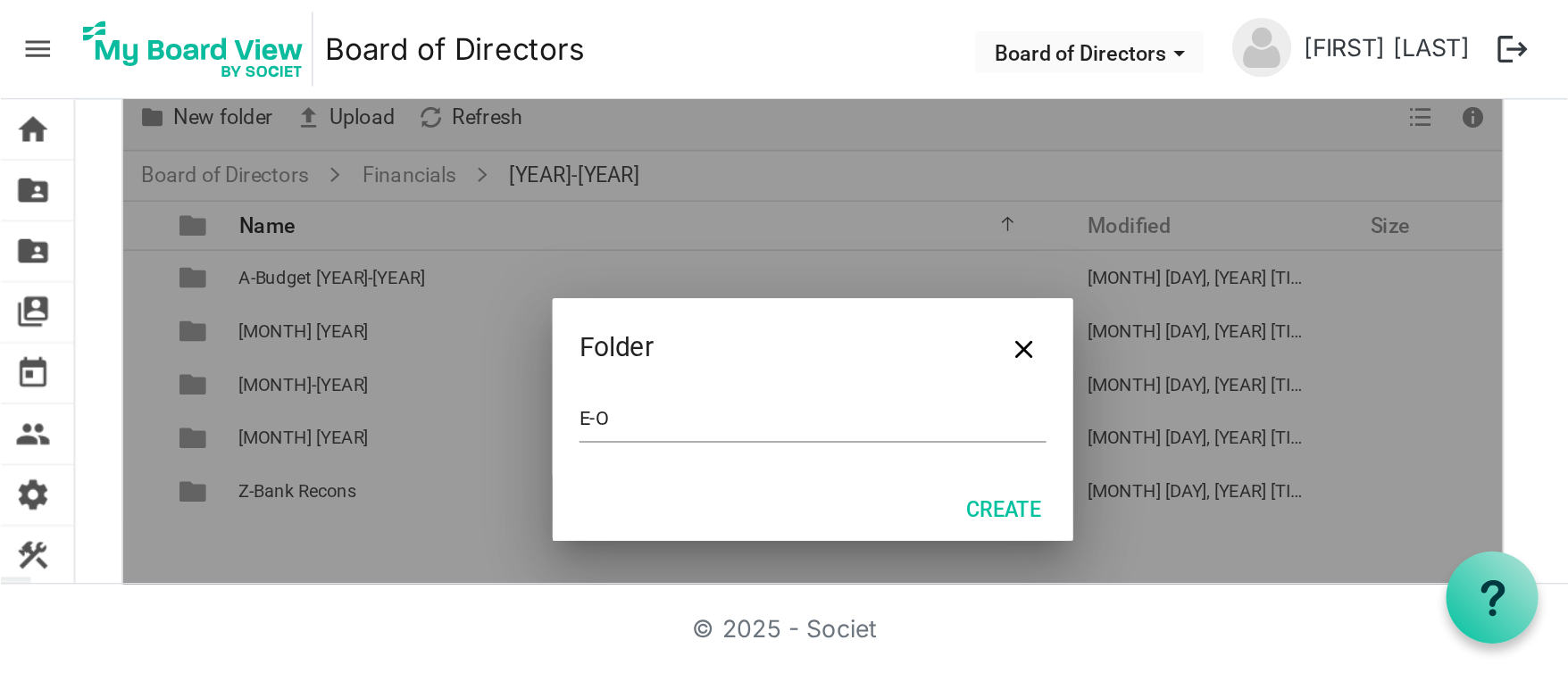scroll, scrollTop: 96, scrollLeft: 0, axis: vertical 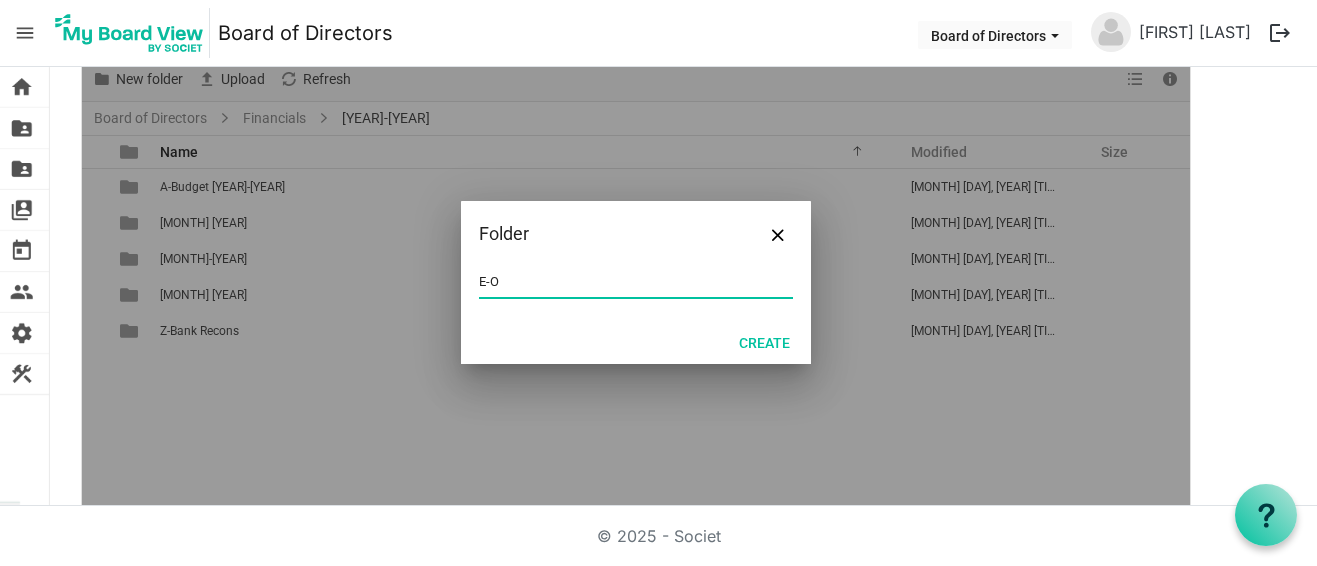 click on "E-O" at bounding box center (636, 282) 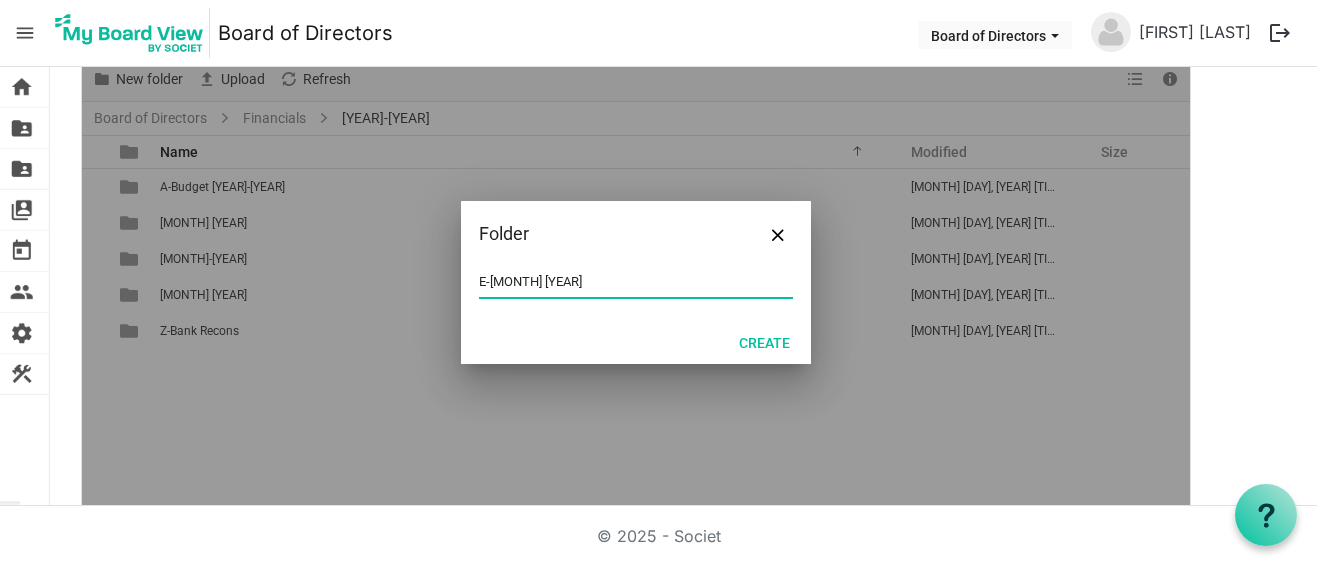 type on "E-Octoer 2025" 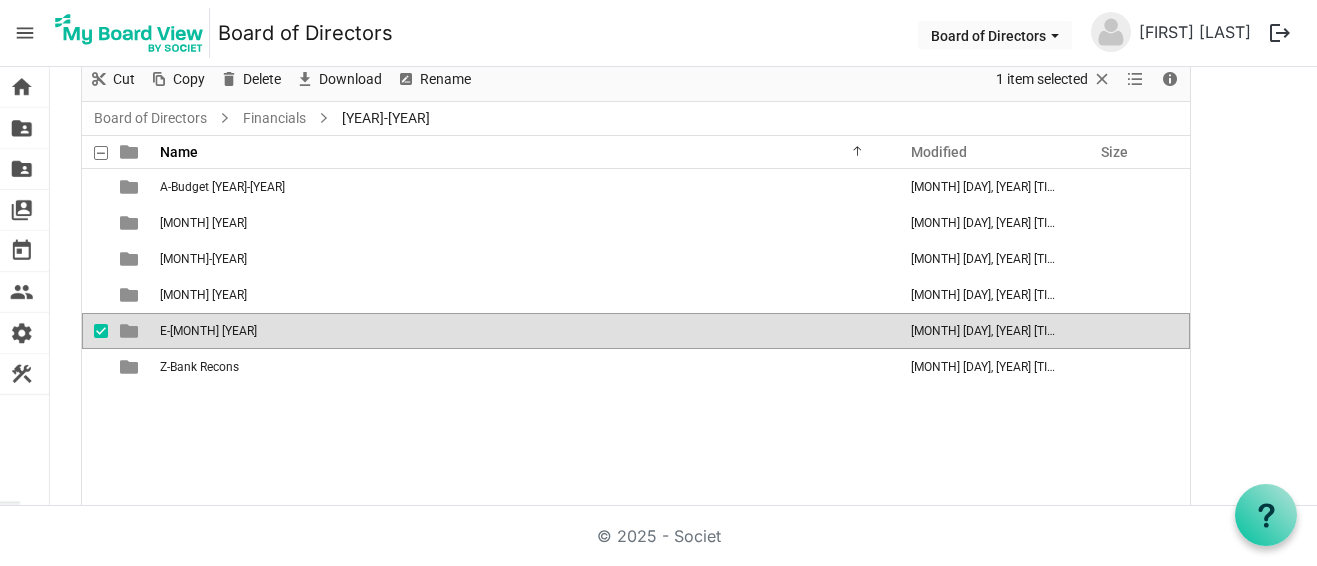 click on "A-Budget 2025-26 August 04, 2025 1:33 AM   B-July 2025 August 04, 2025 1:33 AM   C-August 2025 August 04, 2025 1:33 AM   D-September 2025 August 04, 2025 1:33 AM   E-Octoer 2025 August 04, 2025 1:34 AM   Z-Bank Recons August 04, 2025 1:32 AM" at bounding box center [636, 338] 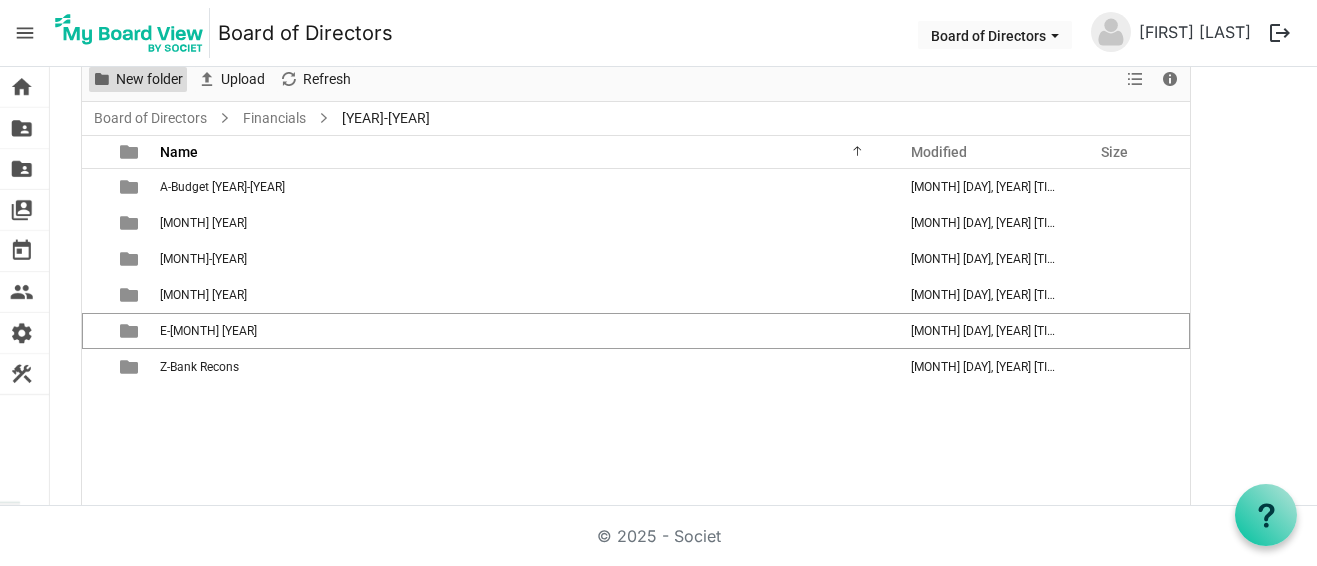 click on "New folder" at bounding box center [149, 79] 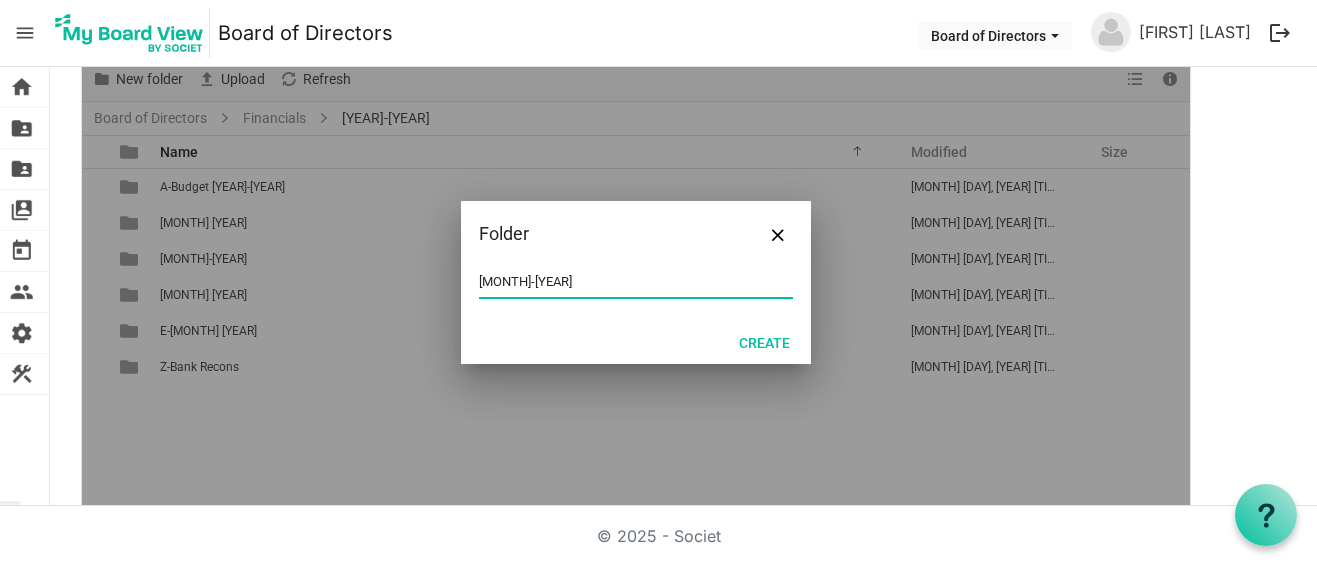 type on "F-[MONTH] [YEAR]" 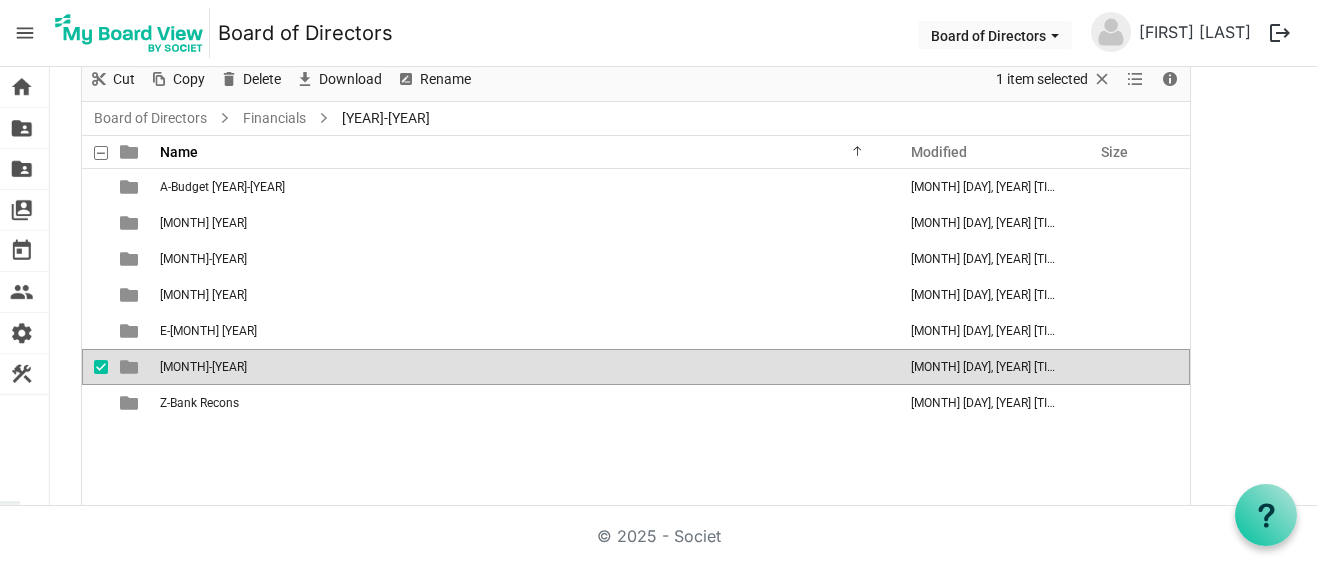 click on "A-Budget 2025-26 August 04, 2025 1:33 AM   B-July 2025 August 04, 2025 1:33 AM   C-August 2025 August 04, 2025 1:33 AM   D-September 2025 August 04, 2025 1:33 AM   E-Octoer 2025 August 04, 2025 1:34 AM   F-November 2025 August 04, 2025 1:34 AM   Z-Bank Recons August 04, 2025 1:32 AM" at bounding box center [636, 338] 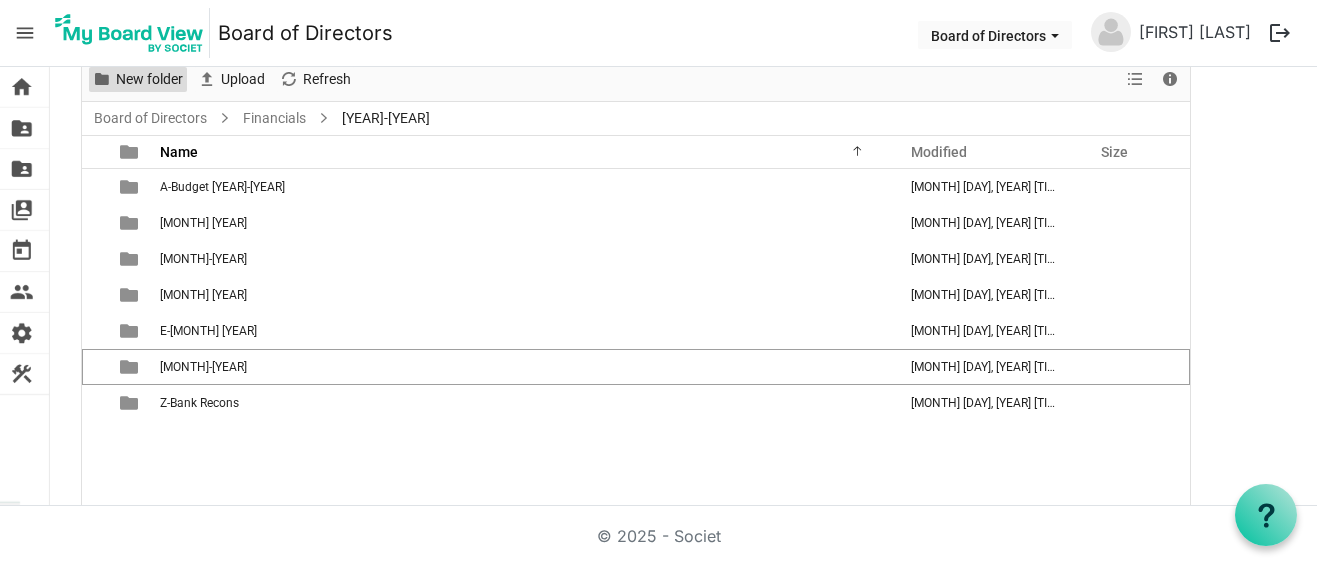 click on "New folder" at bounding box center [149, 79] 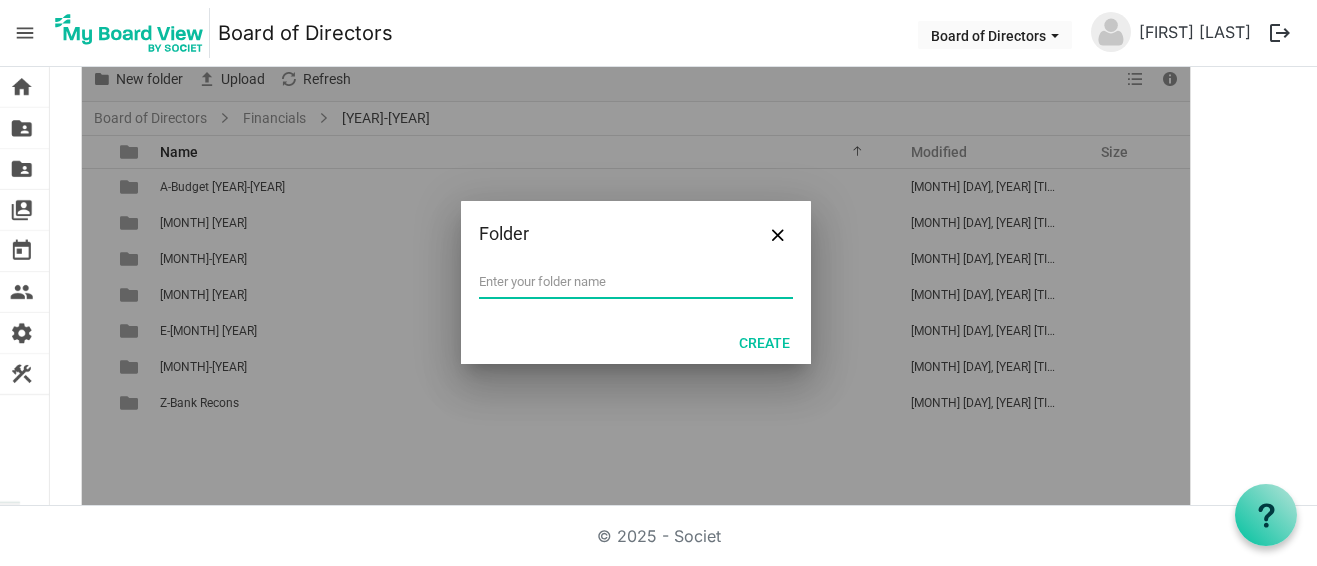 click at bounding box center [636, 283] 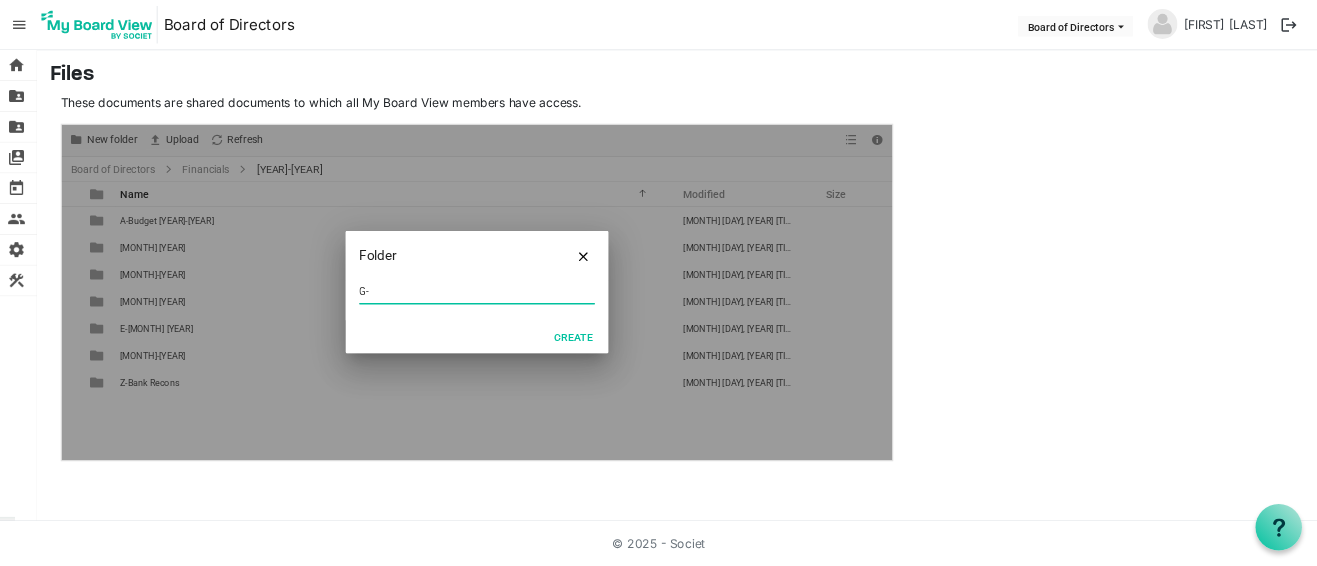 scroll, scrollTop: 0, scrollLeft: 0, axis: both 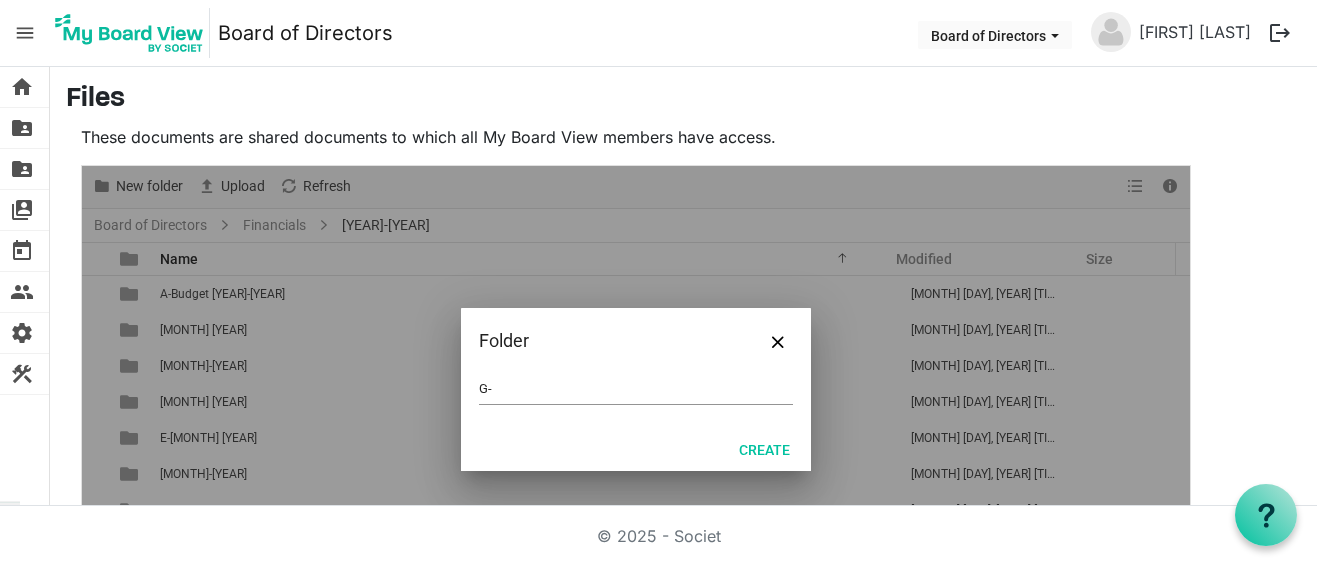 click on "G-" at bounding box center [636, 389] 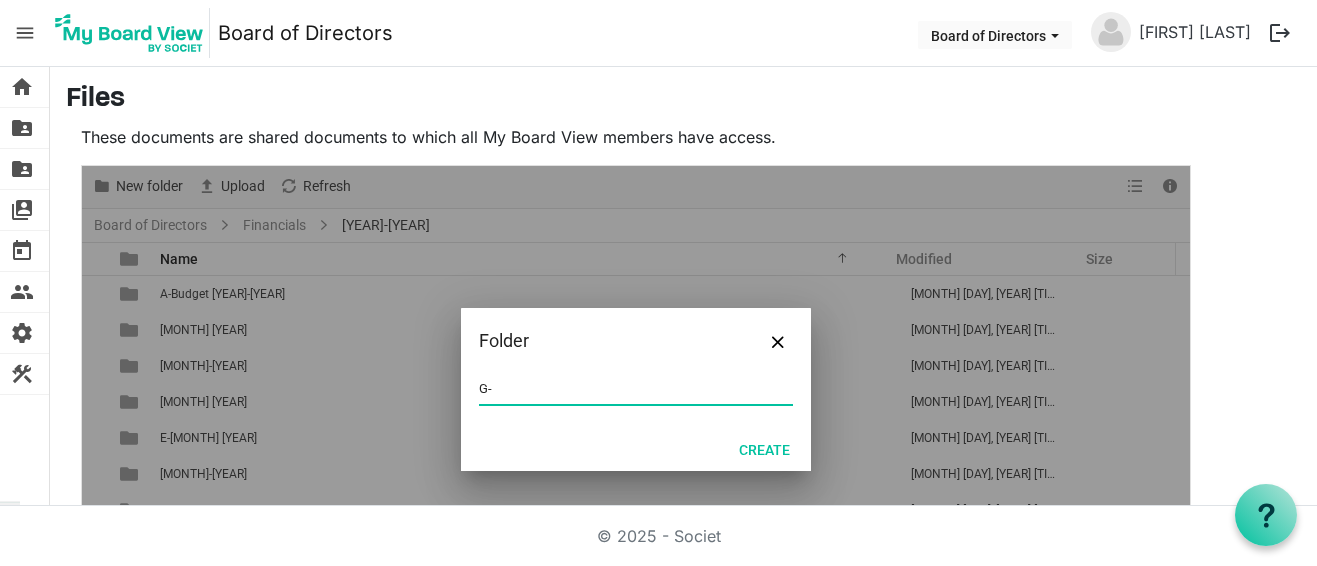 click on "G-" at bounding box center [636, 389] 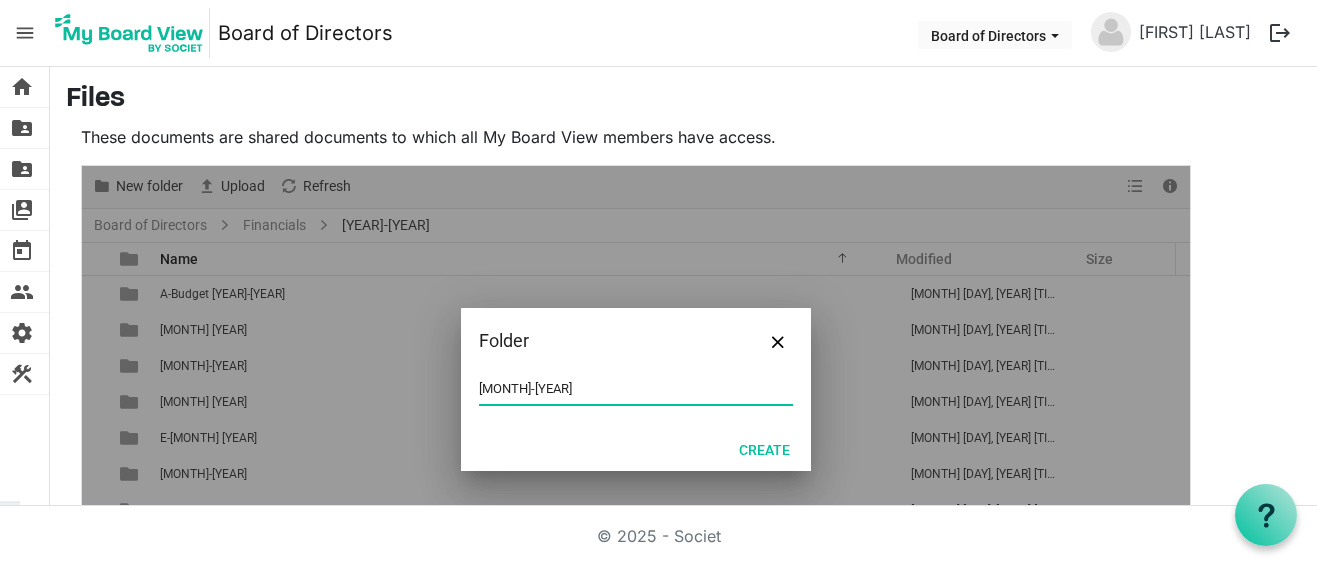 type on "G-[MONTH] [YEAR]" 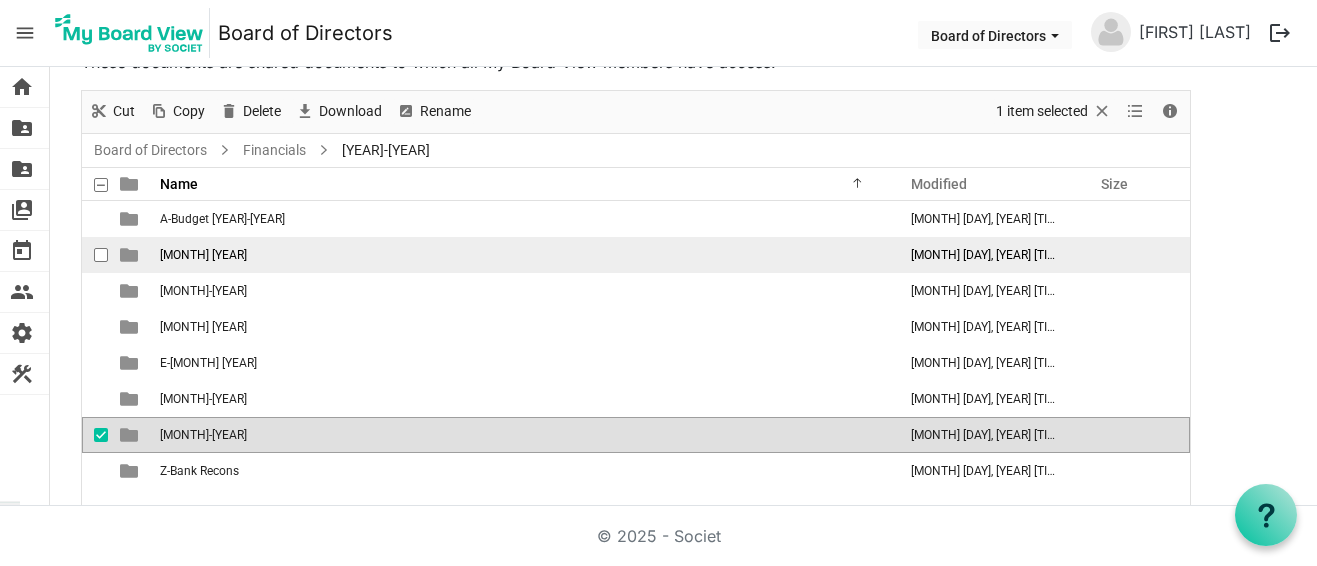 scroll, scrollTop: 125, scrollLeft: 0, axis: vertical 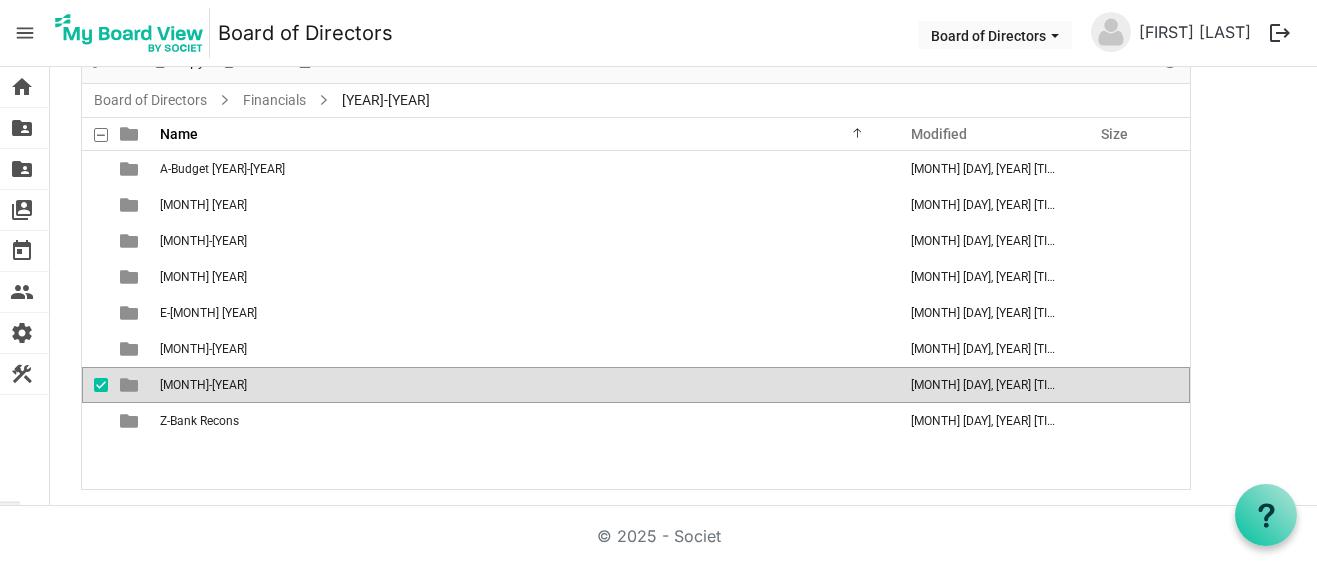 click on "A-Budget 2025-26 August 04, 2025 1:33 AM   B-July 2025 August 04, 2025 1:33 AM   C-August 2025 August 04, 2025 1:33 AM   D-September 2025 August 04, 2025 1:33 AM   E-Octoer 2025 August 04, 2025 1:34 AM   F-November 2025 August 04, 2025 1:34 AM   G-December 2025 August 04, 2025 1:34 AM   Z-Bank Recons August 04, 2025 1:32 AM" at bounding box center [636, 320] 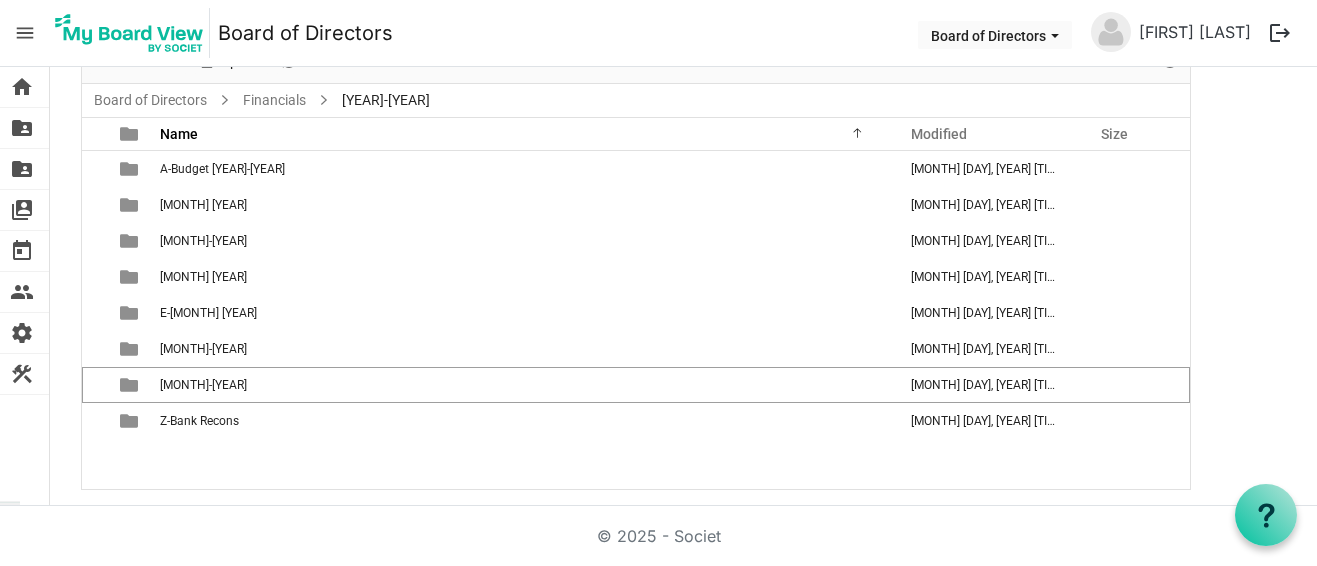 click on "A-Budget 2025-26 August 04, 2025 1:33 AM   B-July 2025 August 04, 2025 1:33 AM   C-August 2025 August 04, 2025 1:33 AM   D-September 2025 August 04, 2025 1:33 AM   E-Octoer 2025 August 04, 2025 1:34 AM   F-November 2025 August 04, 2025 1:34 AM   G-December 2025 August 04, 2025 1:34 AM   Z-Bank Recons August 04, 2025 1:32 AM" at bounding box center [636, 320] 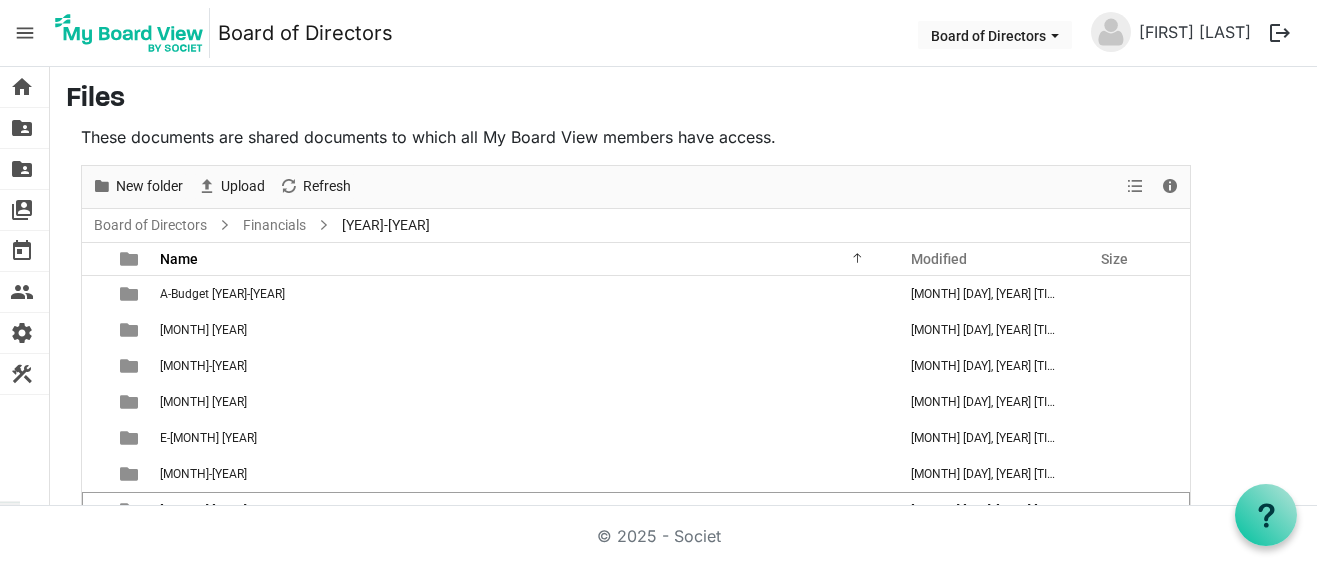 scroll, scrollTop: 17, scrollLeft: 0, axis: vertical 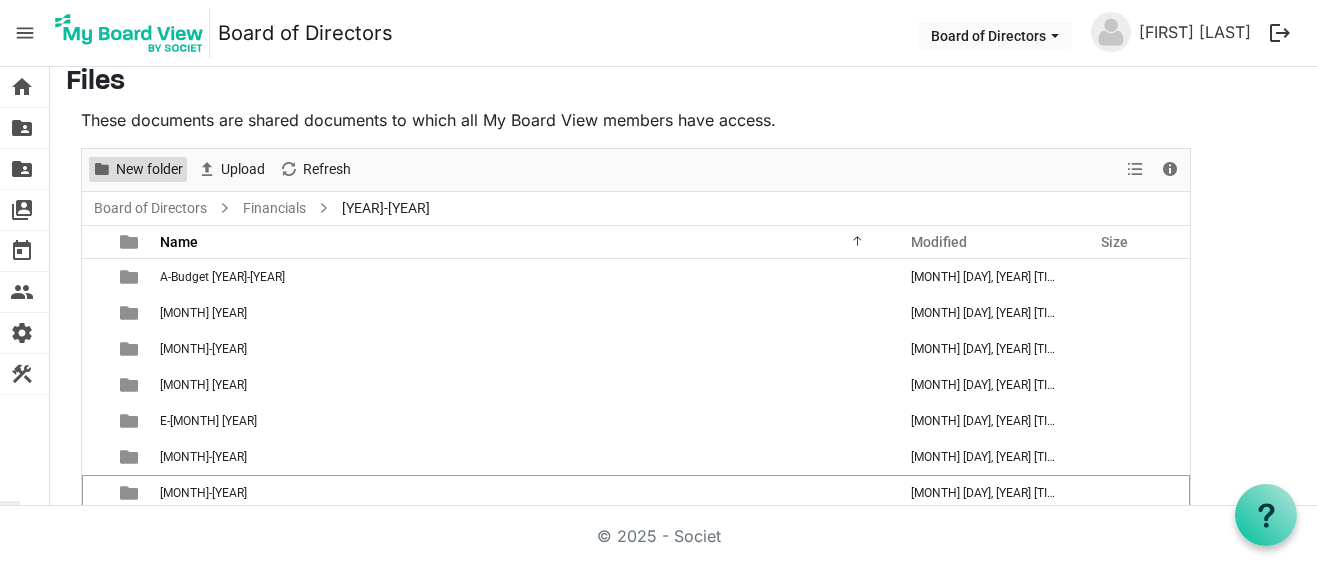 click on "New folder" at bounding box center (149, 169) 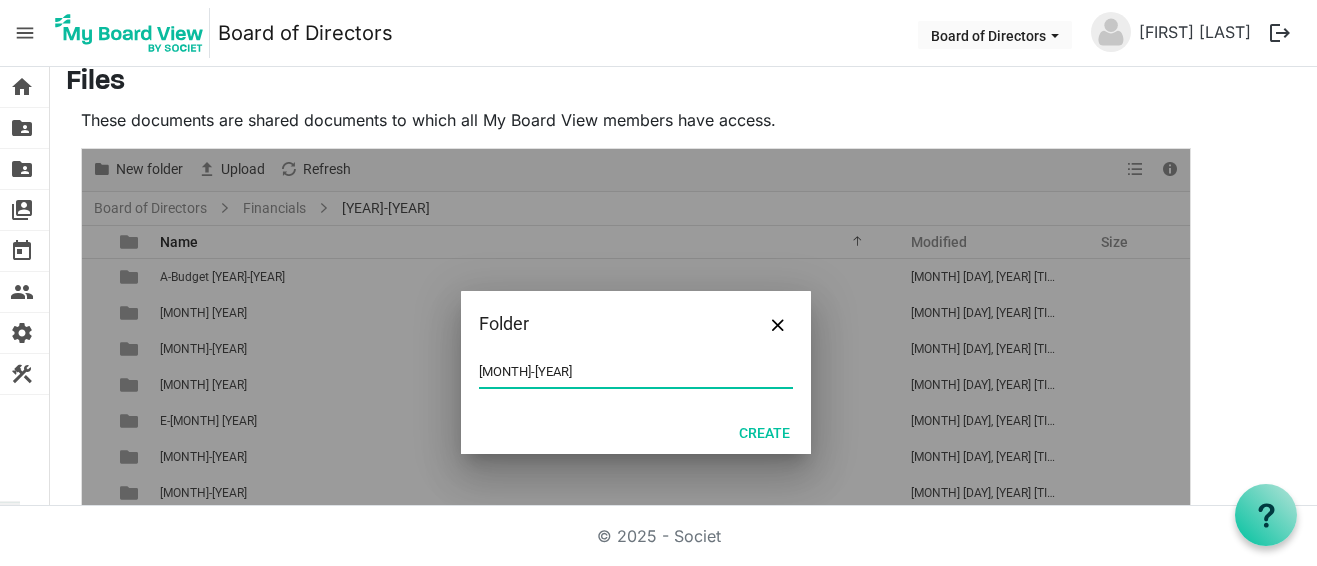 type on "H-[MONTH] [YEAR]" 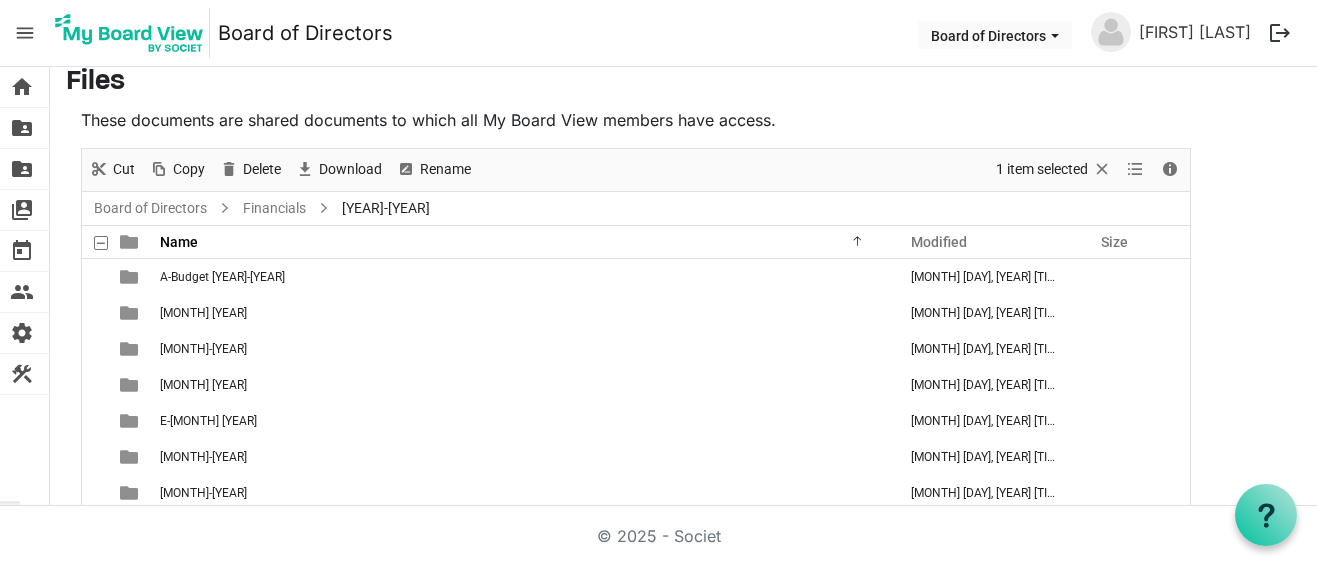 scroll, scrollTop: 125, scrollLeft: 0, axis: vertical 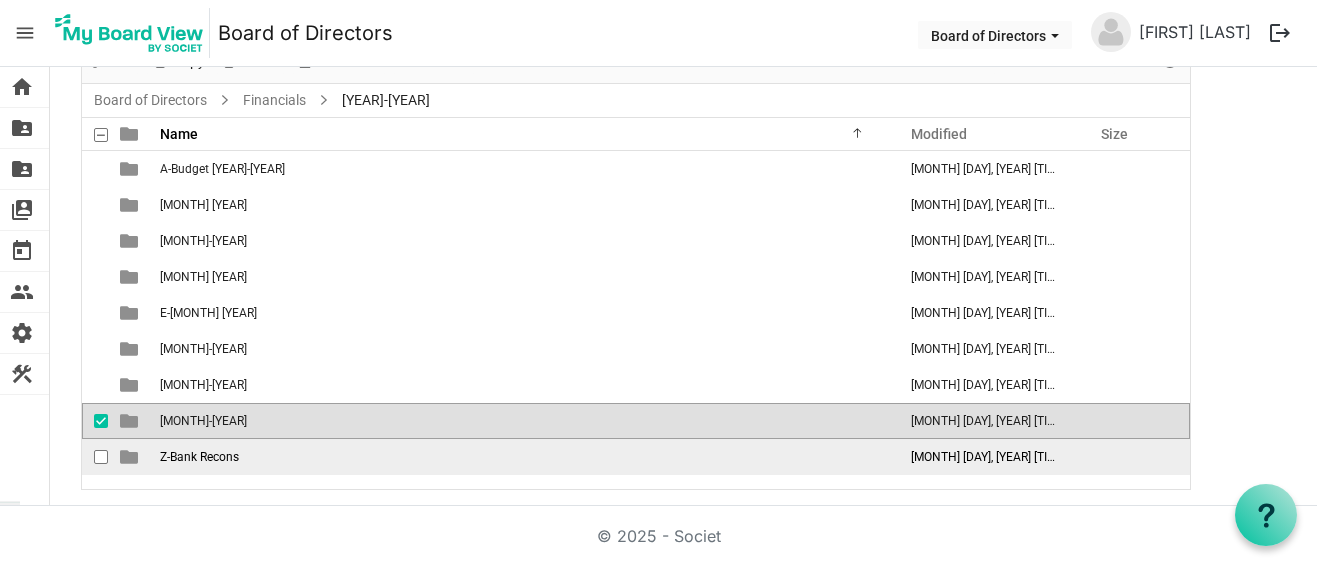click on "Z-Bank Recons" at bounding box center (522, 457) 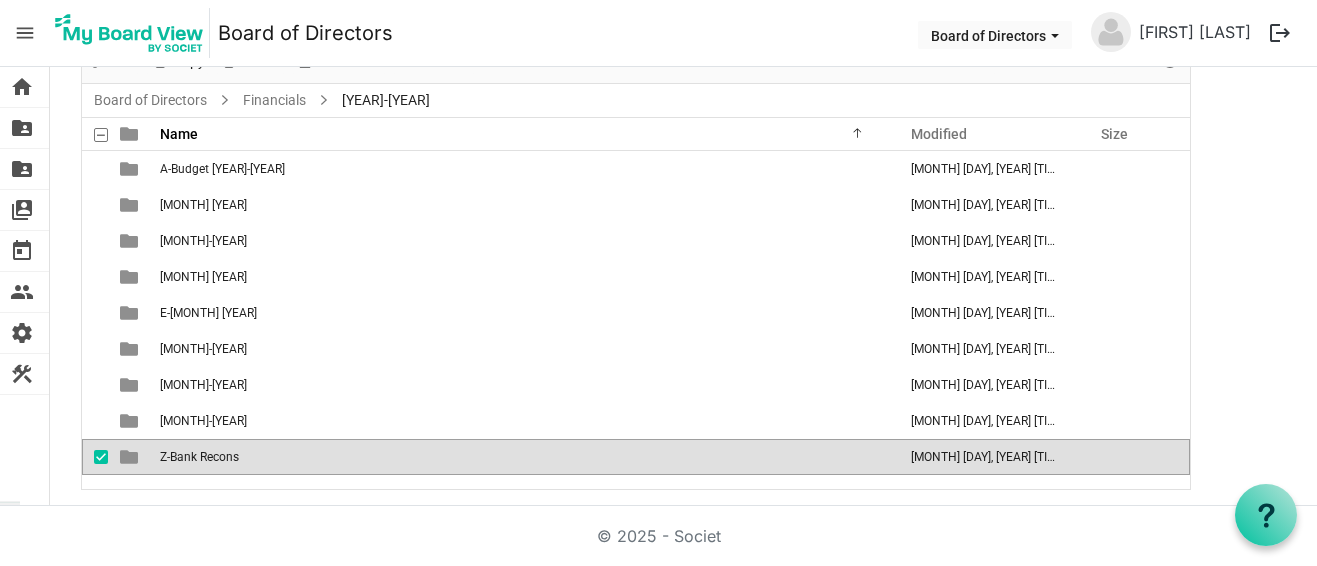 click on "A-Budget 2025-26 August 04, 2025 1:33 AM   B-July 2025 August 04, 2025 1:33 AM   C-August 2025 August 04, 2025 1:33 AM   D-September 2025 August 04, 2025 1:33 AM   E-Octoer 2025 August 04, 2025 1:34 AM   F-November 2025 August 04, 2025 1:34 AM   G-December 2025 August 04, 2025 1:34 AM   H-January 2026 August 04, 2025 1:35 AM   Z-Bank Recons August 04, 2025 1:32 AM" at bounding box center [636, 320] 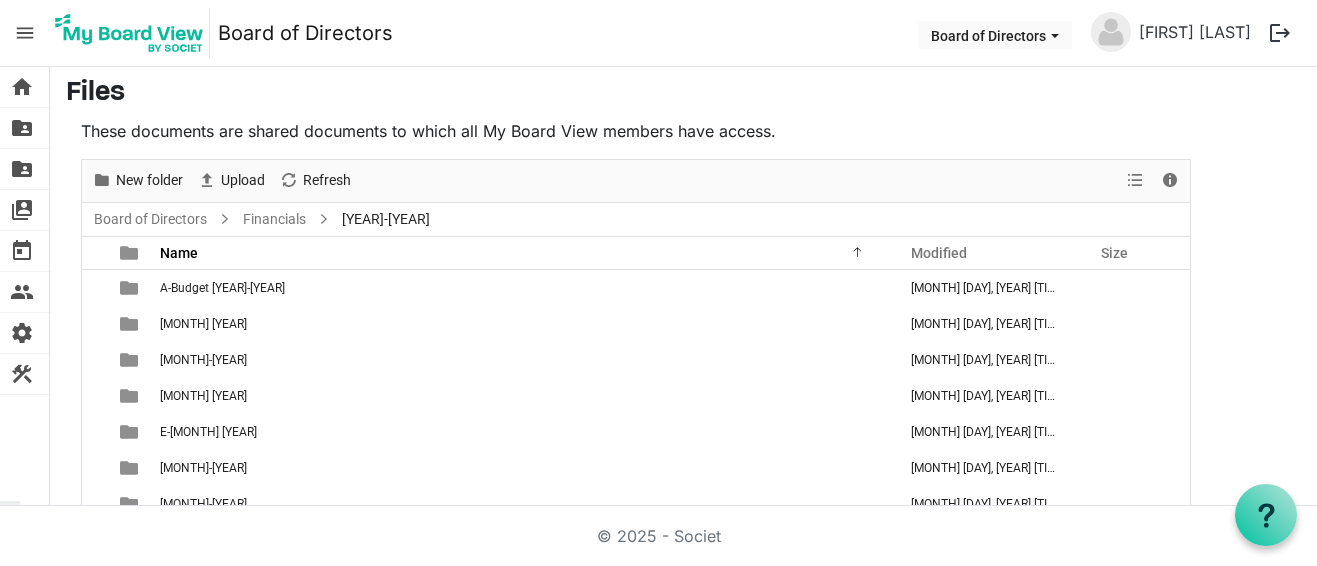 scroll, scrollTop: 0, scrollLeft: 0, axis: both 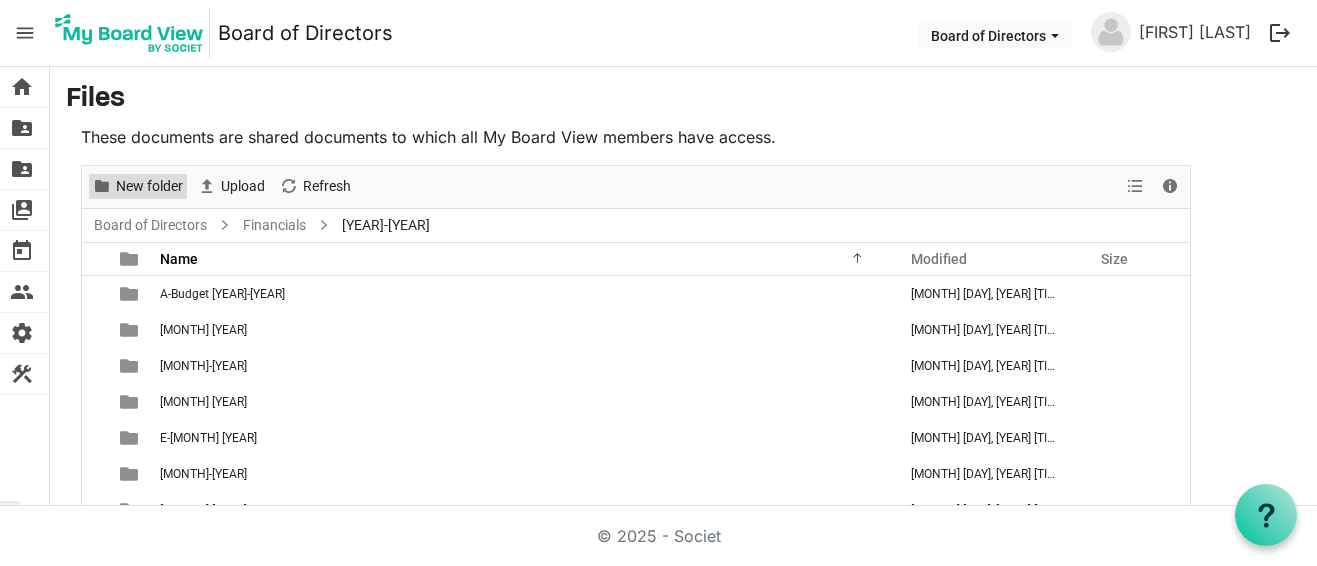 click on "New folder" at bounding box center (149, 186) 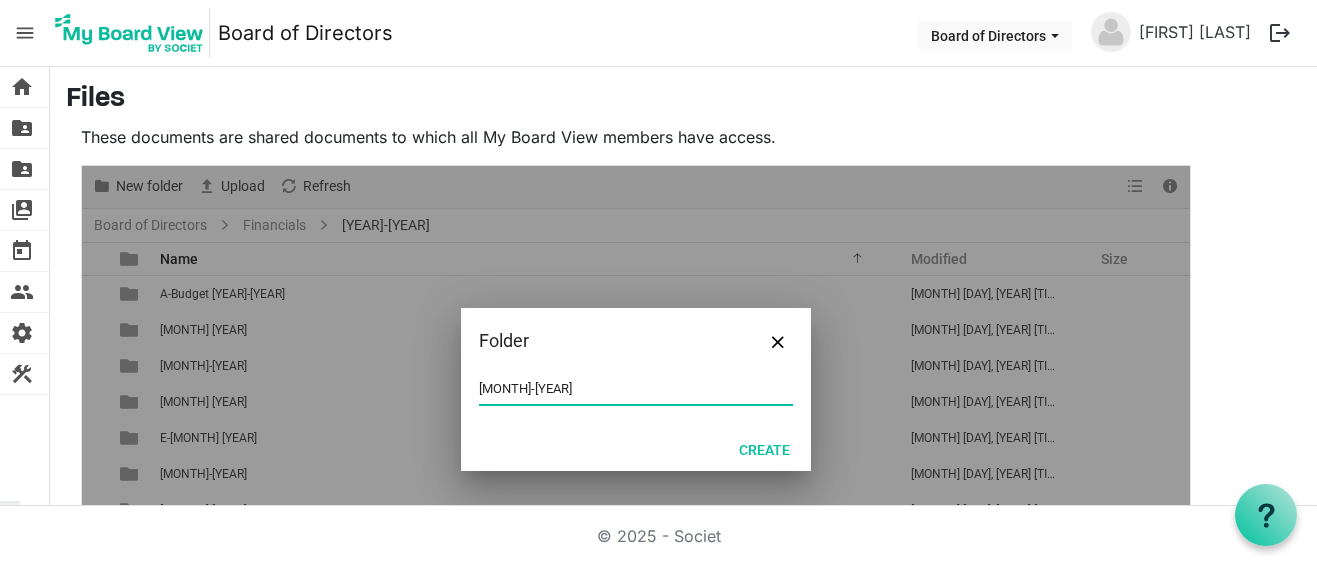 type on "I-[MONTH] [YEAR]" 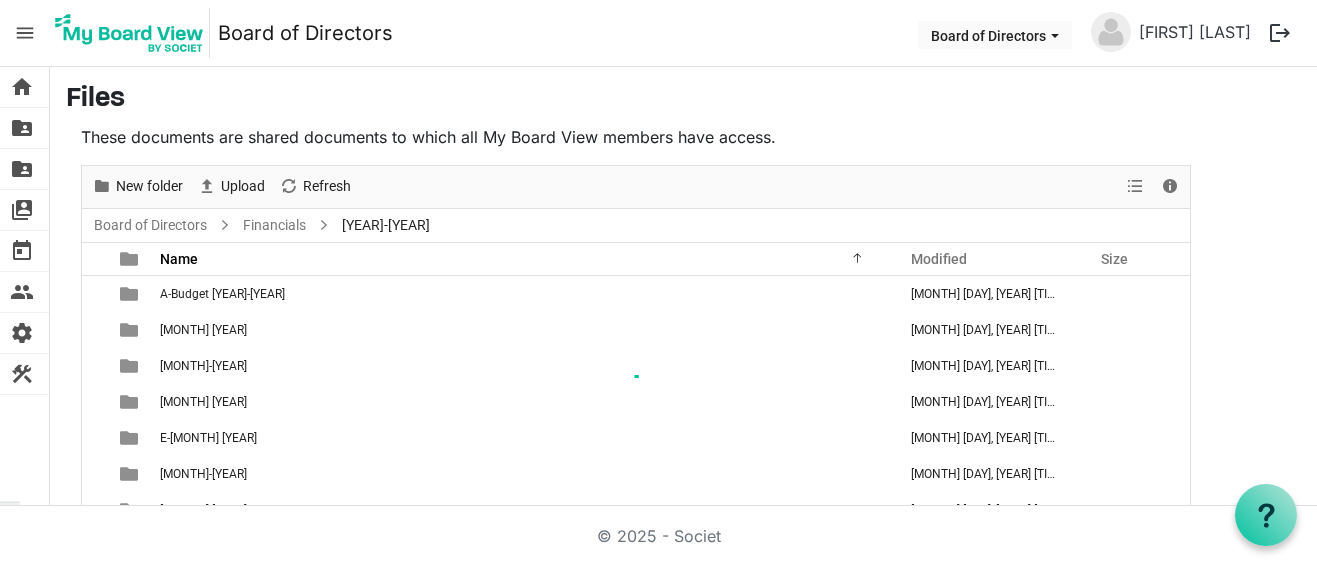 scroll, scrollTop: 125, scrollLeft: 0, axis: vertical 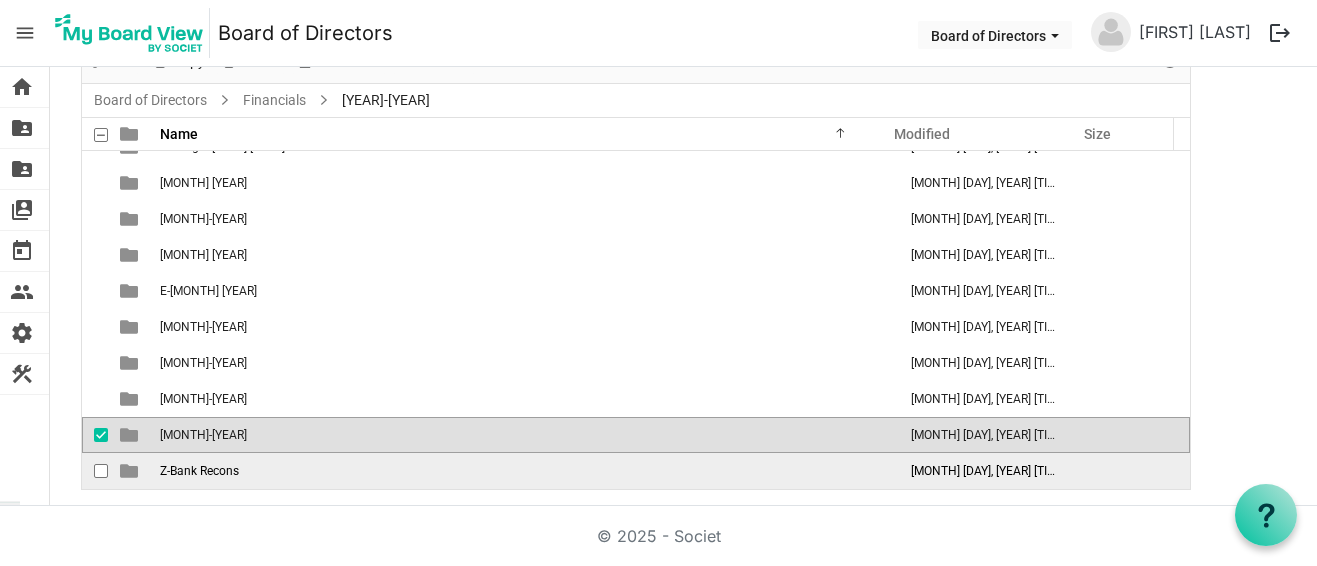 click on "Z-Bank Recons" at bounding box center (522, 471) 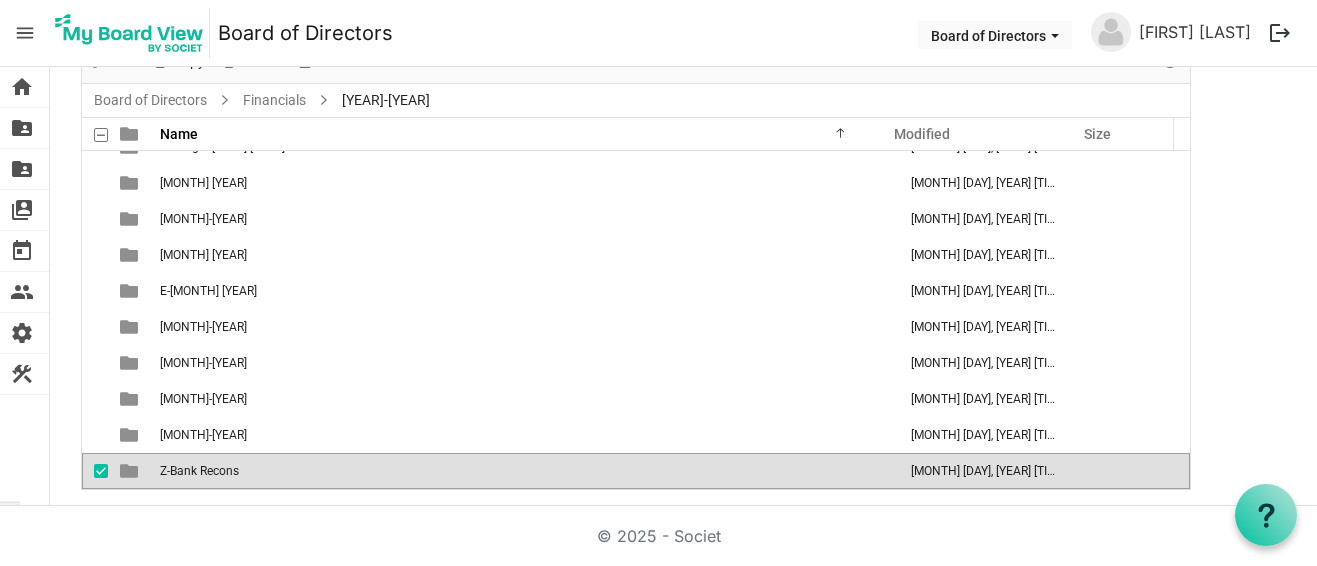 click on "Files
These documents are shared documents to which all My Board View members have access.
New folder Upload Cut Copy Paste Delete Download Rename Sort by Refresh 1 item selected View Details Board of Directors Financials 2025-2026   Name Modified Size filemanager_grid_header_table   A-Budget 2025-26 August 04, 2025 1:33 AM   B-July 2025 August 04, 2025 1:33 AM   C-August 2025 August 04, 2025 1:33 AM   D-September 2025 August 04, 2025 1:33 AM   E-Octoer 2025 August 04, 2025 1:34 AM   F-November 2025 August 04, 2025 1:34 AM   G-December 2025 August 04, 2025 1:34 AM   H-January 2026 August 04, 2025 1:35 AM   I-February 2026 August 04, 2025 1:35 AM   Z-Bank Recons August 04, 2025 1:32 AM Upload Files Browse... Folder I-February 2026 Create" at bounding box center [683, 224] 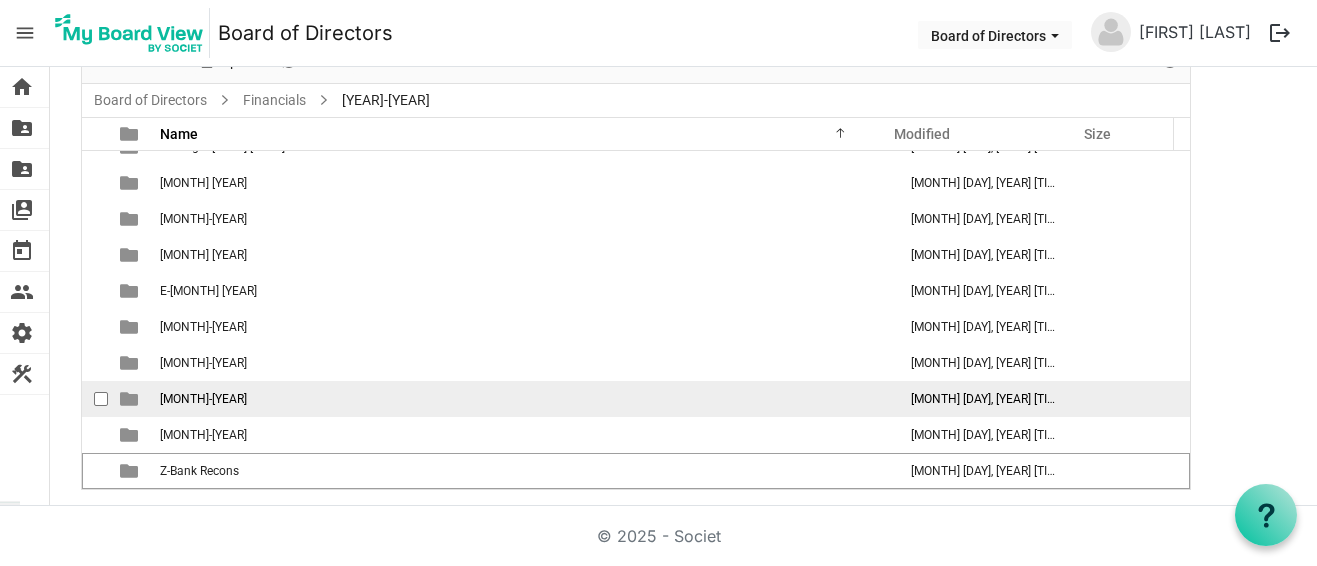 scroll, scrollTop: 0, scrollLeft: 0, axis: both 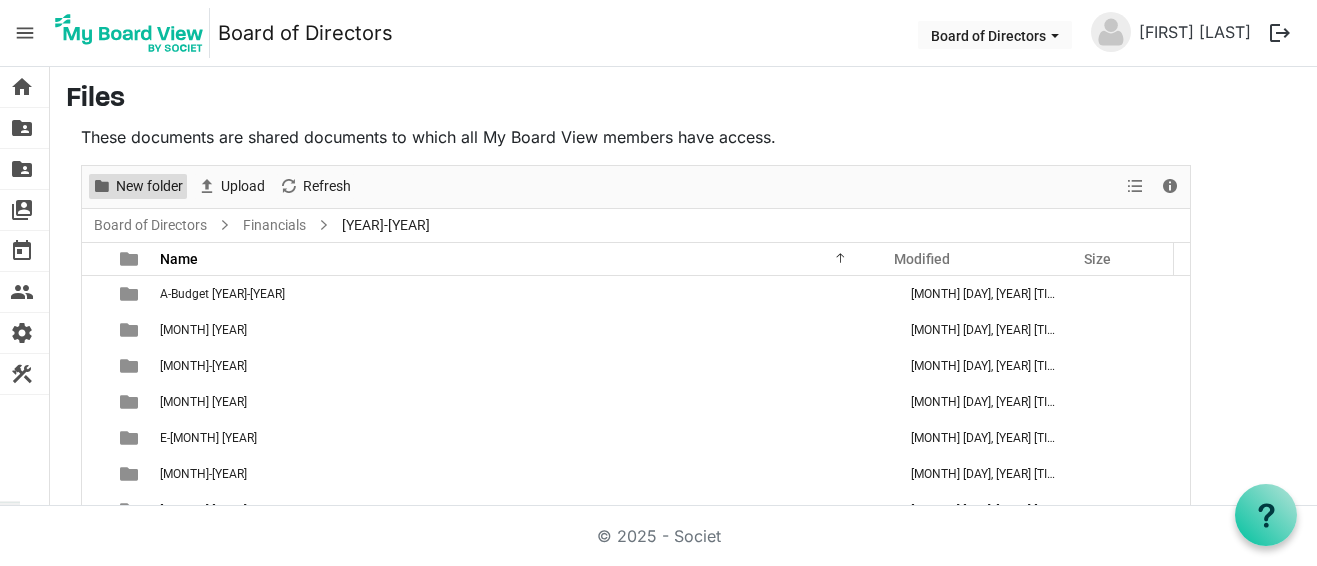 click on "New folder" at bounding box center [149, 186] 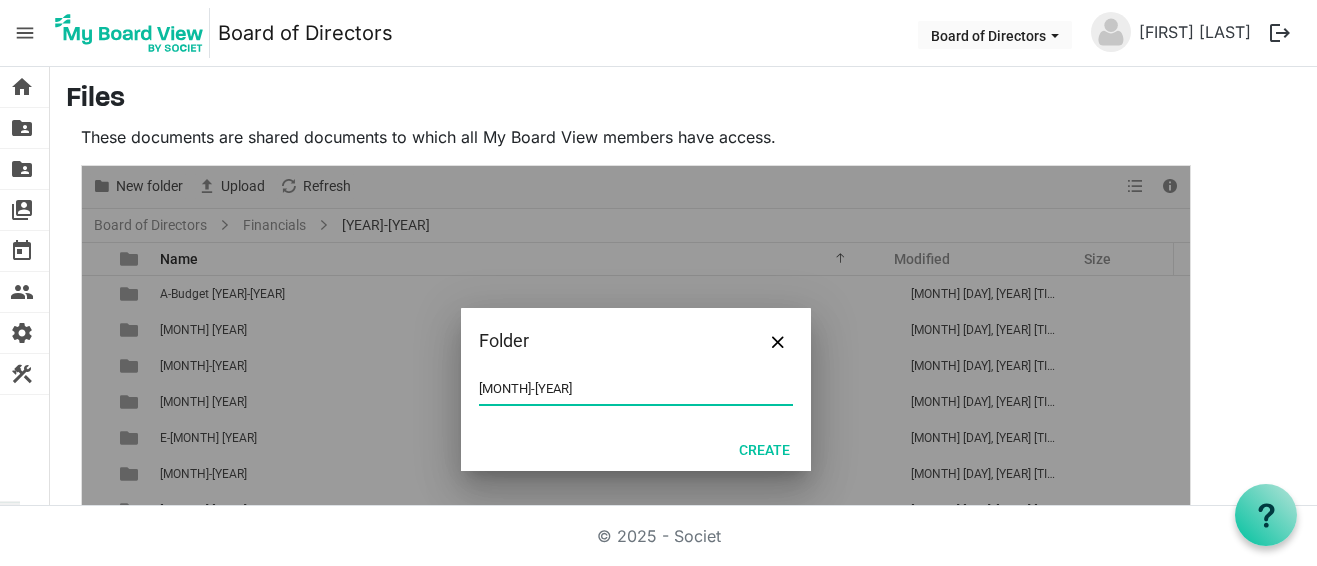 type on "J-[MONTH] [YEAR]" 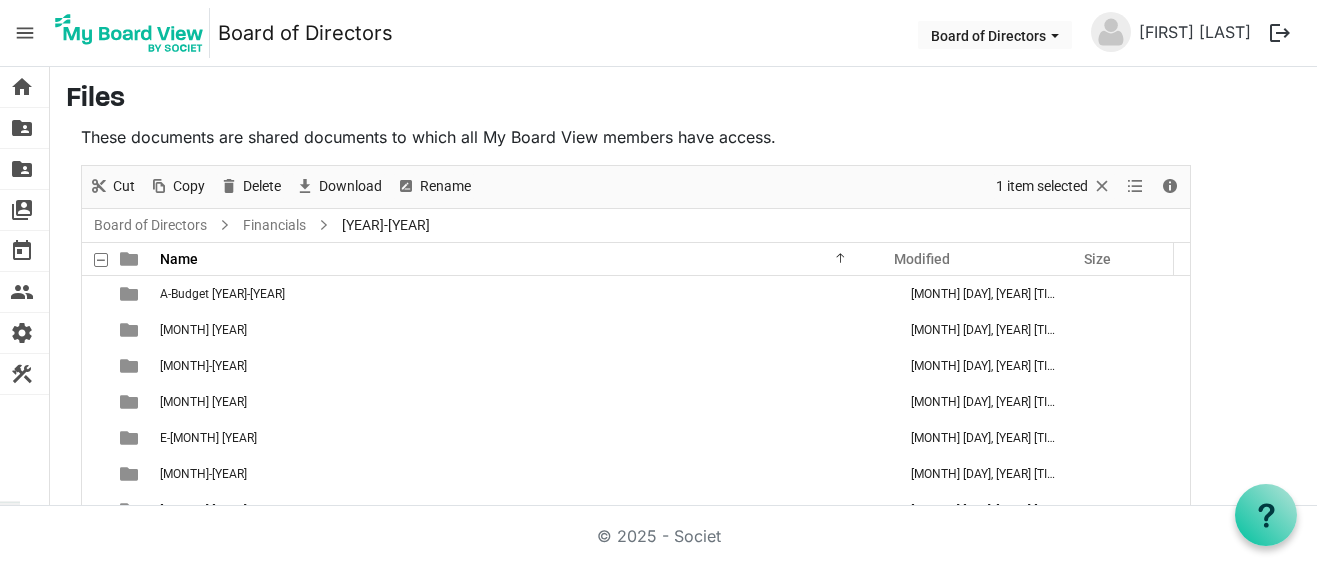scroll, scrollTop: 22, scrollLeft: 0, axis: vertical 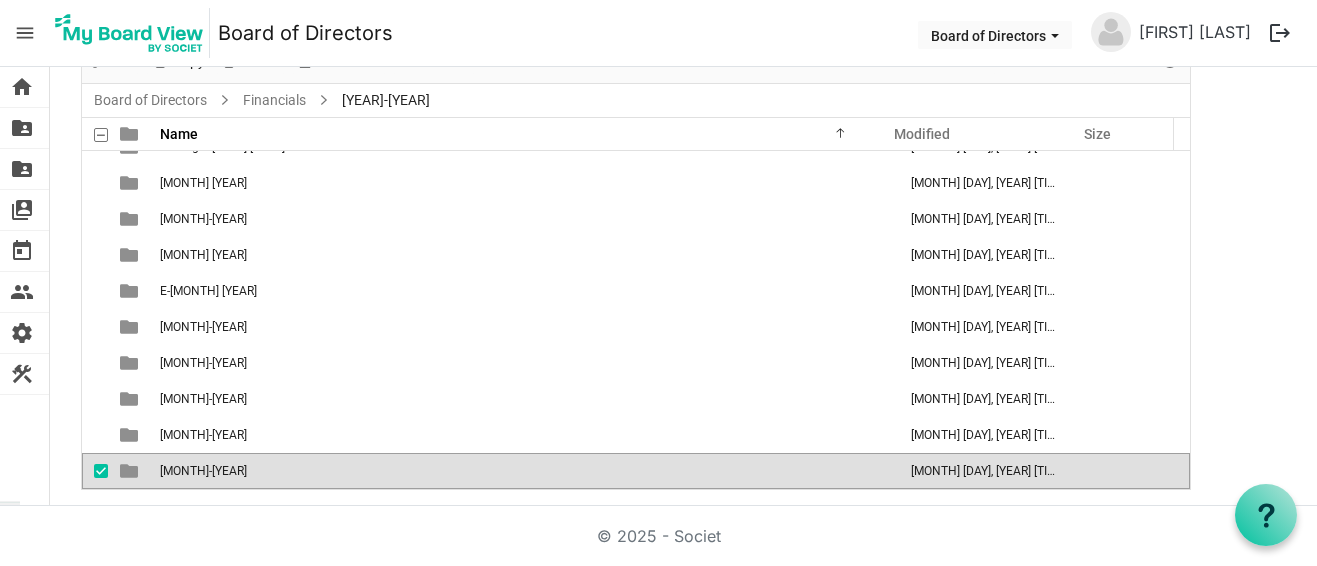 click on "Files
These documents are shared documents to which all My Board View members have access.
New folder Upload Cut Copy Paste Delete Download Rename Sort by Refresh 1 item selected View Details Board of Directors Financials 2025-2026   Name Modified Size filemanager_grid_header_table   A-Budget 2025-26 August 04, 2025 1:33 AM   B-July 2025 August 04, 2025 1:33 AM   C-August 2025 August 04, 2025 1:33 AM   D-September 2025 August 04, 2025 1:33 AM   E-Octoer 2025 August 04, 2025 1:34 AM   F-November 2025 August 04, 2025 1:34 AM   G-December 2025 August 04, 2025 1:34 AM   H-January 2026 August 04, 2025 1:35 AM   I-February 2026 August 04, 2025 1:35 AM   J-March 2026 August 04, 2025 1:35 AM   Z-Bank Recons August 04, 2025 1:32 AM Upload Files Browse... Folder J-March 2026 Create" at bounding box center (683, 224) 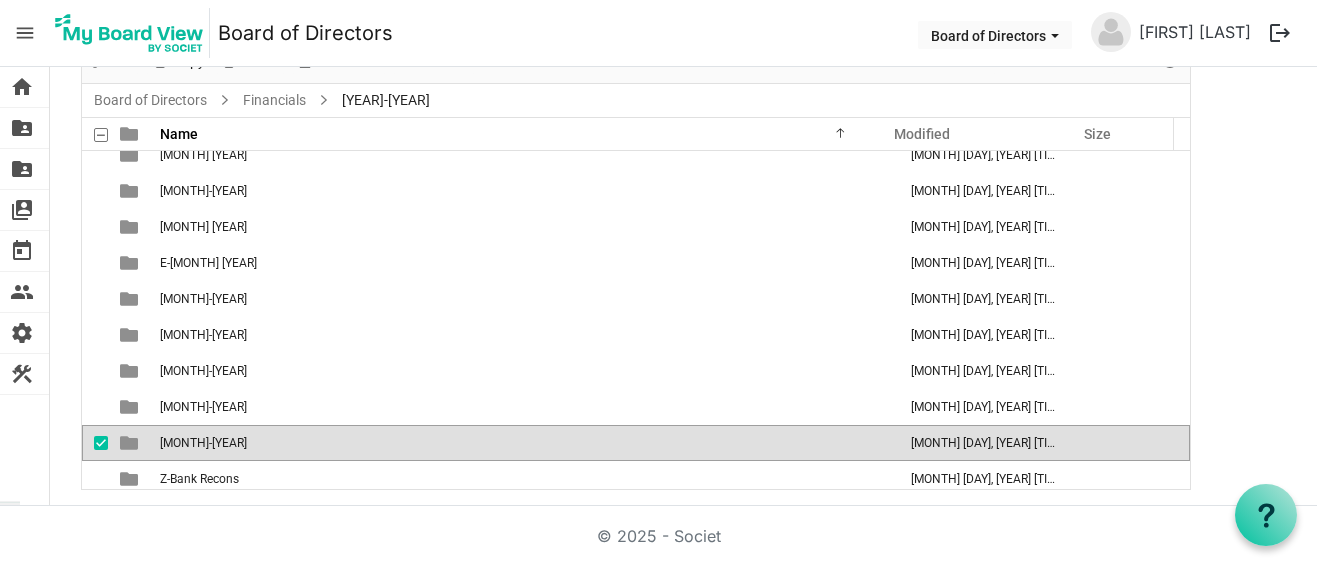scroll, scrollTop: 58, scrollLeft: 0, axis: vertical 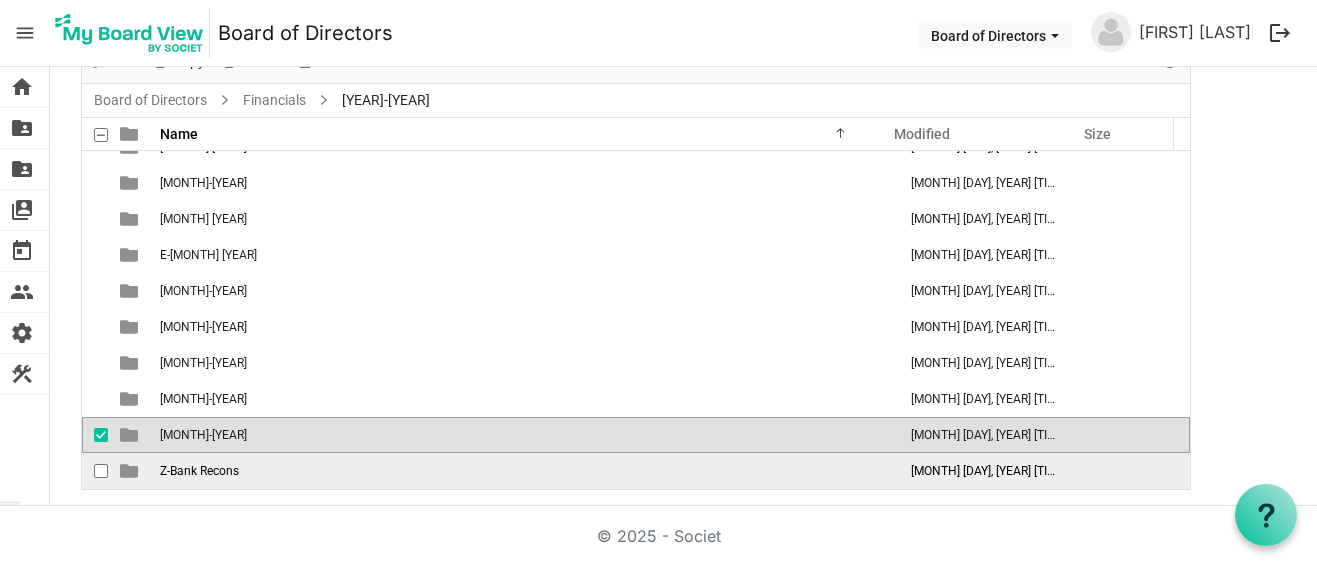 click on "Z-Bank Recons" at bounding box center (522, 471) 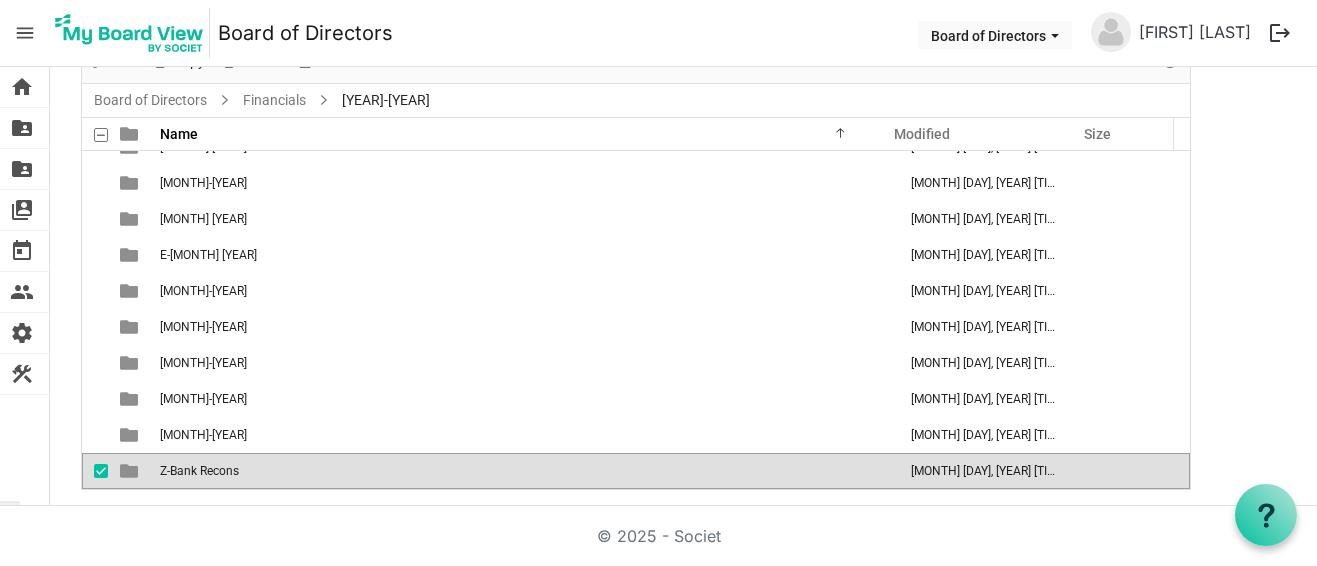 click on "Z-Bank Recons" at bounding box center [522, 471] 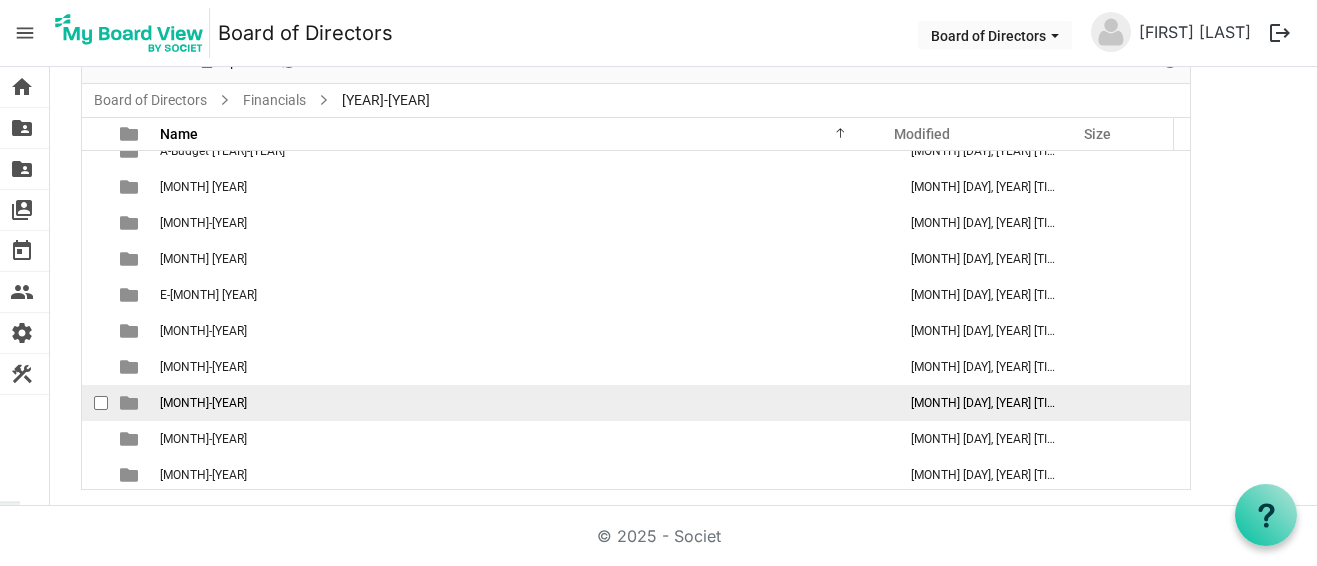 scroll, scrollTop: 0, scrollLeft: 0, axis: both 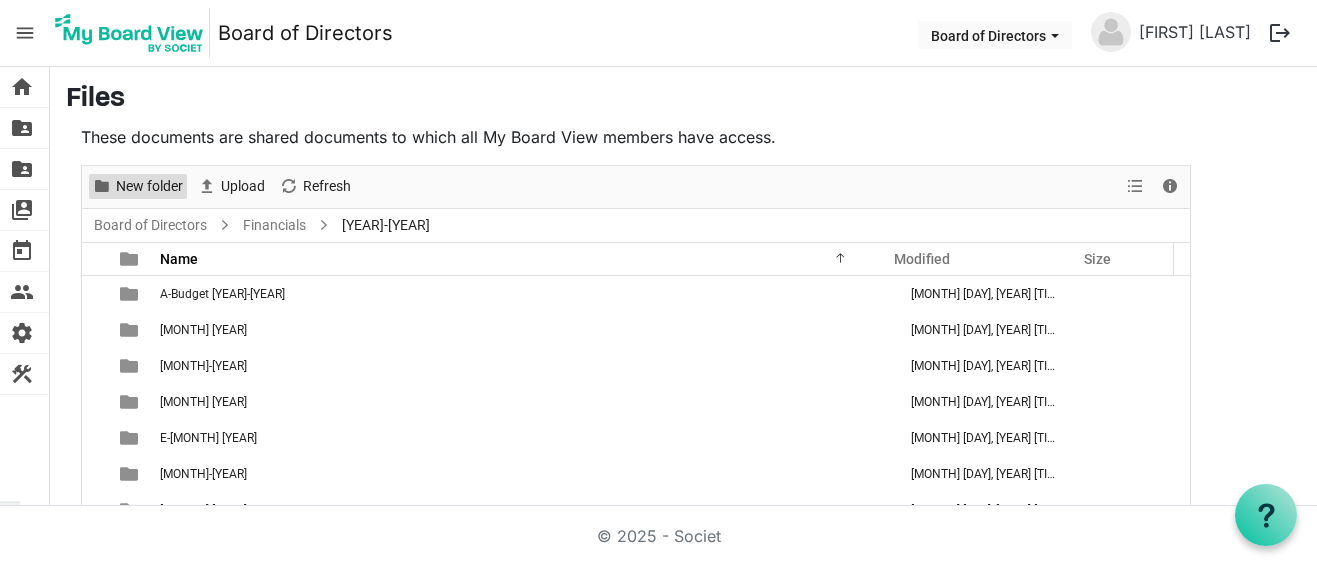 click on "New folder" at bounding box center (149, 186) 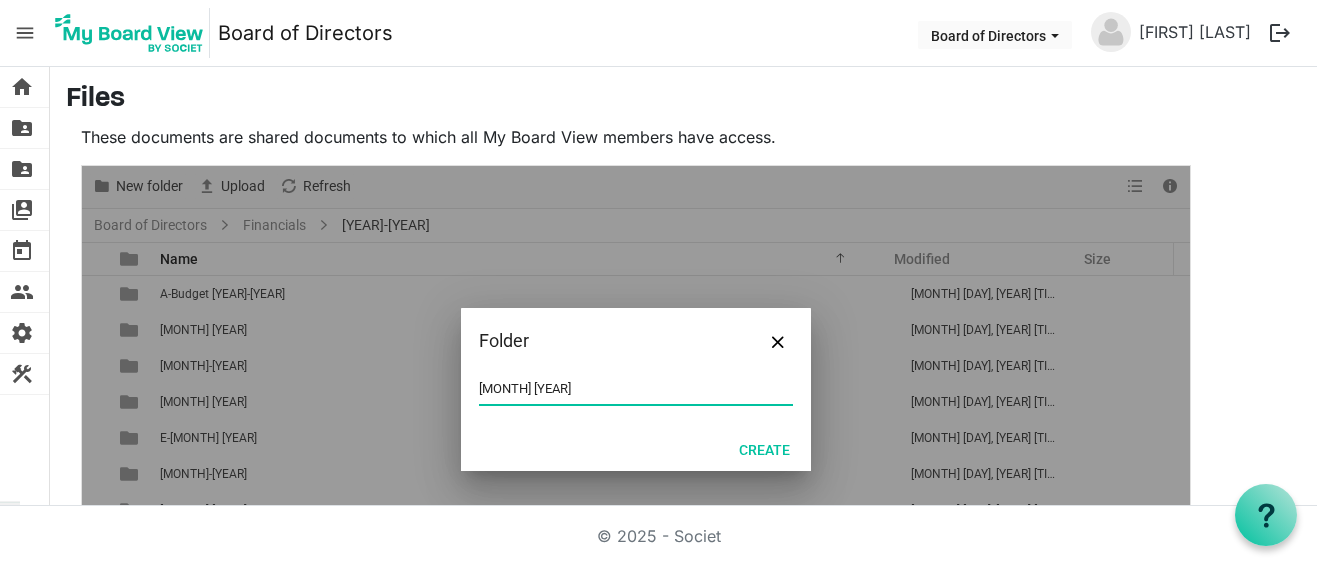 type on "K-[MONTH] [YEAR]" 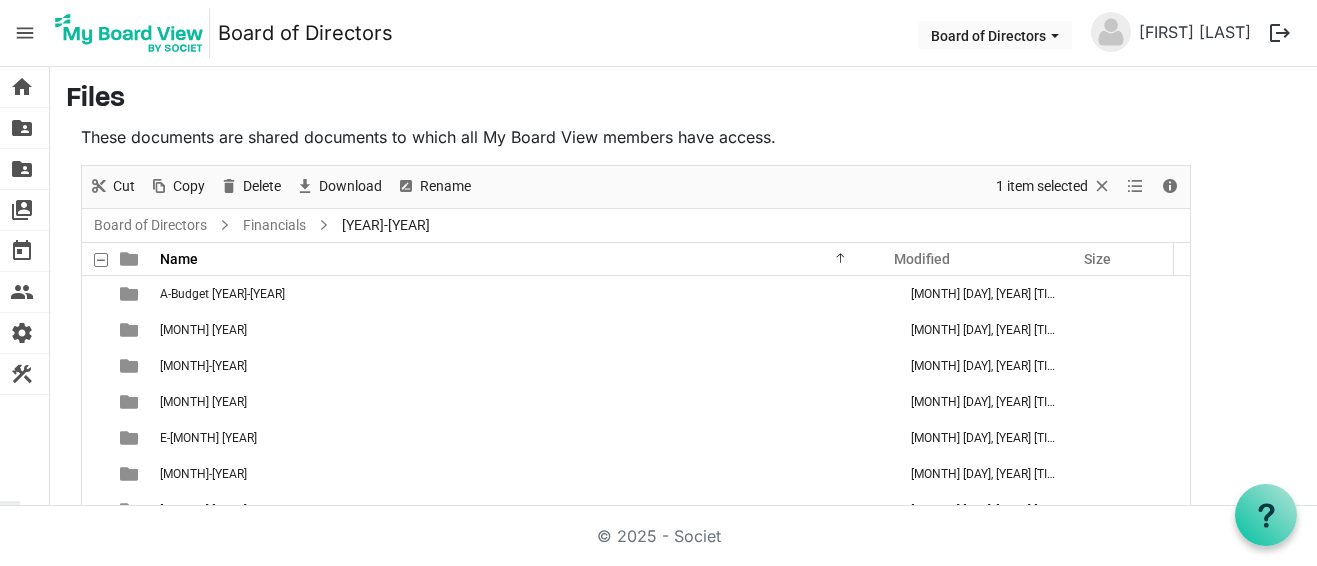 scroll, scrollTop: 94, scrollLeft: 0, axis: vertical 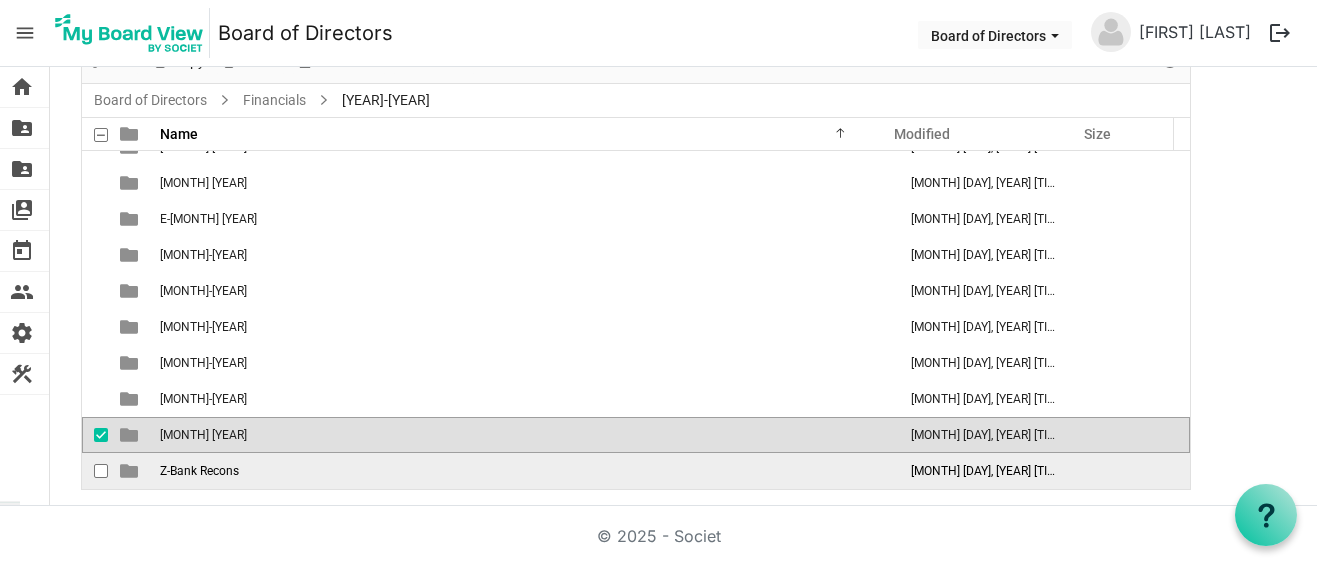 click at bounding box center [131, 471] 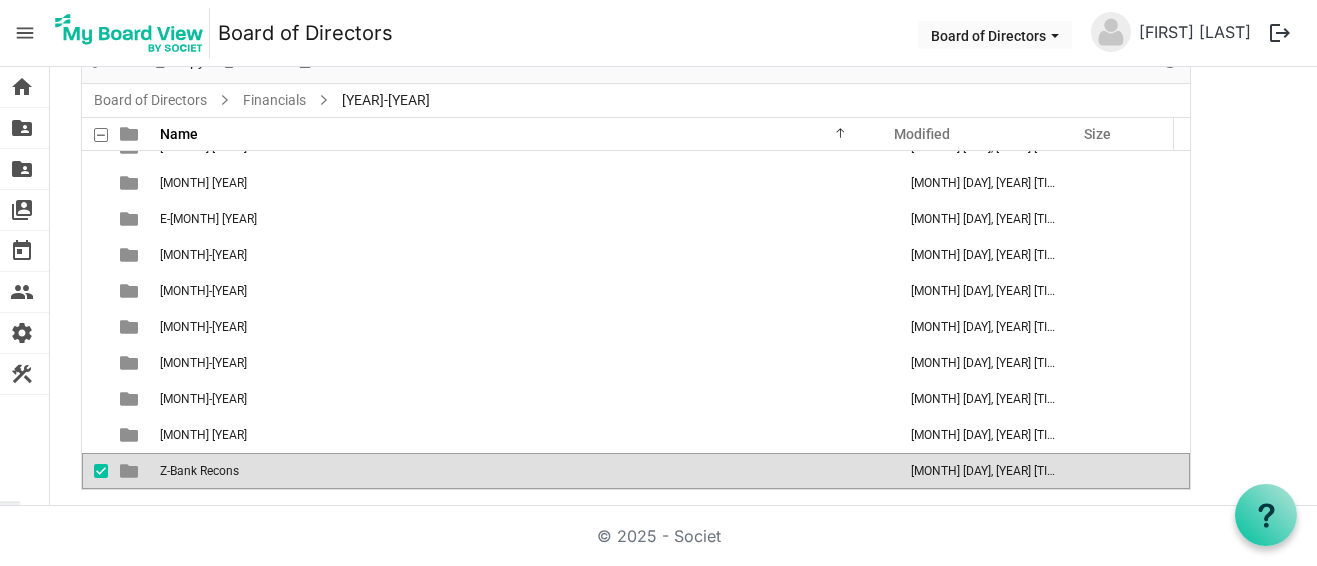 click at bounding box center (131, 471) 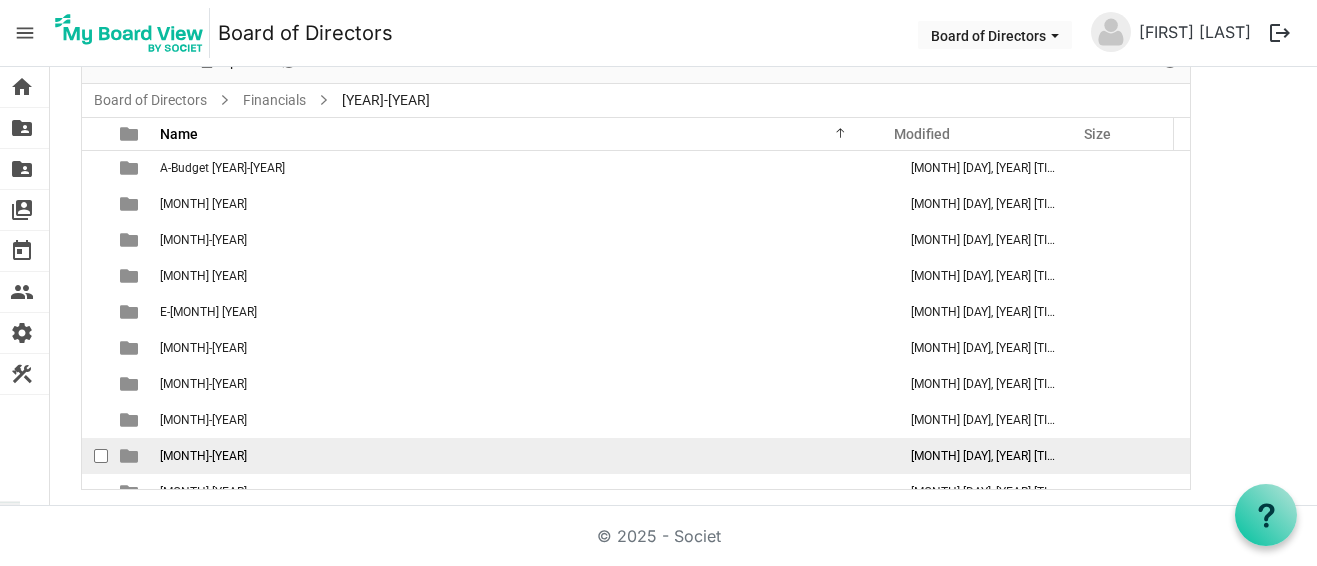 scroll, scrollTop: 0, scrollLeft: 0, axis: both 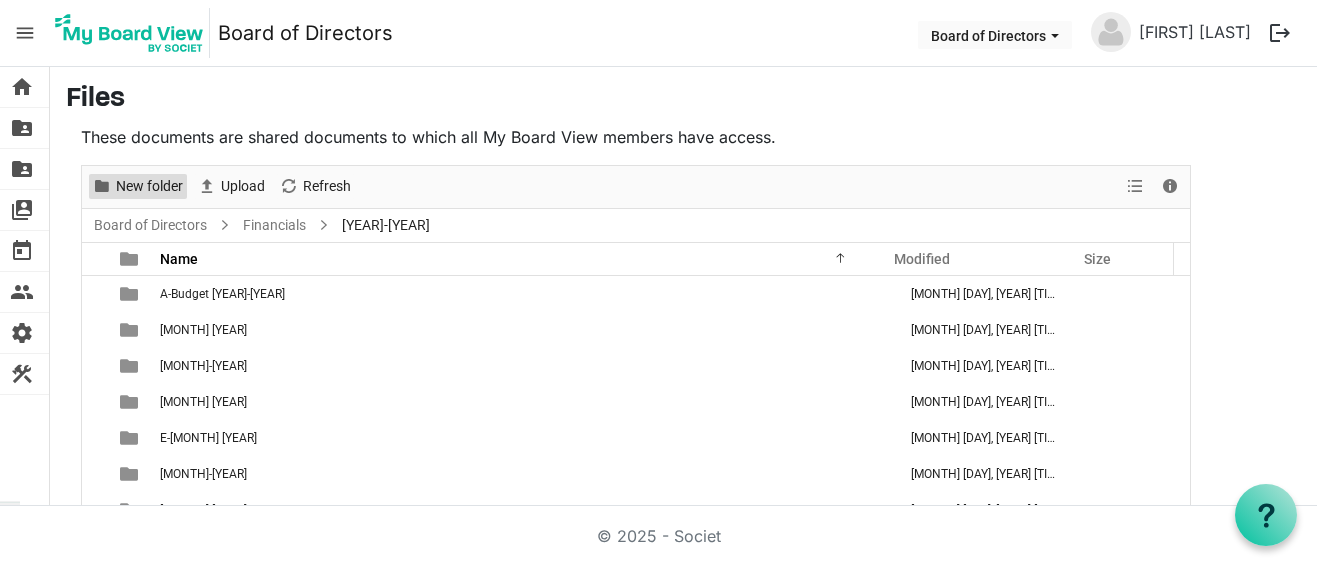 click on "New folder" at bounding box center (149, 186) 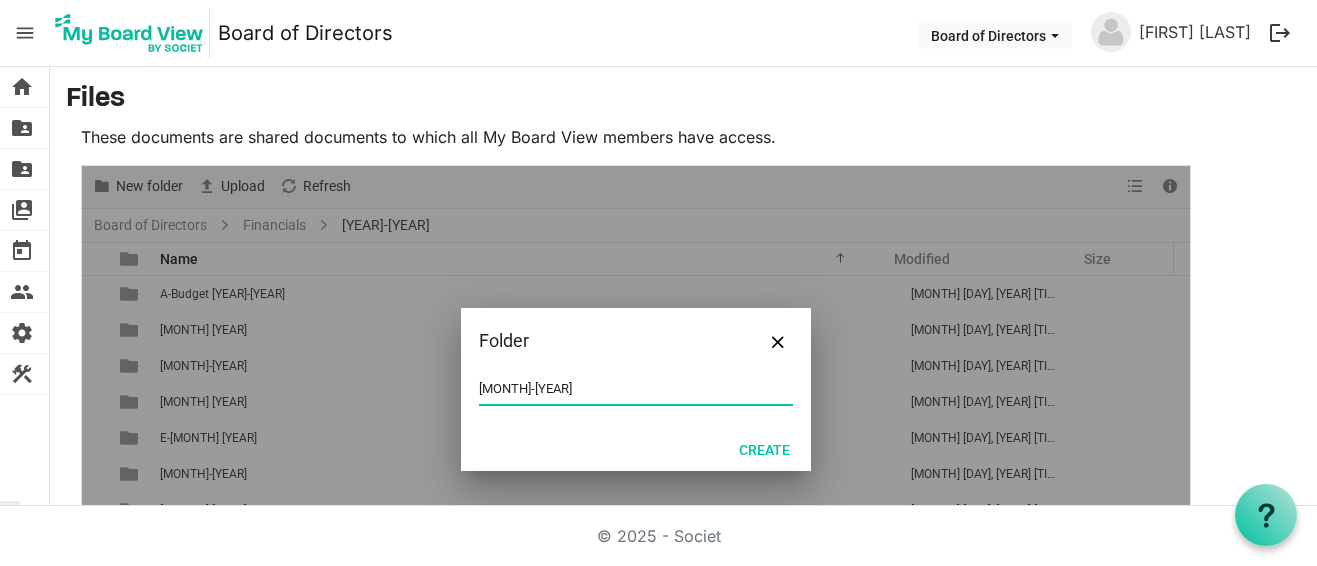 type on "L-[MONTH] [YEAR]" 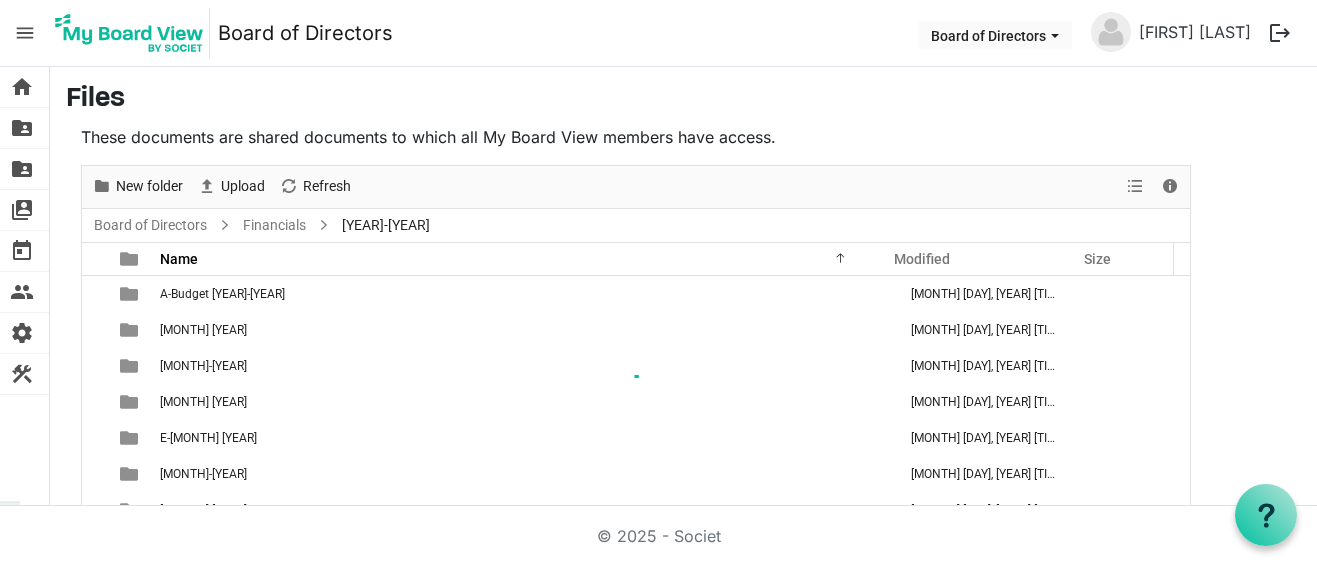 scroll, scrollTop: 130, scrollLeft: 0, axis: vertical 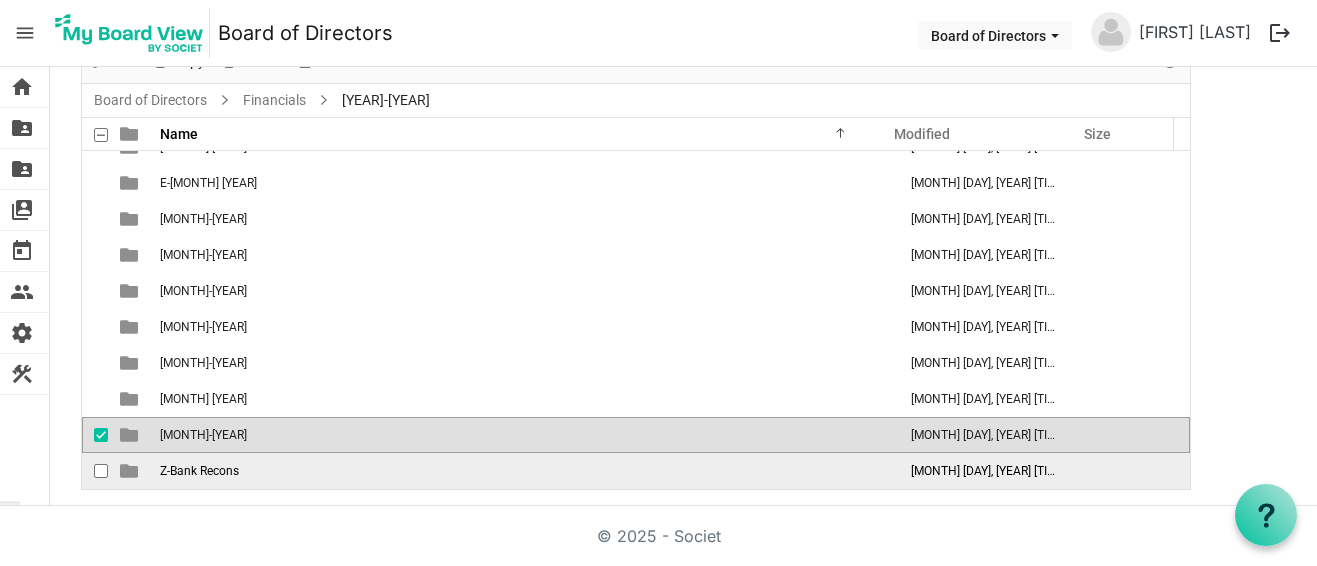 click on "Z-Bank Recons" at bounding box center [522, 471] 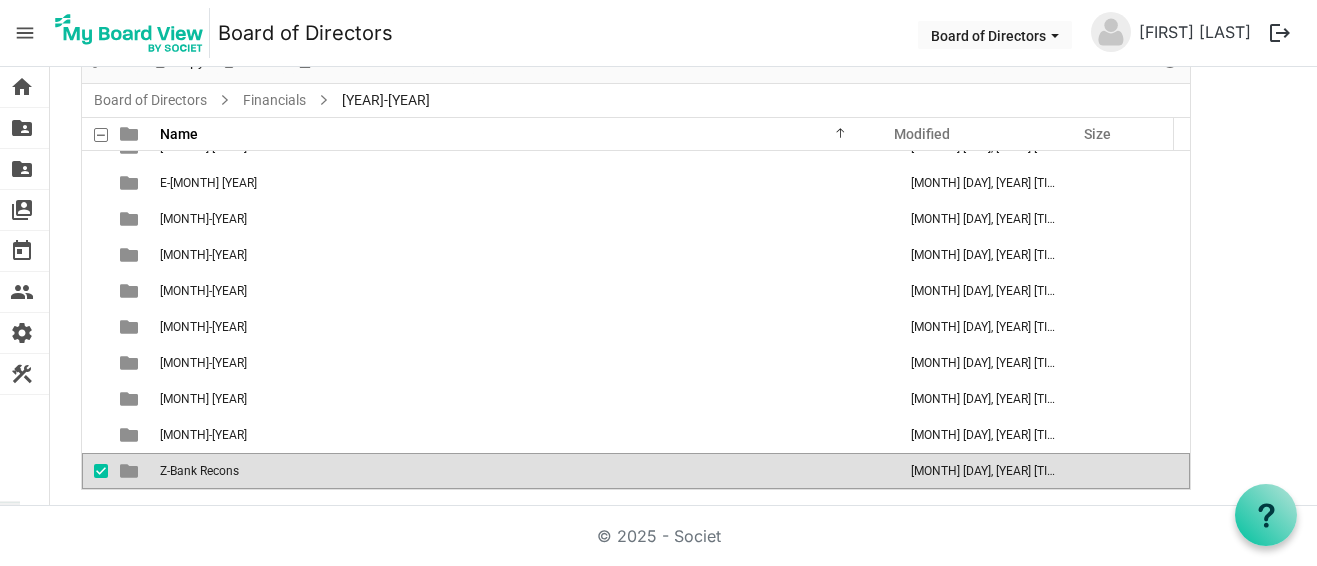 click on "Z-Bank Recons" at bounding box center [522, 471] 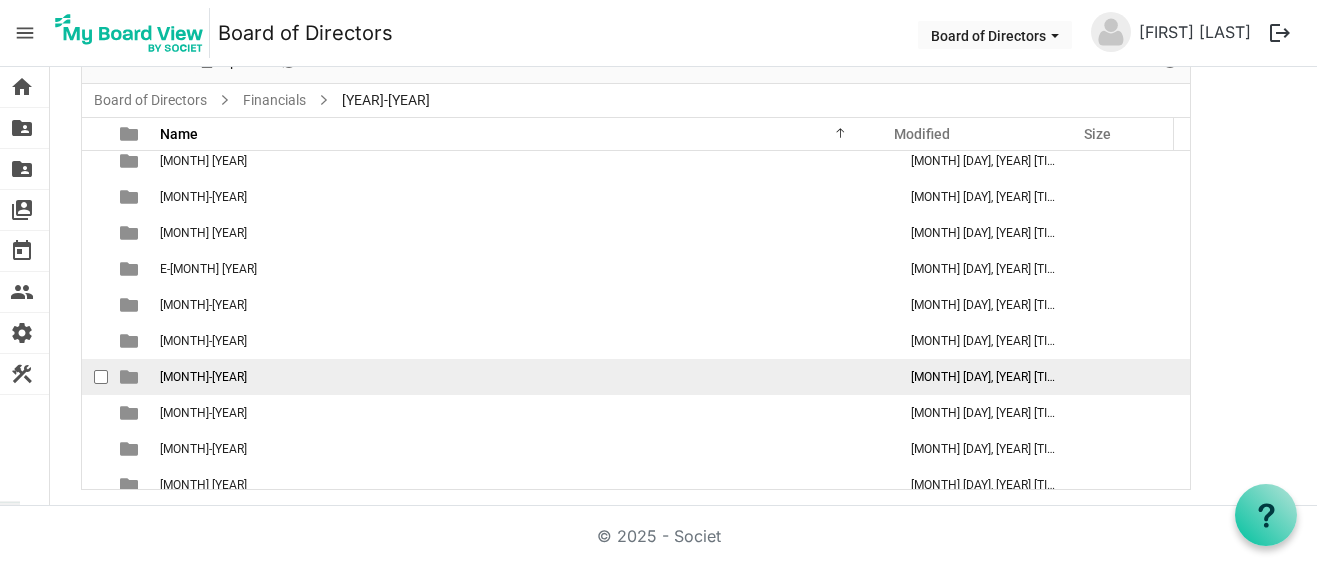 scroll, scrollTop: 0, scrollLeft: 0, axis: both 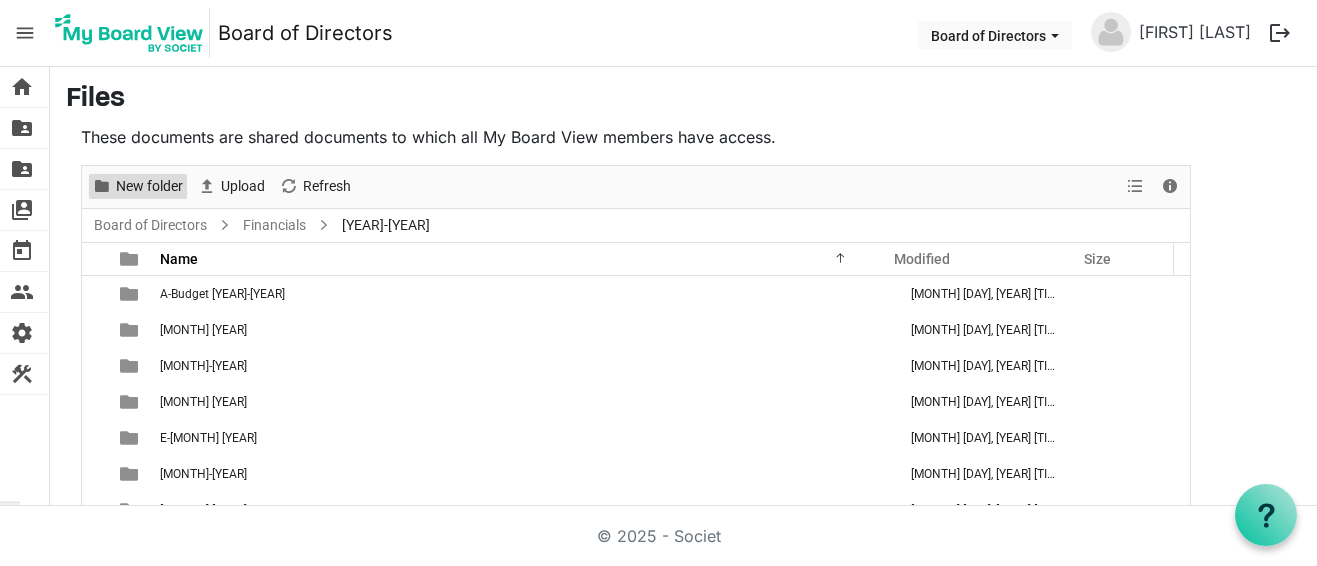 click on "New folder" at bounding box center [149, 186] 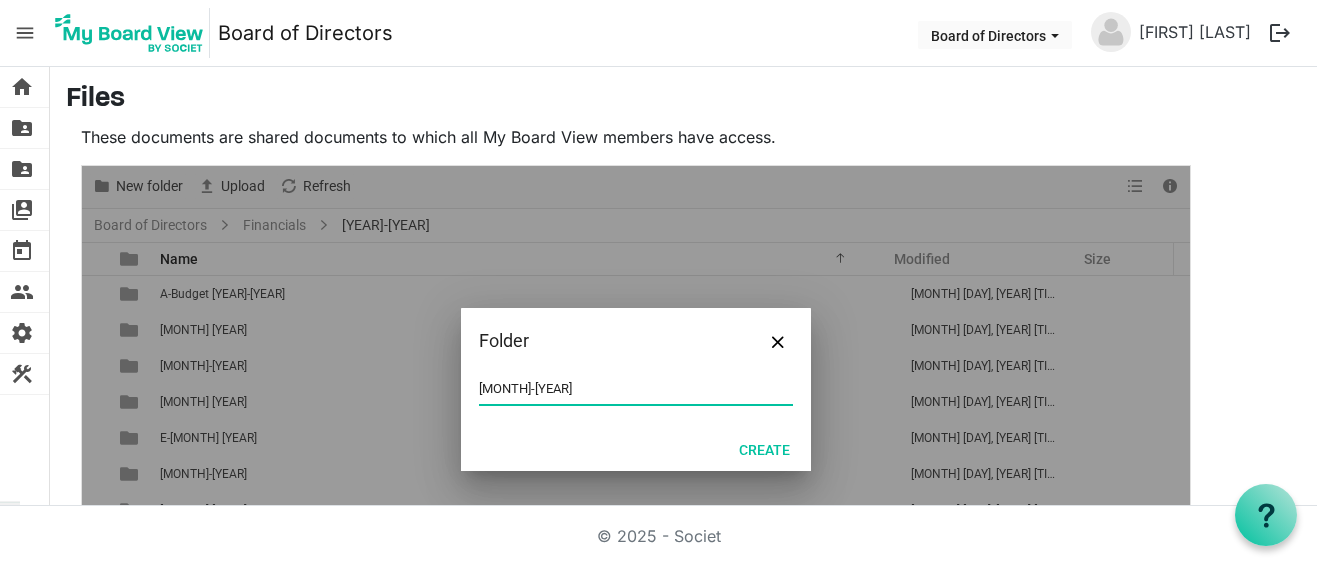 type on "M-[MONTH] [YEAR]" 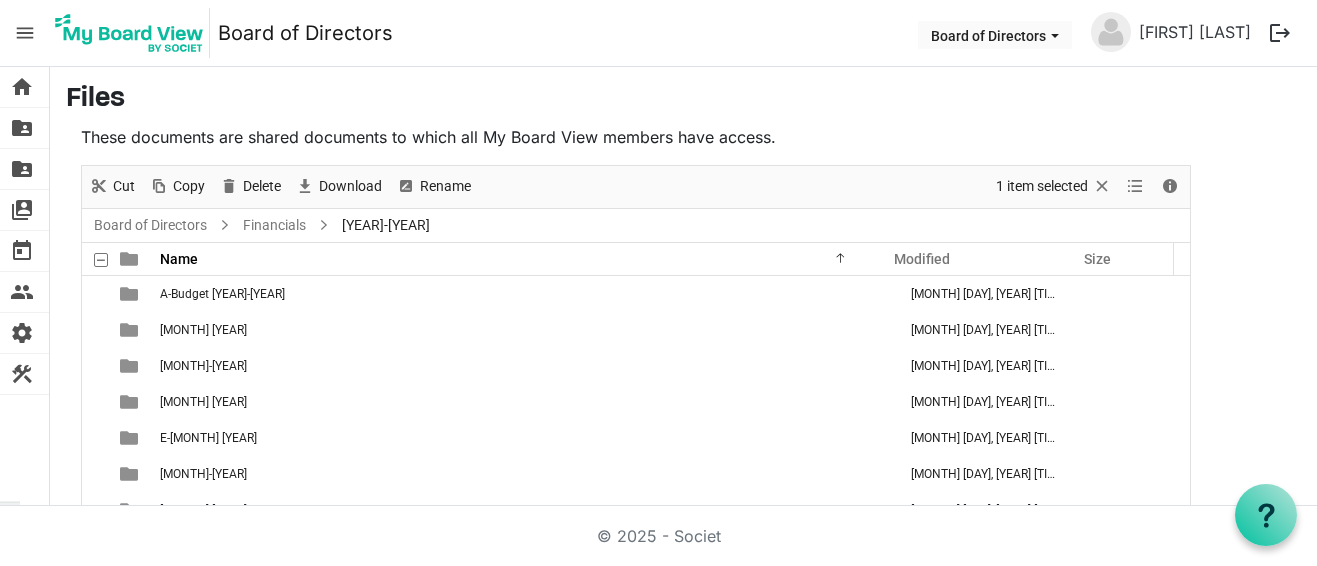 scroll, scrollTop: 166, scrollLeft: 0, axis: vertical 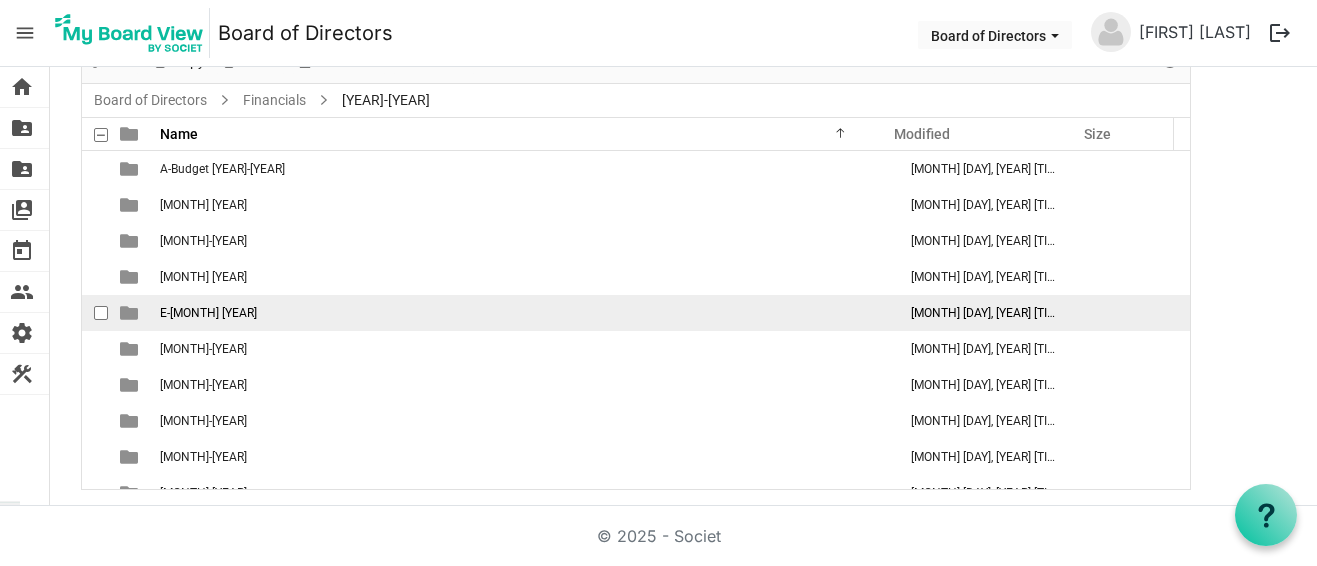 click on "E-Octoer 2025" at bounding box center [208, 313] 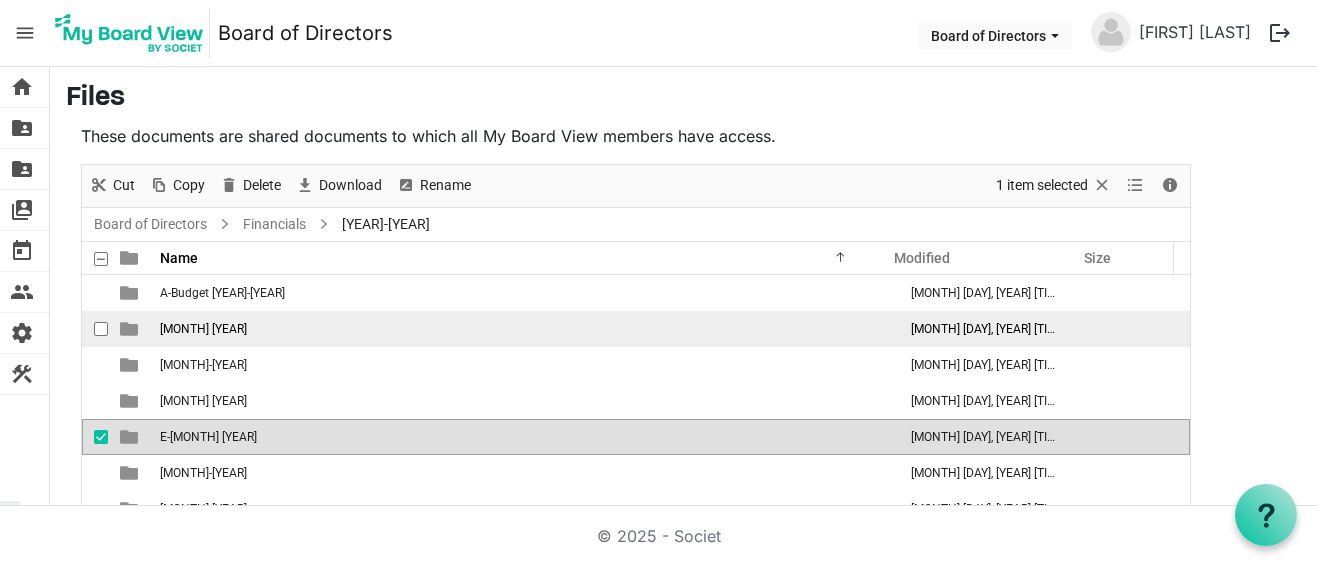 scroll, scrollTop: 0, scrollLeft: 0, axis: both 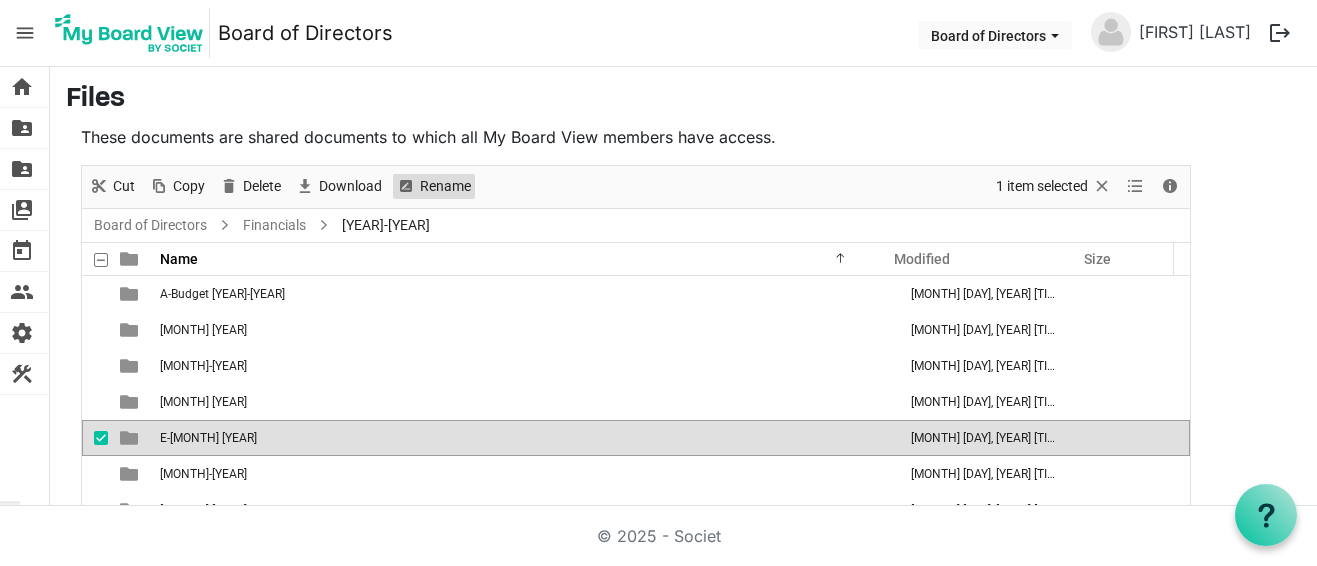 click on "Rename" at bounding box center [445, 186] 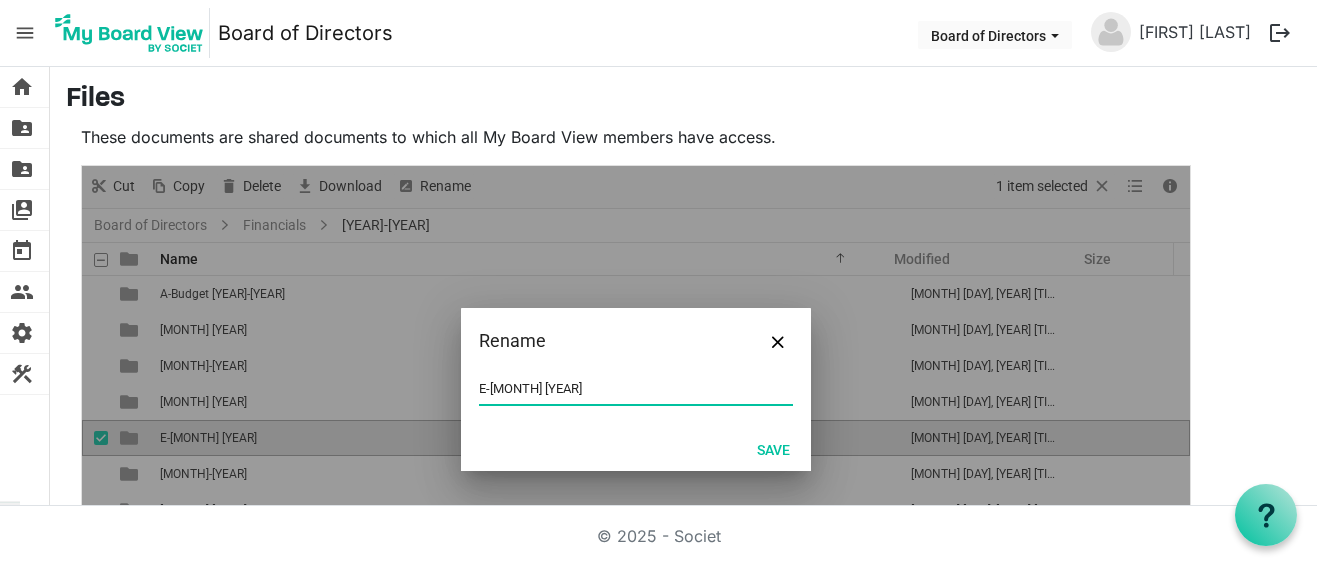 click on "E-Octoer 2025" at bounding box center [636, 389] 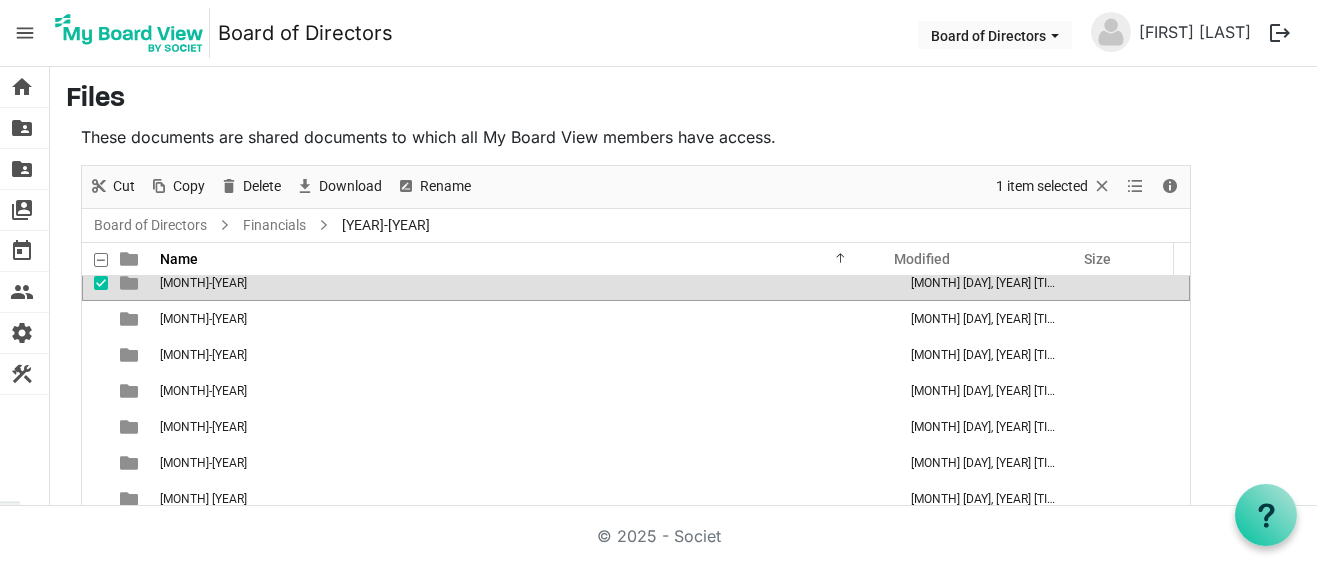 scroll, scrollTop: 166, scrollLeft: 0, axis: vertical 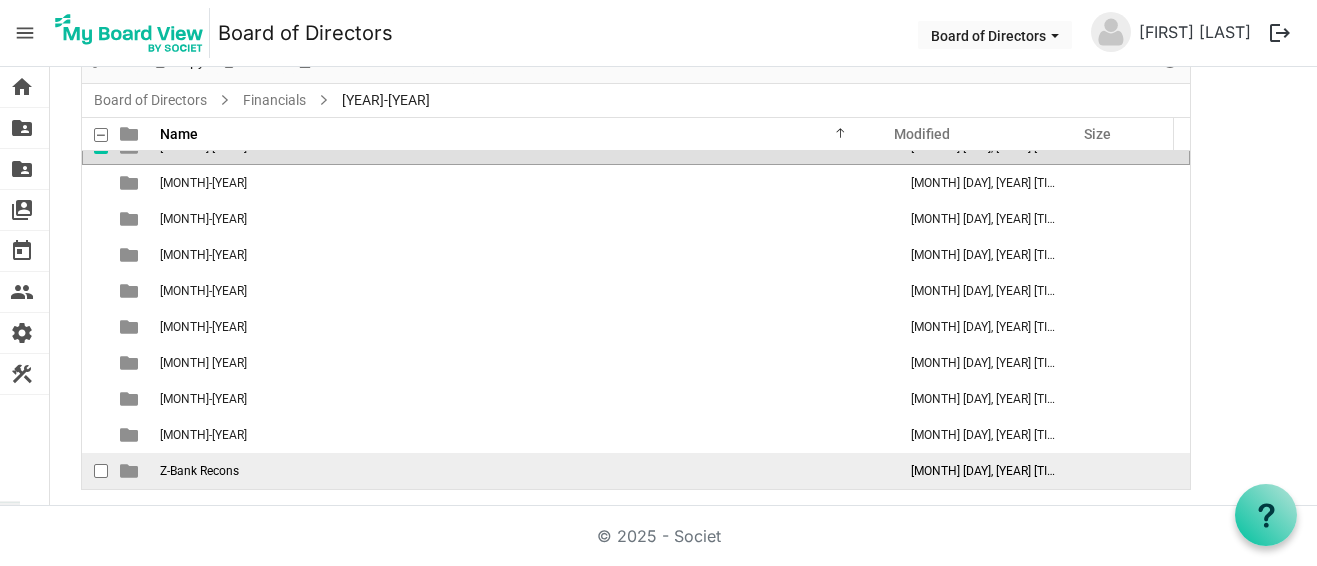 click on "Z-Bank Recons" at bounding box center [522, 471] 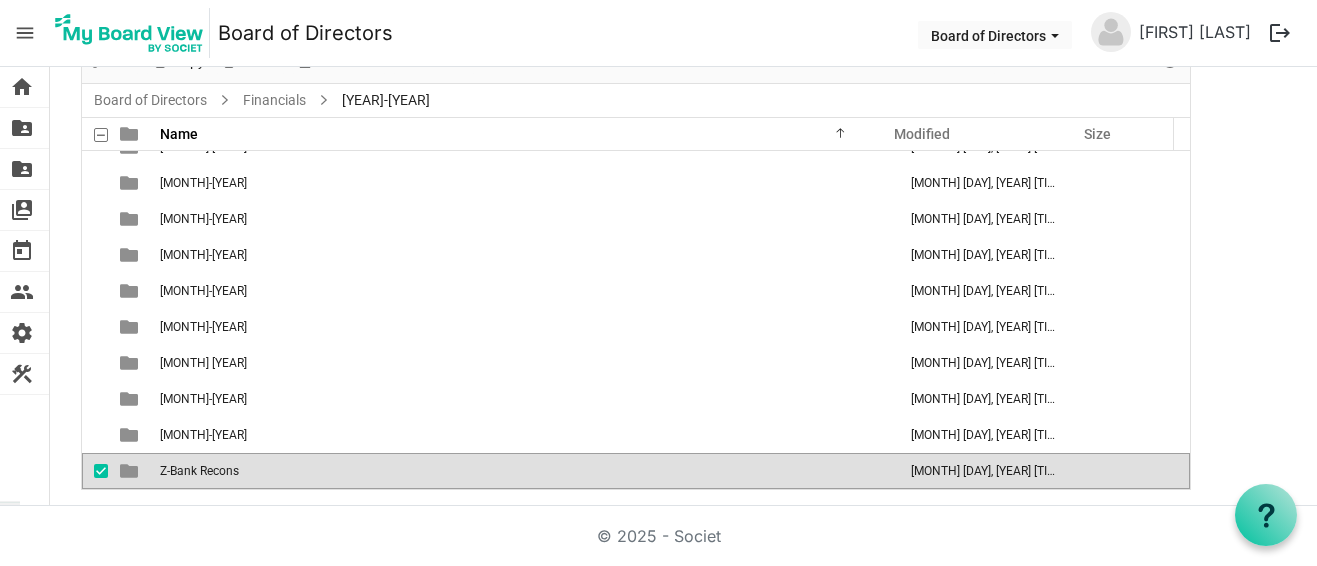 click on "Z-Bank Recons" at bounding box center (522, 471) 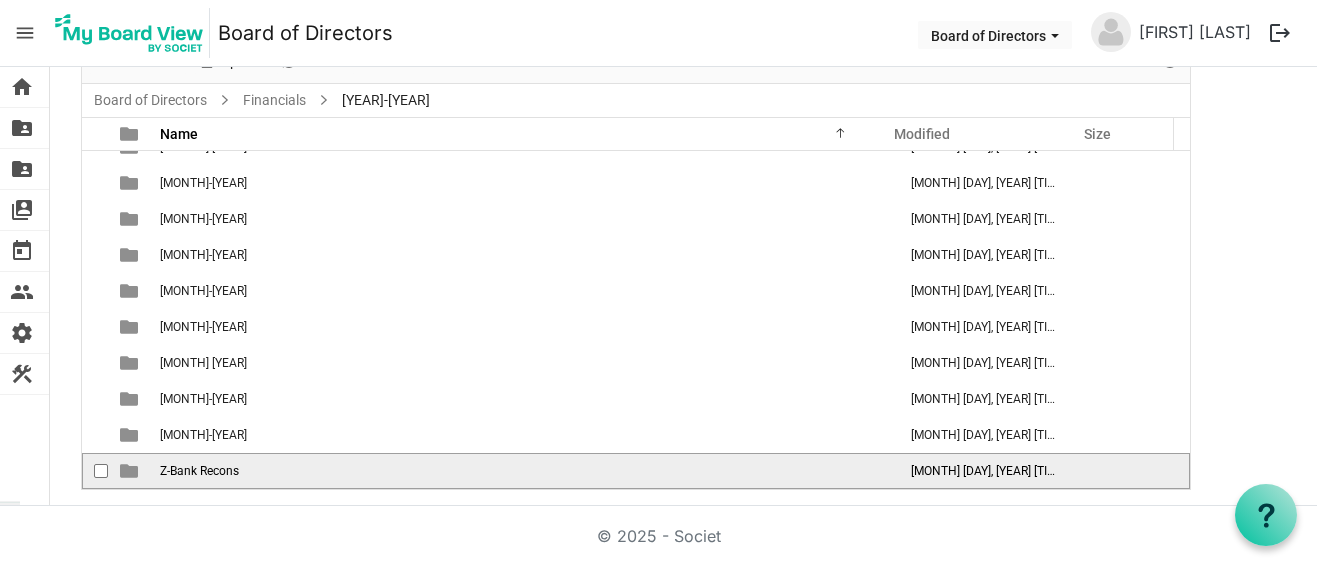click on "Z-Bank Recons" at bounding box center (522, 471) 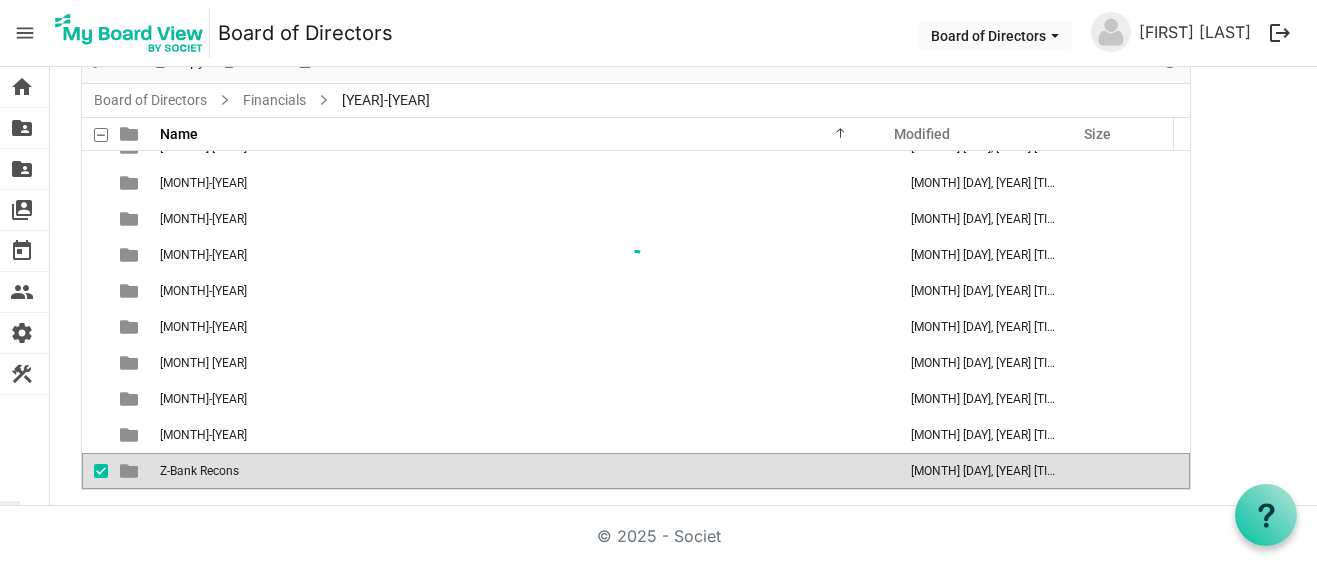 scroll, scrollTop: 0, scrollLeft: 0, axis: both 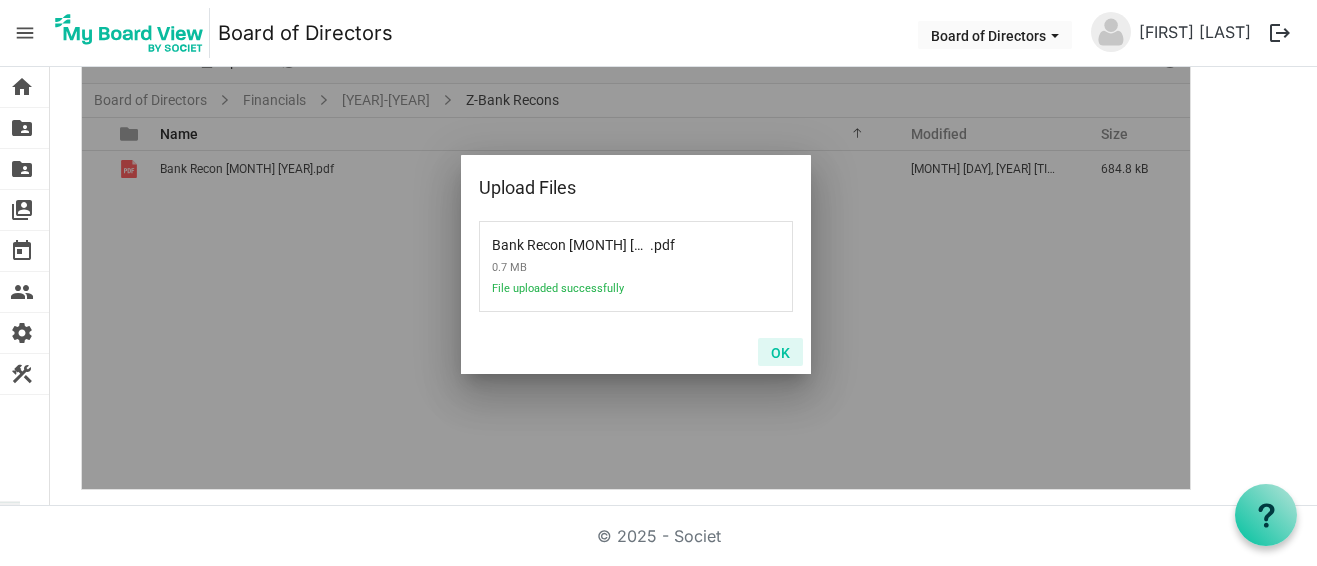 click on "OK" at bounding box center (780, 352) 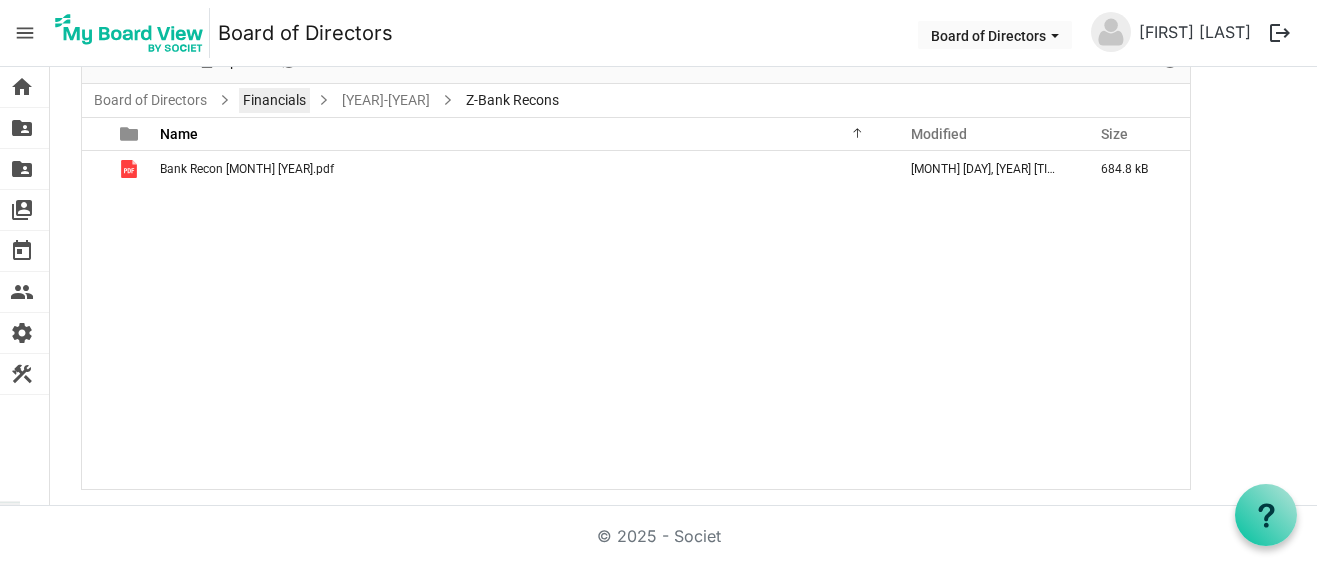 click on "Financials" at bounding box center (274, 100) 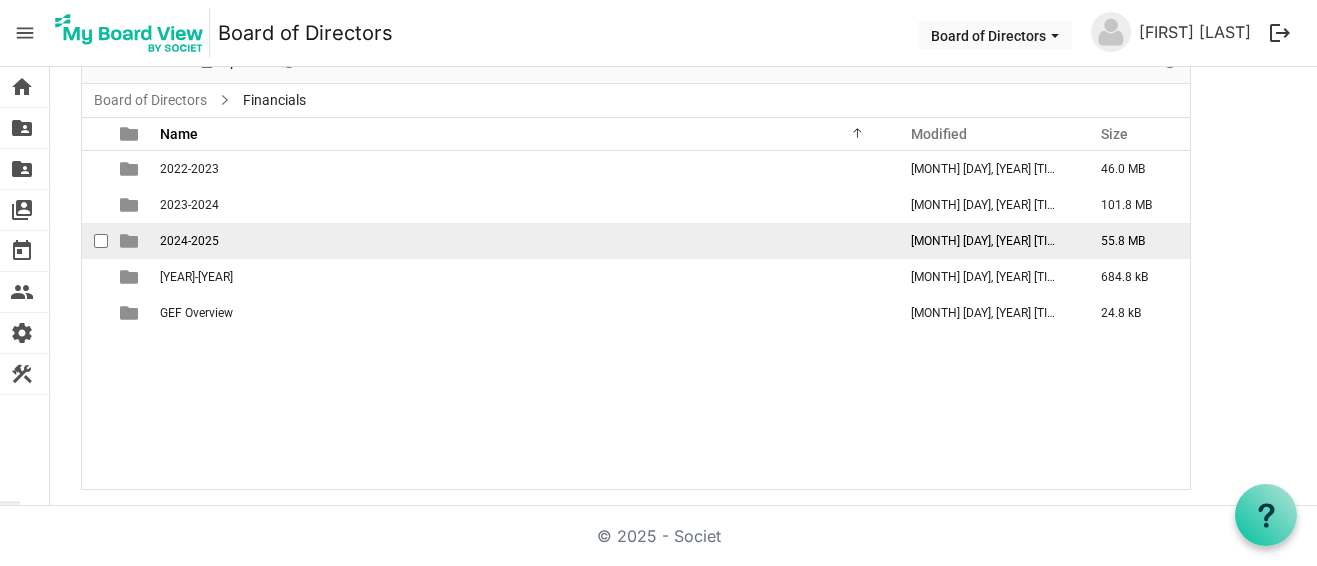 click on "2024-2025" at bounding box center (189, 241) 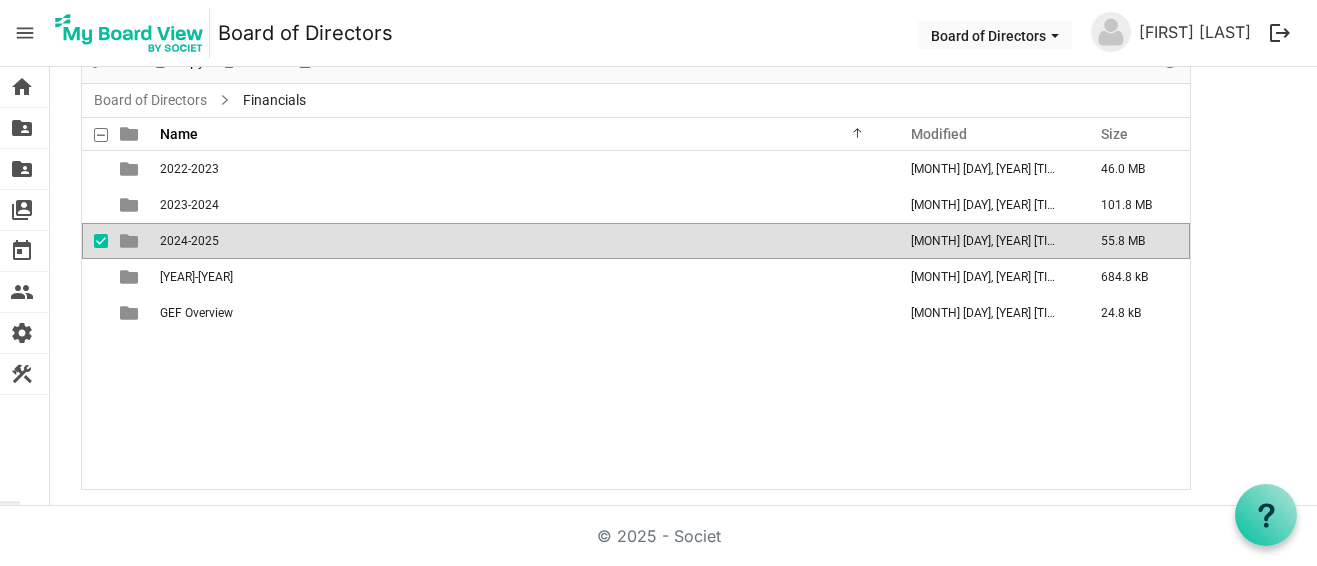 click on "2024-2025" at bounding box center [189, 241] 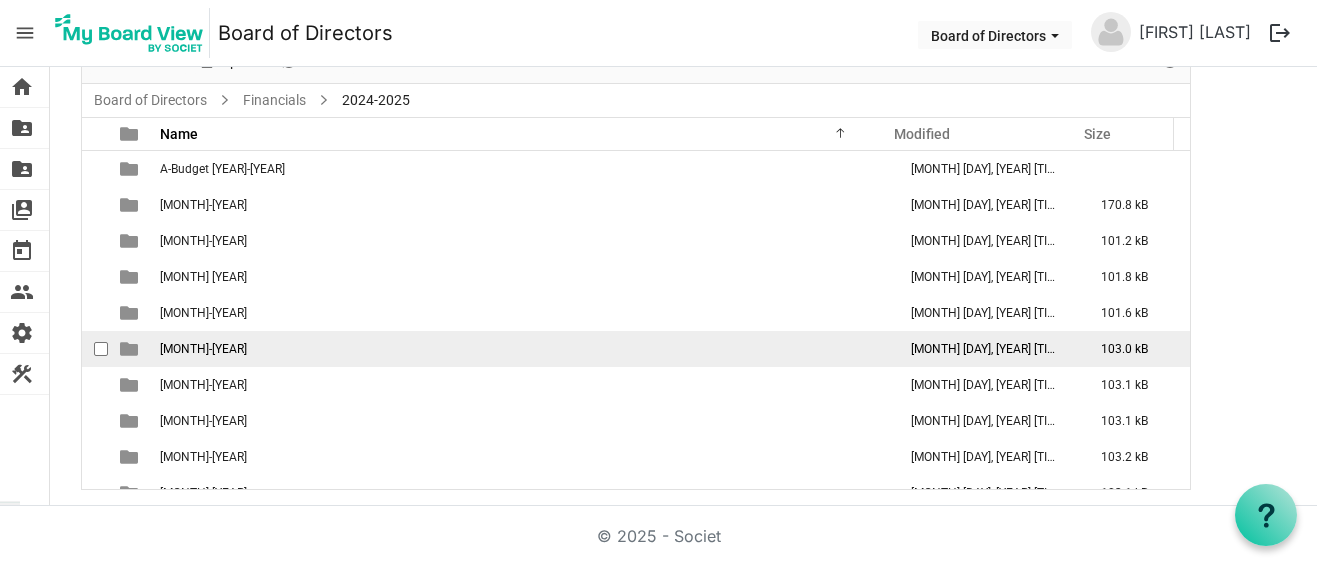 scroll, scrollTop: 166, scrollLeft: 0, axis: vertical 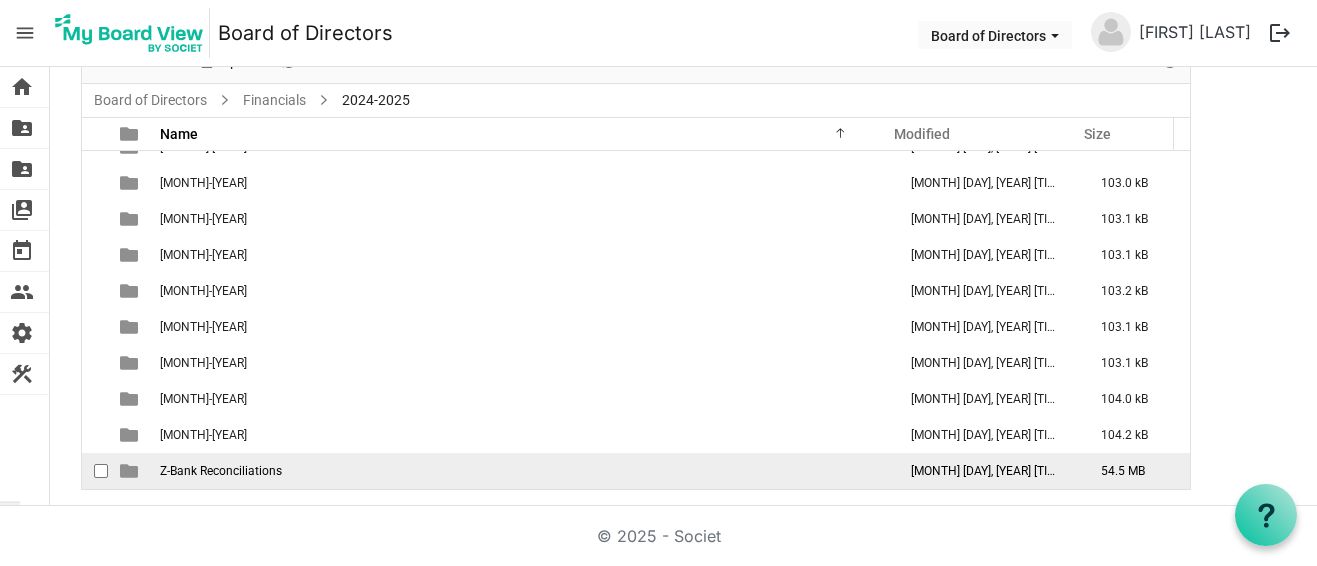 click on "Z-Bank Reconciliations" at bounding box center (221, 471) 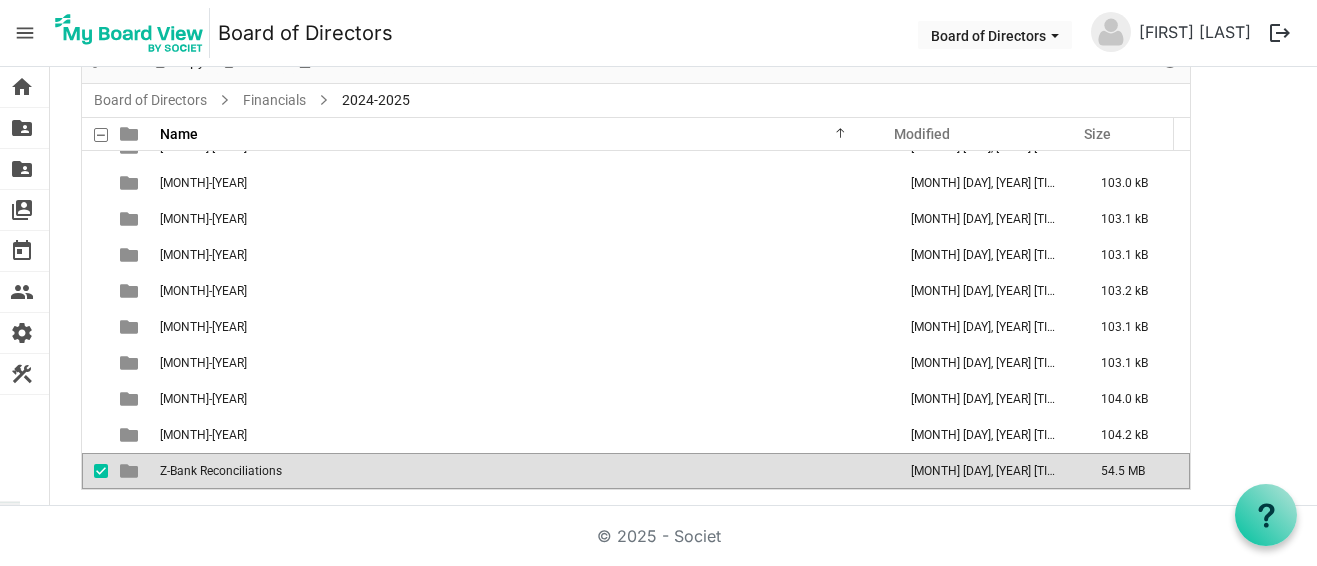 click on "Z-Bank Reconciliations" at bounding box center (221, 471) 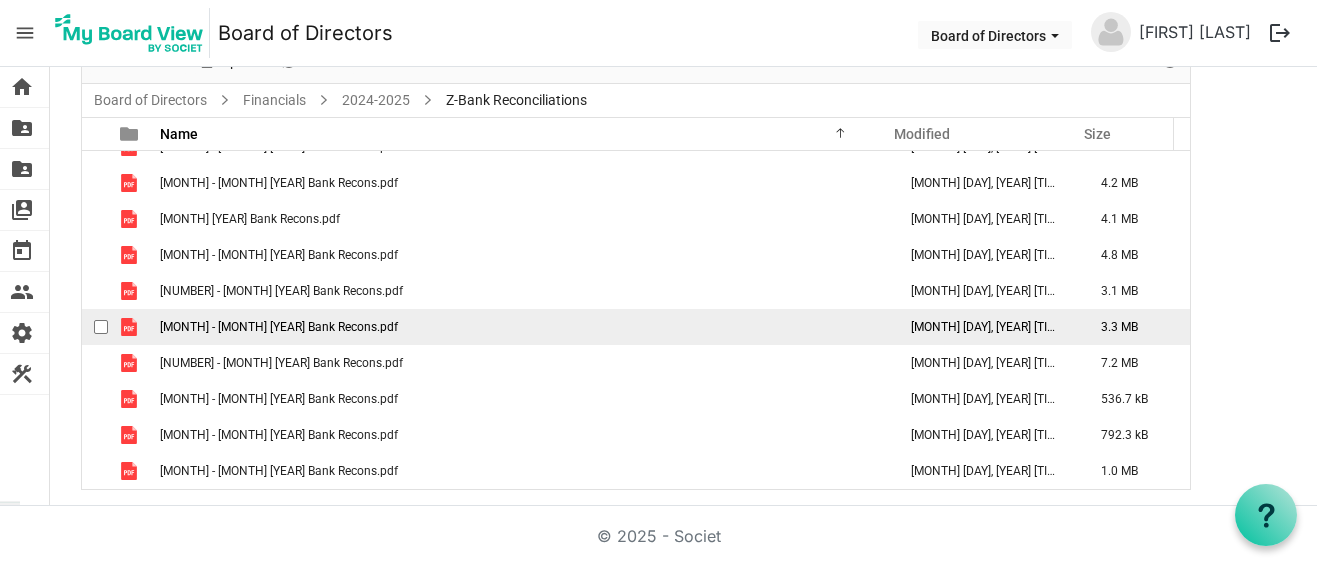 scroll, scrollTop: 0, scrollLeft: 0, axis: both 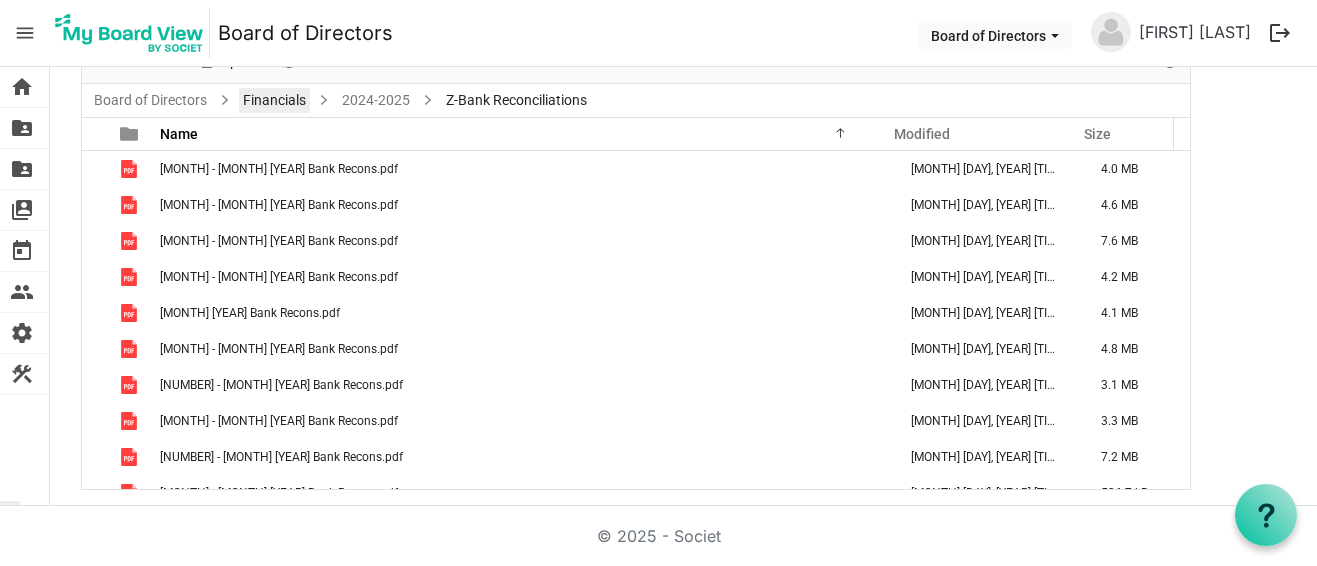 click on "Financials" at bounding box center [274, 100] 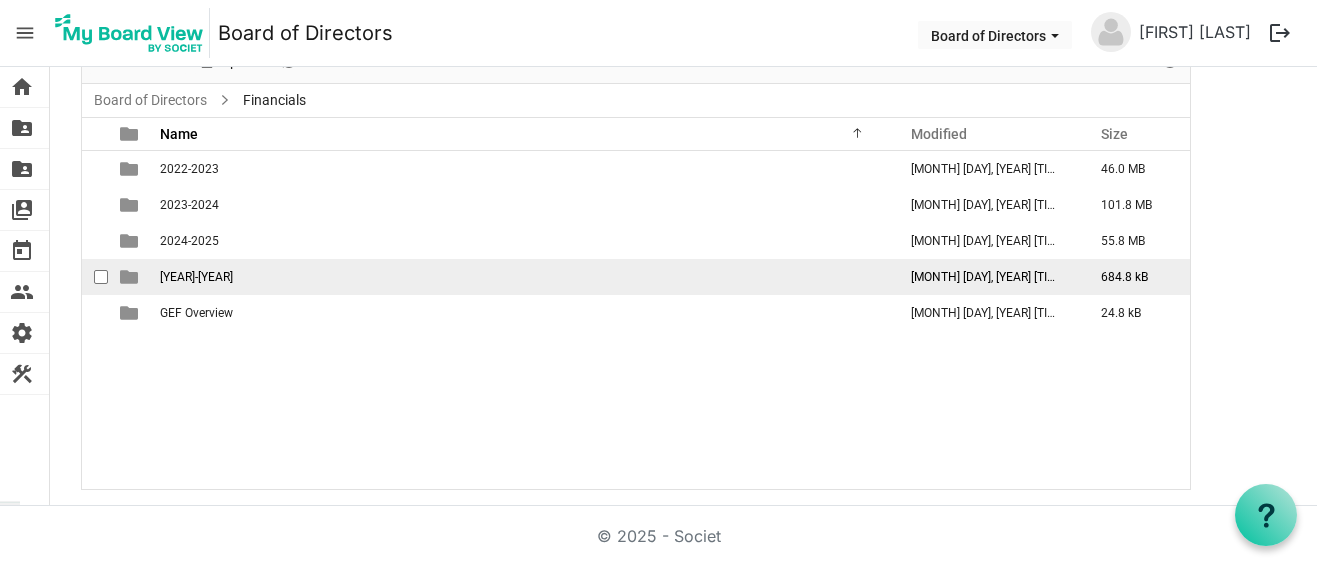 click on "[YEAR]-[YEAR]" at bounding box center (196, 277) 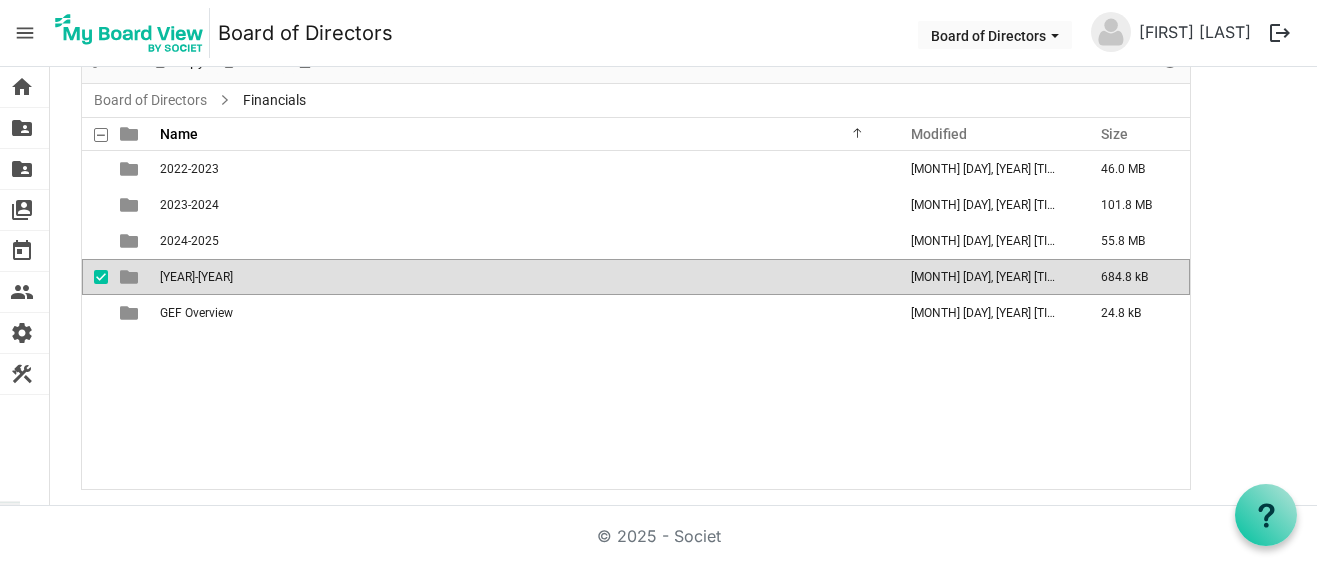 click on "[YEAR]-[YEAR]" at bounding box center (196, 277) 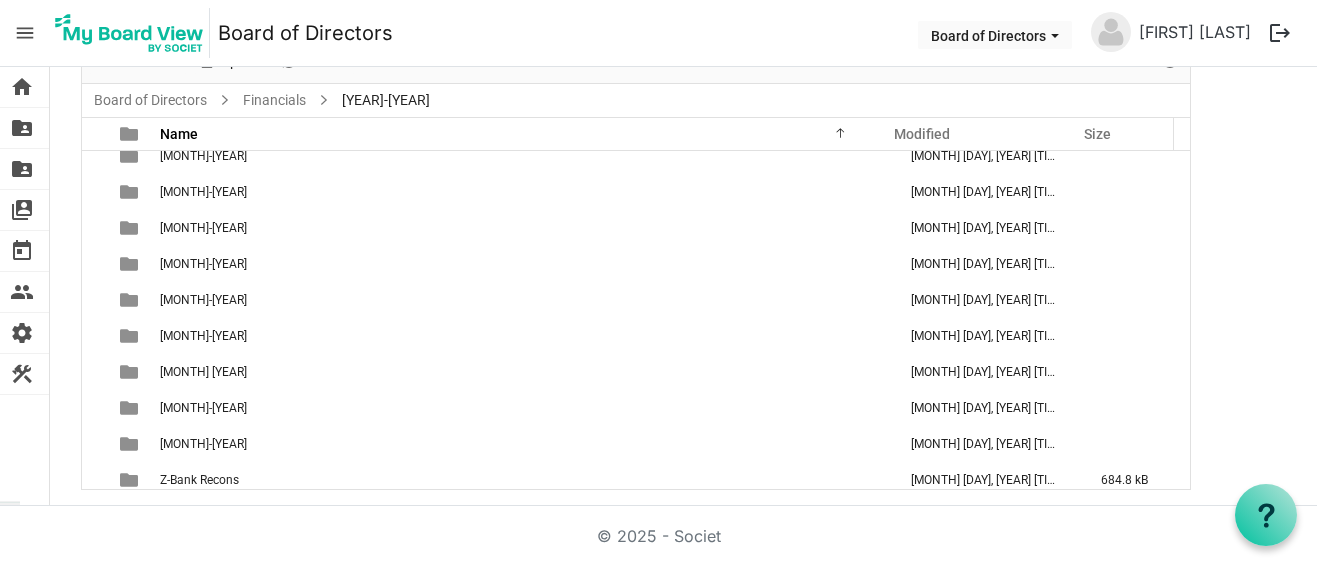scroll, scrollTop: 166, scrollLeft: 0, axis: vertical 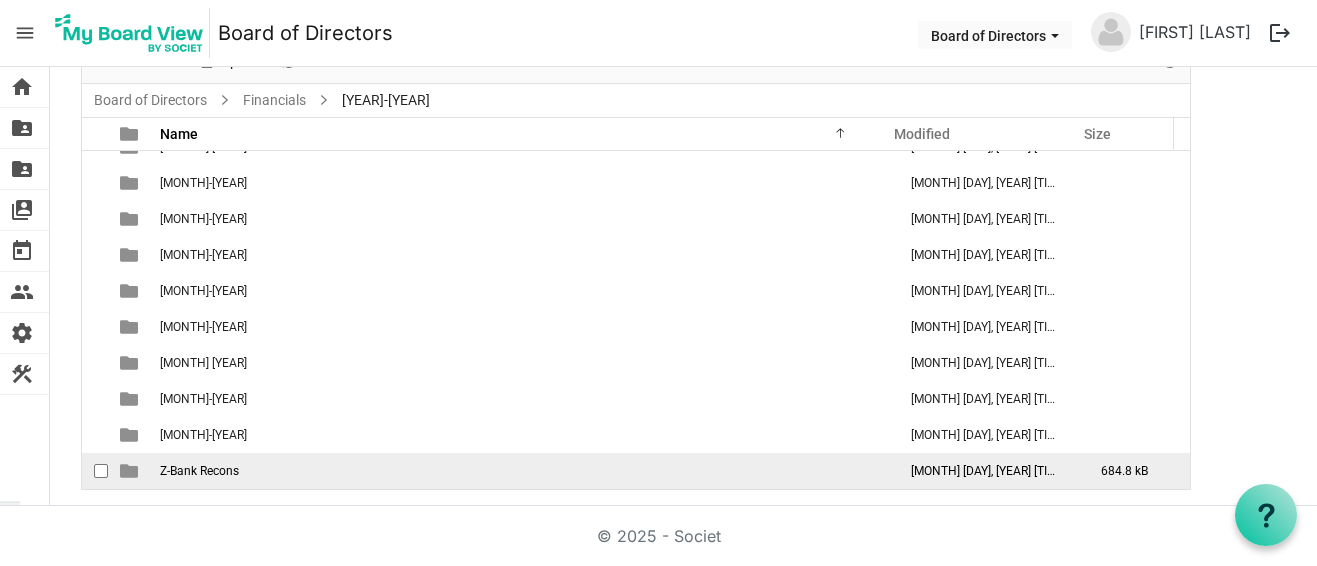 click on "Z-Bank Recons" at bounding box center (199, 471) 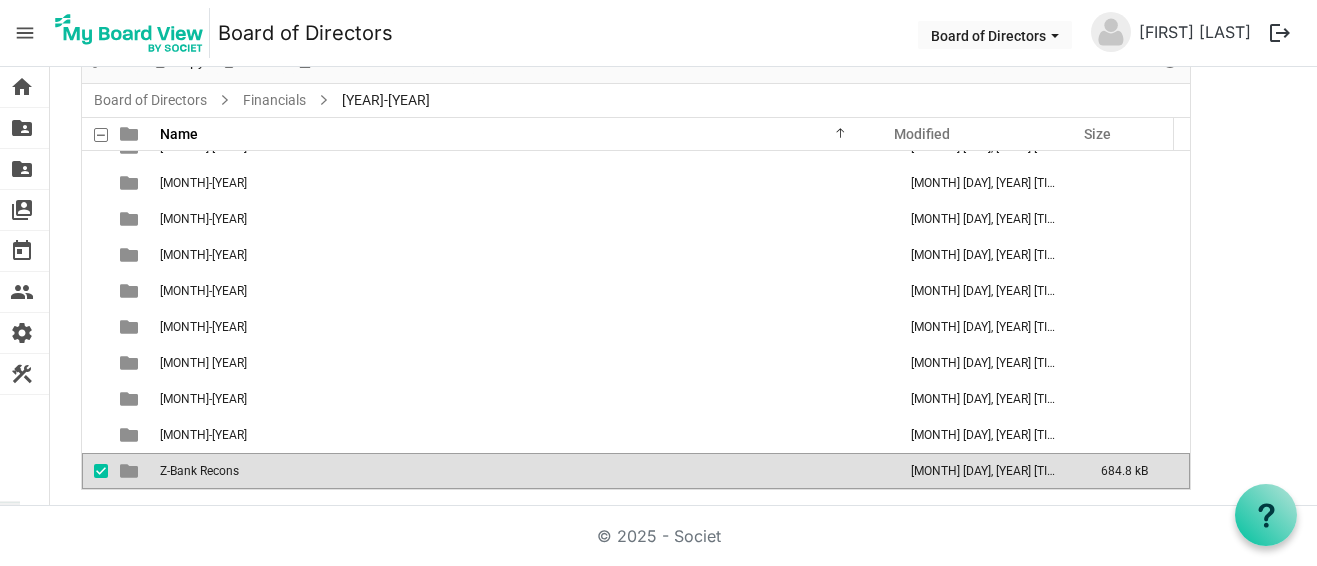 click on "Z-Bank Recons" at bounding box center [199, 471] 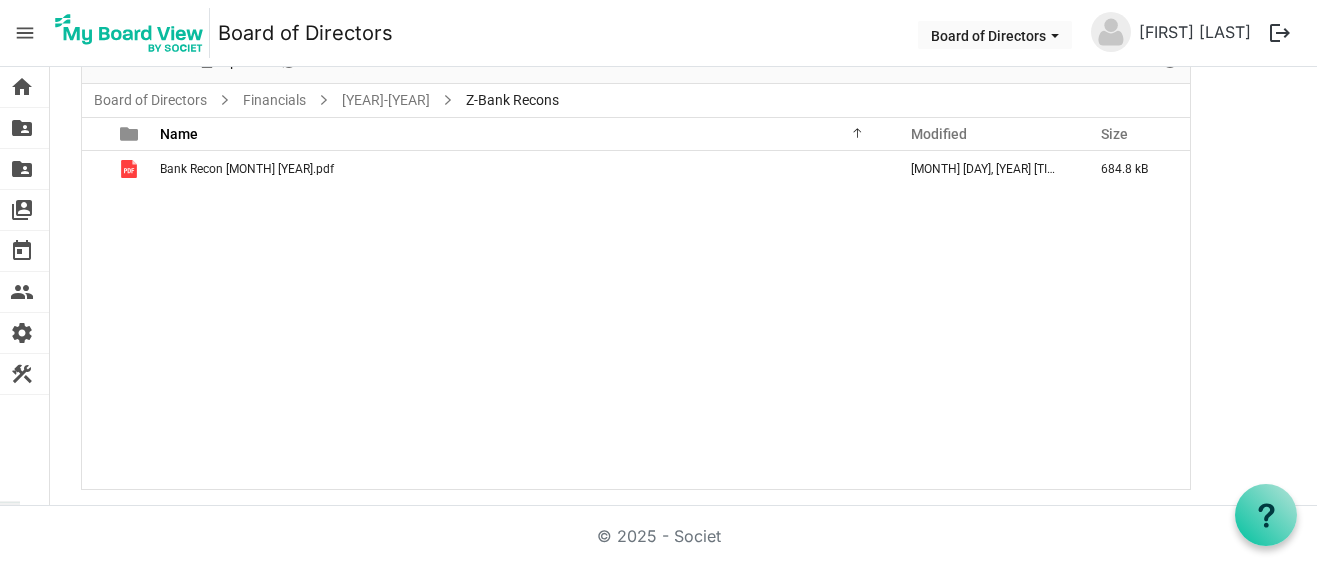scroll, scrollTop: 0, scrollLeft: 0, axis: both 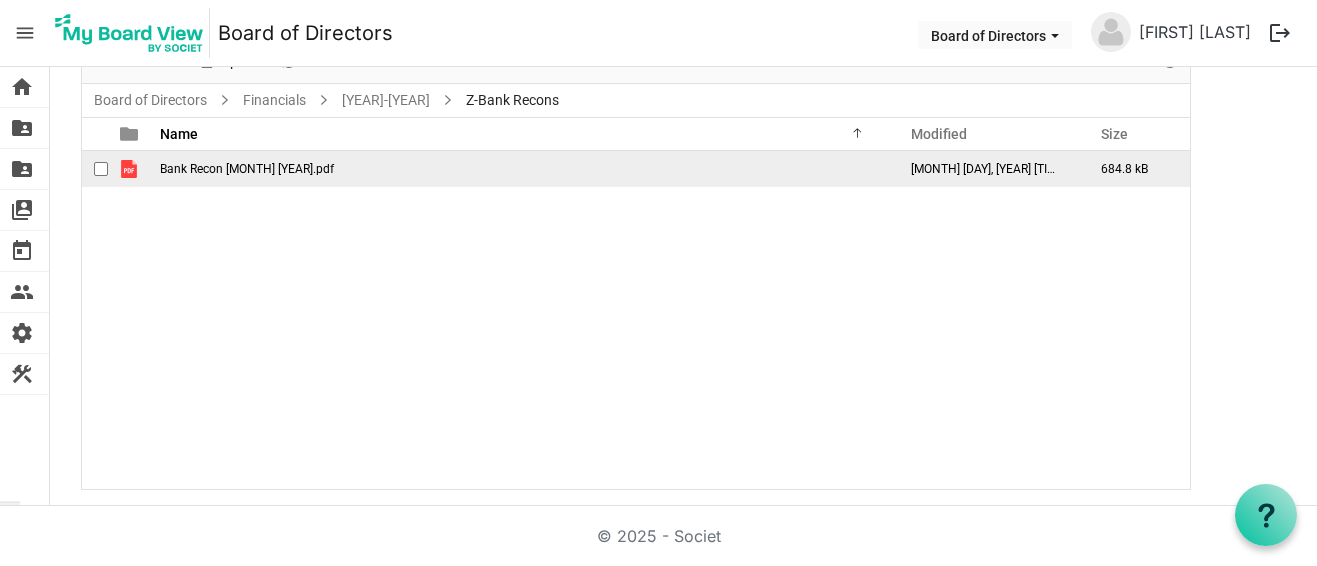 click on "Bank Recon July 2025.pdf" at bounding box center [247, 169] 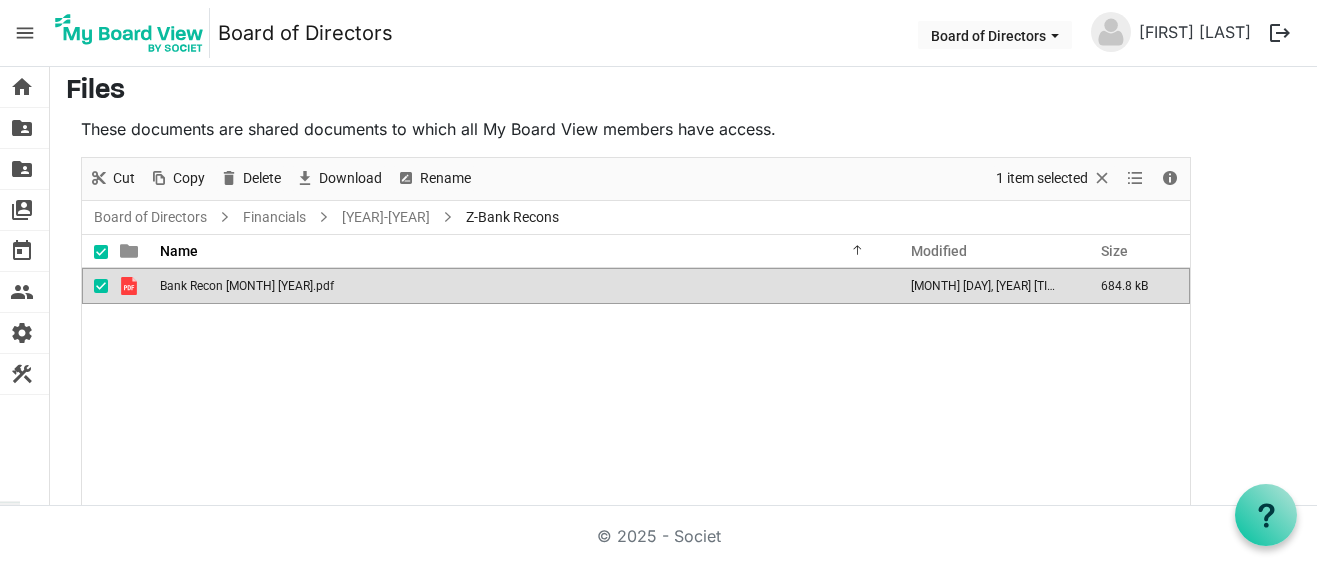 scroll, scrollTop: 0, scrollLeft: 0, axis: both 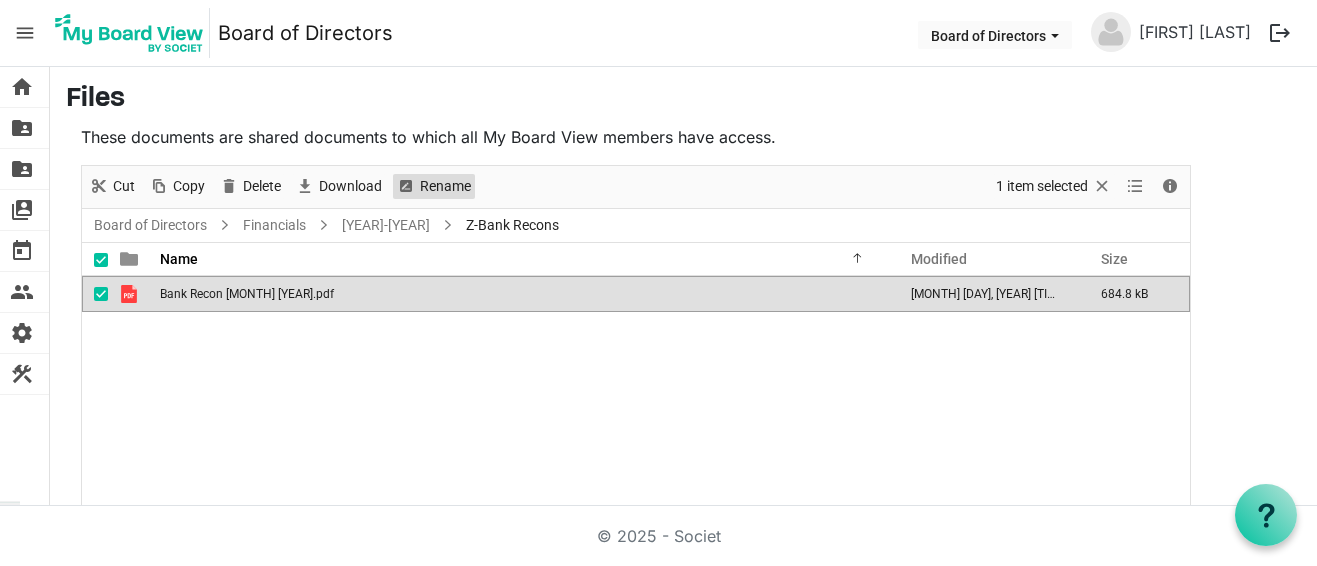 click on "Rename" at bounding box center (445, 186) 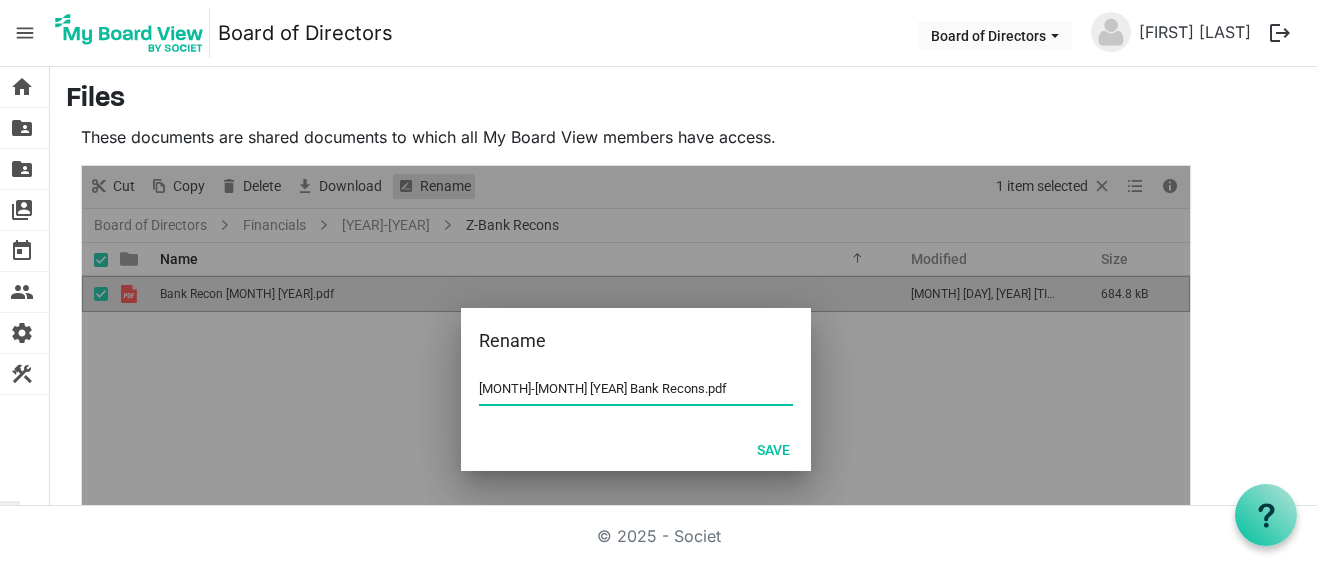 type on "01-July 2025 Bank Recons.pdf" 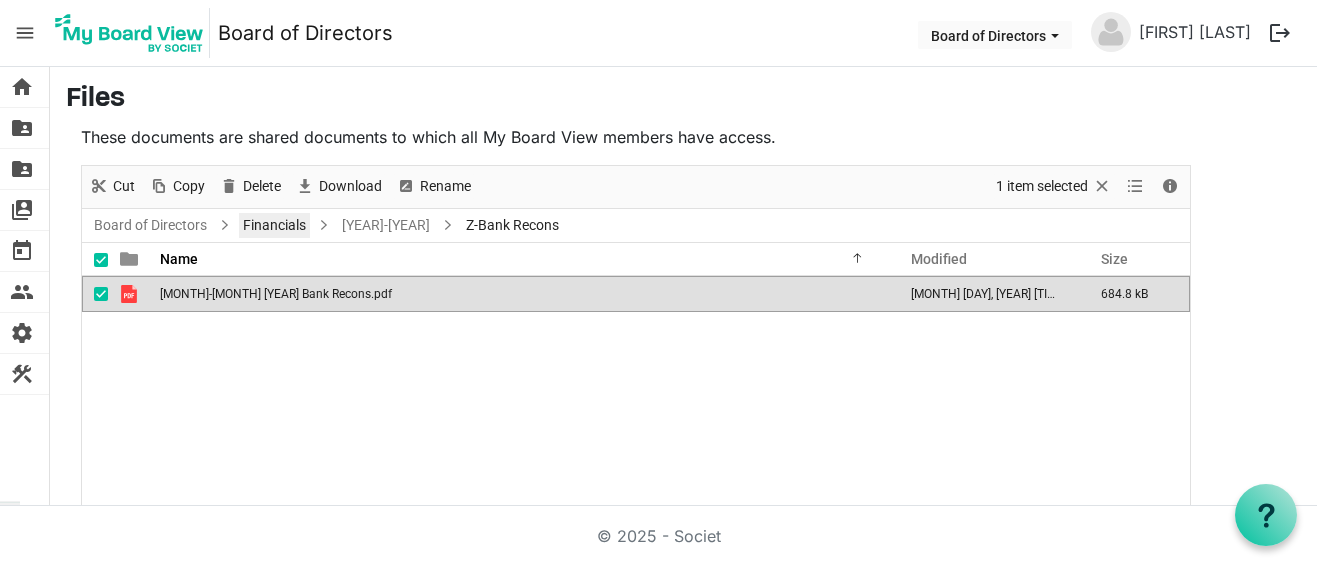 click on "Financials" at bounding box center [274, 225] 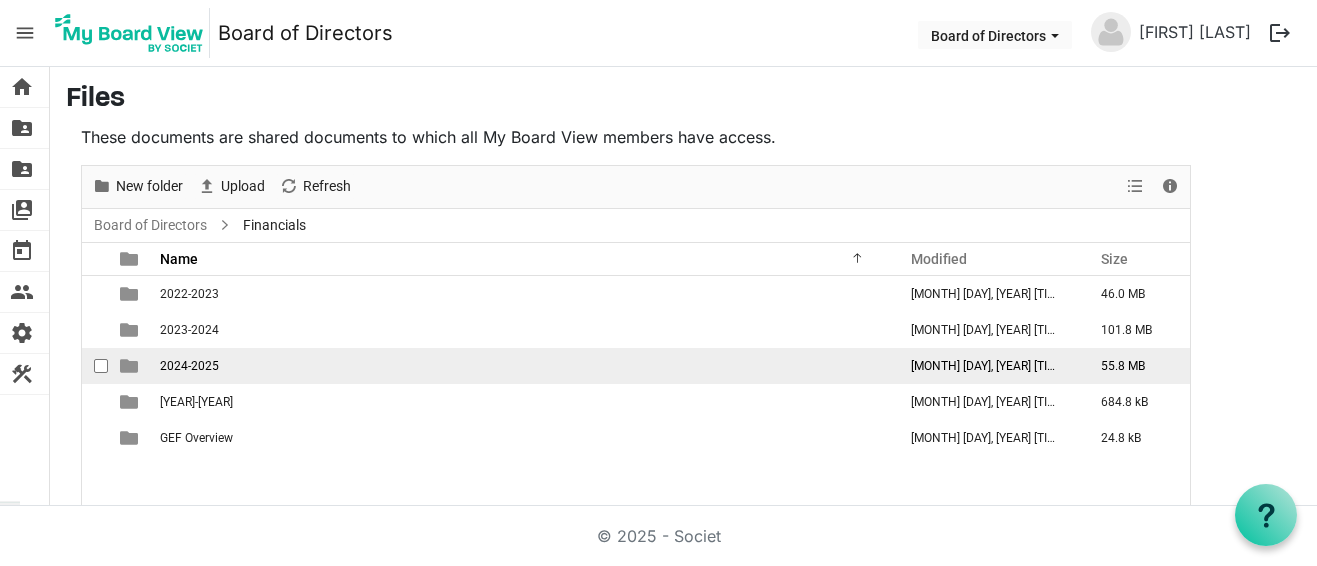 click on "2024-2025" at bounding box center (189, 366) 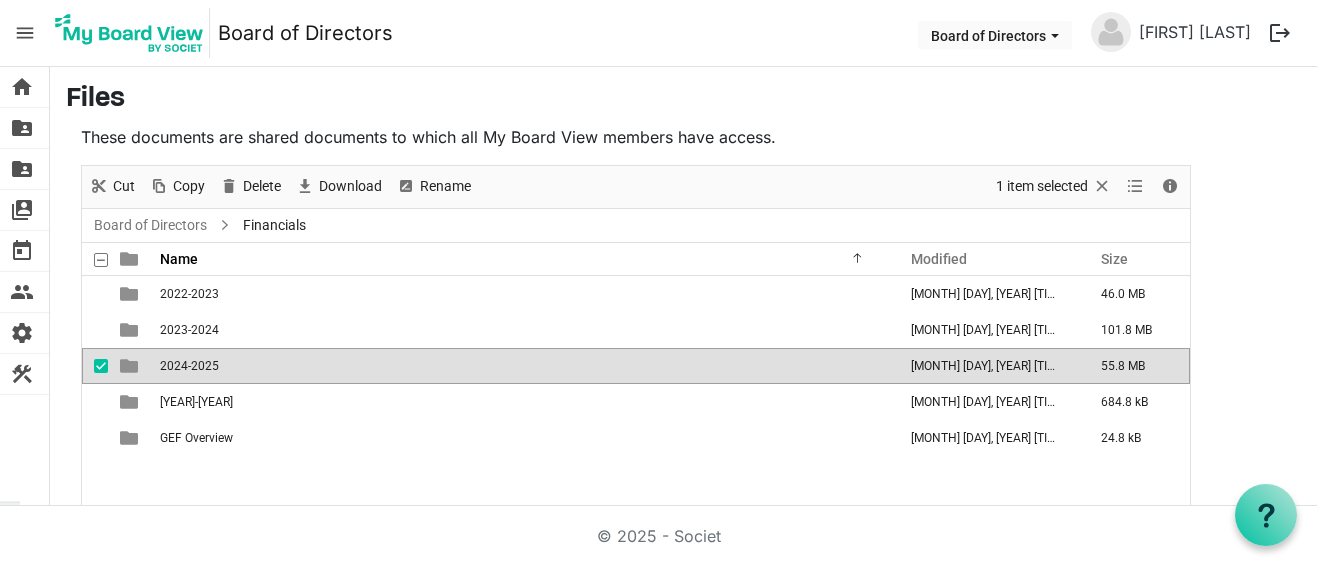 click on "2024-2025" at bounding box center (189, 366) 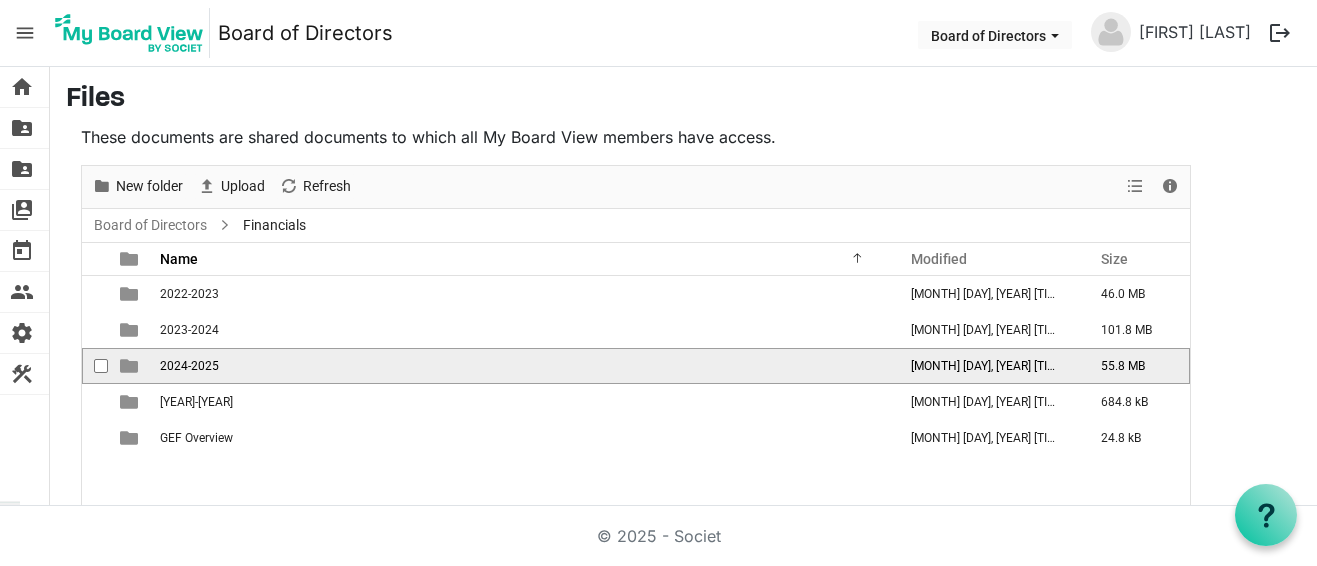 click on "2024-2025" at bounding box center (189, 366) 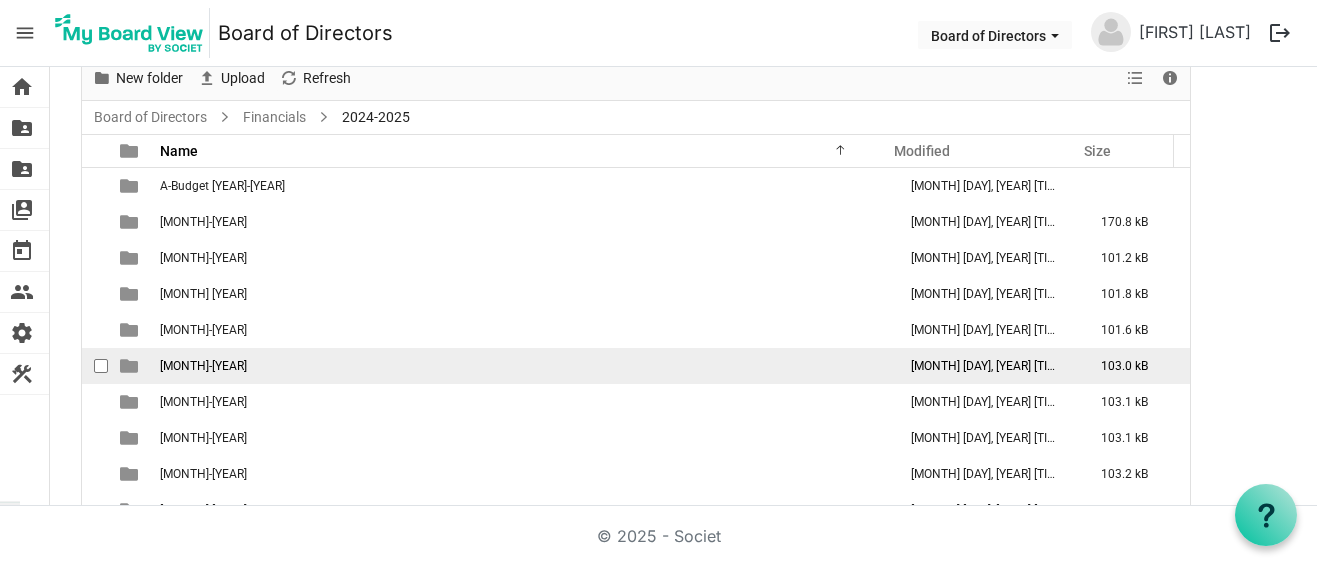 scroll, scrollTop: 166, scrollLeft: 0, axis: vertical 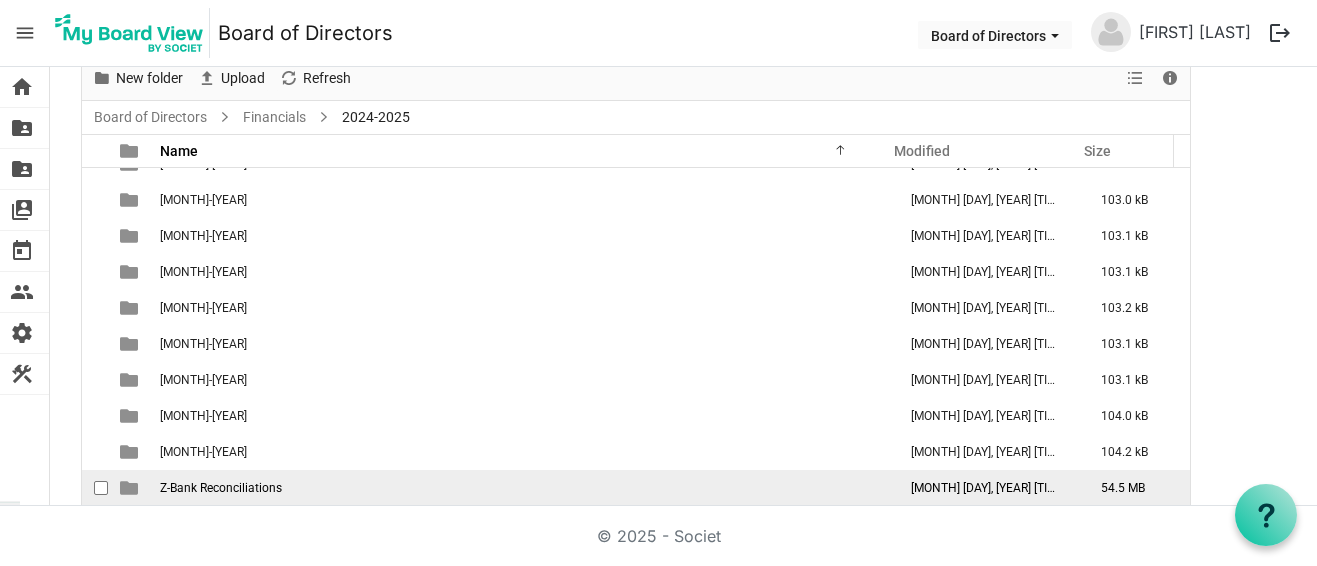 click on "Z-Bank Reconciliations" at bounding box center (221, 488) 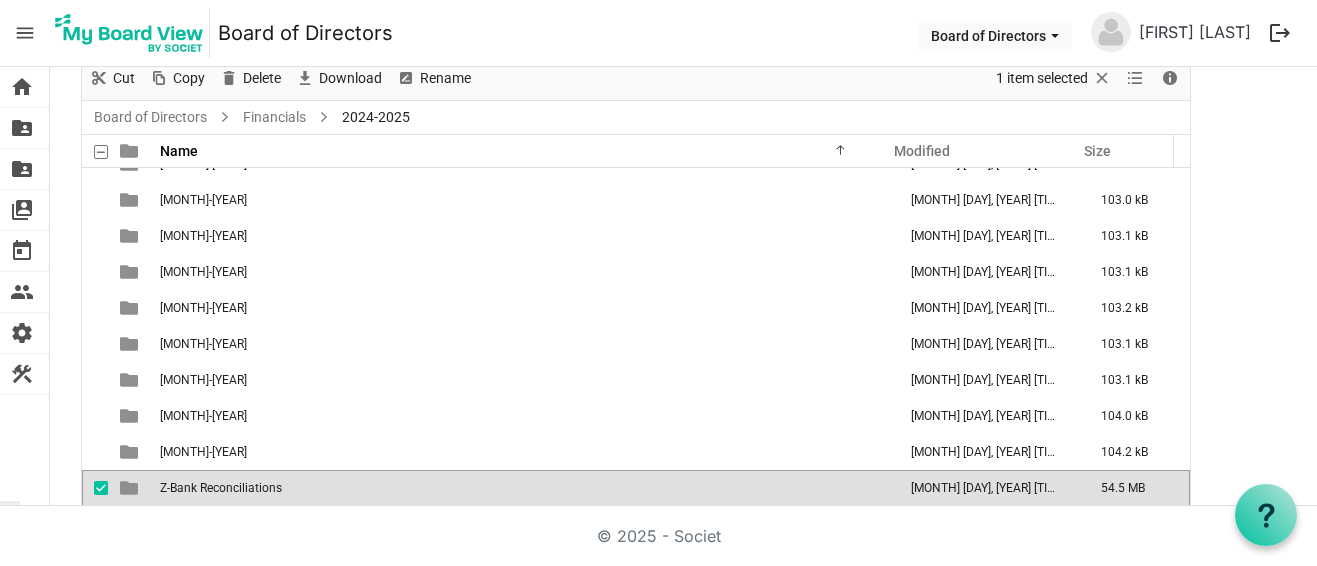 click on "Z-Bank Reconciliations" at bounding box center (221, 488) 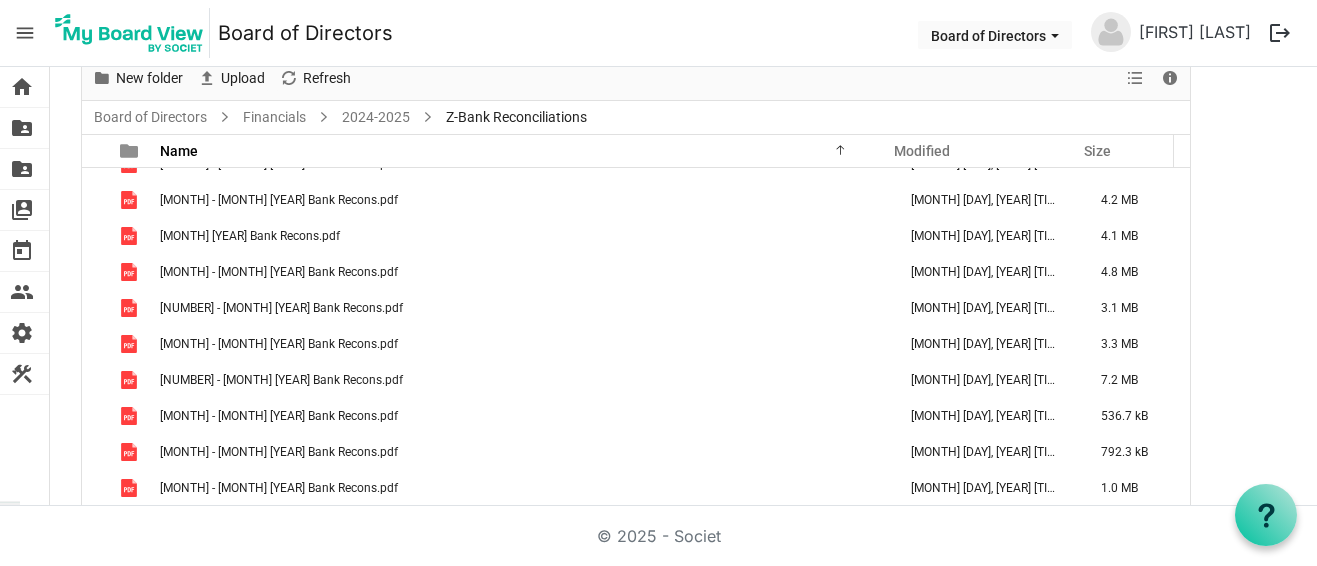scroll, scrollTop: 94, scrollLeft: 0, axis: vertical 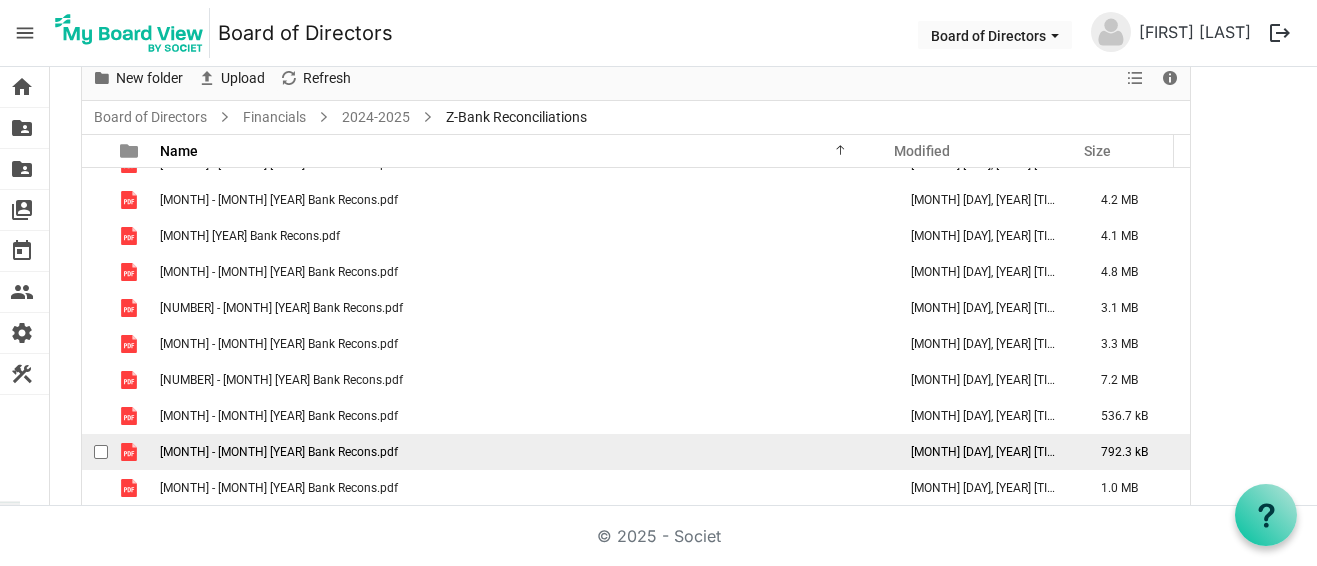 click on "11 - May 2025 Bank Recons.pdf" at bounding box center [279, 452] 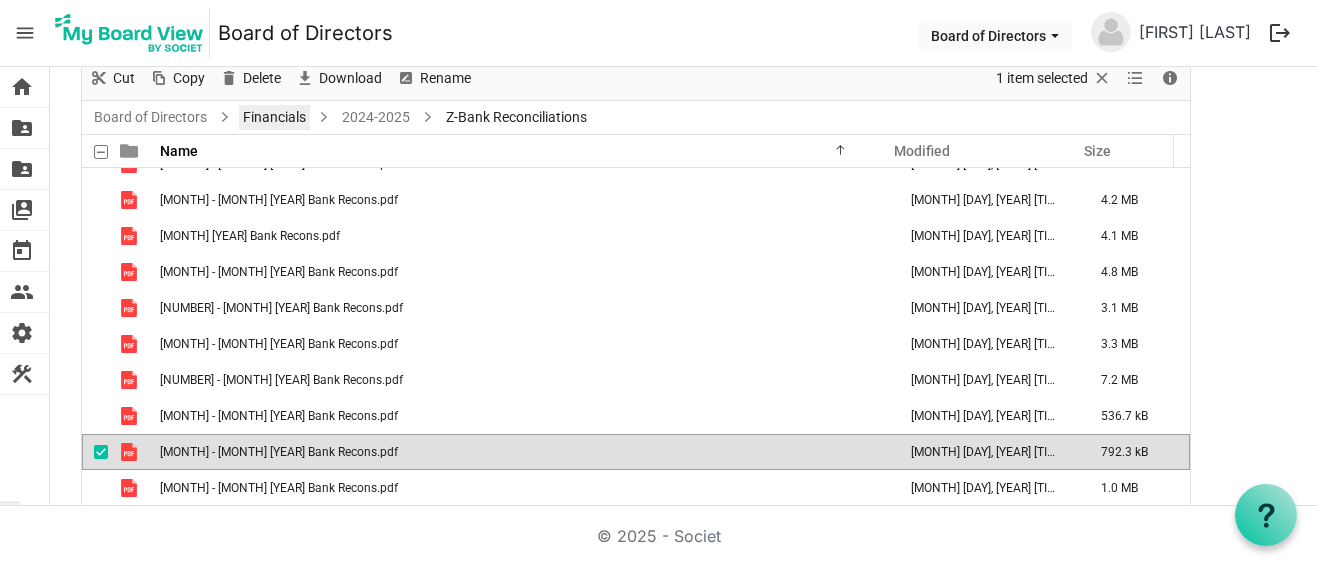 click on "Financials" at bounding box center (274, 117) 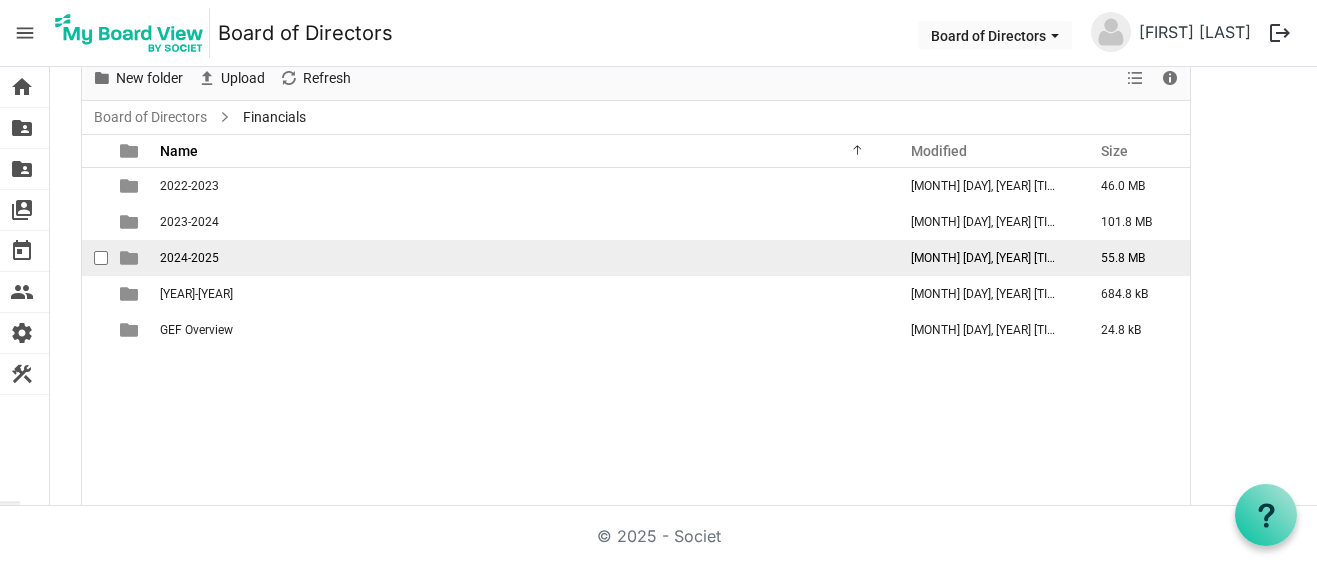 scroll, scrollTop: 0, scrollLeft: 0, axis: both 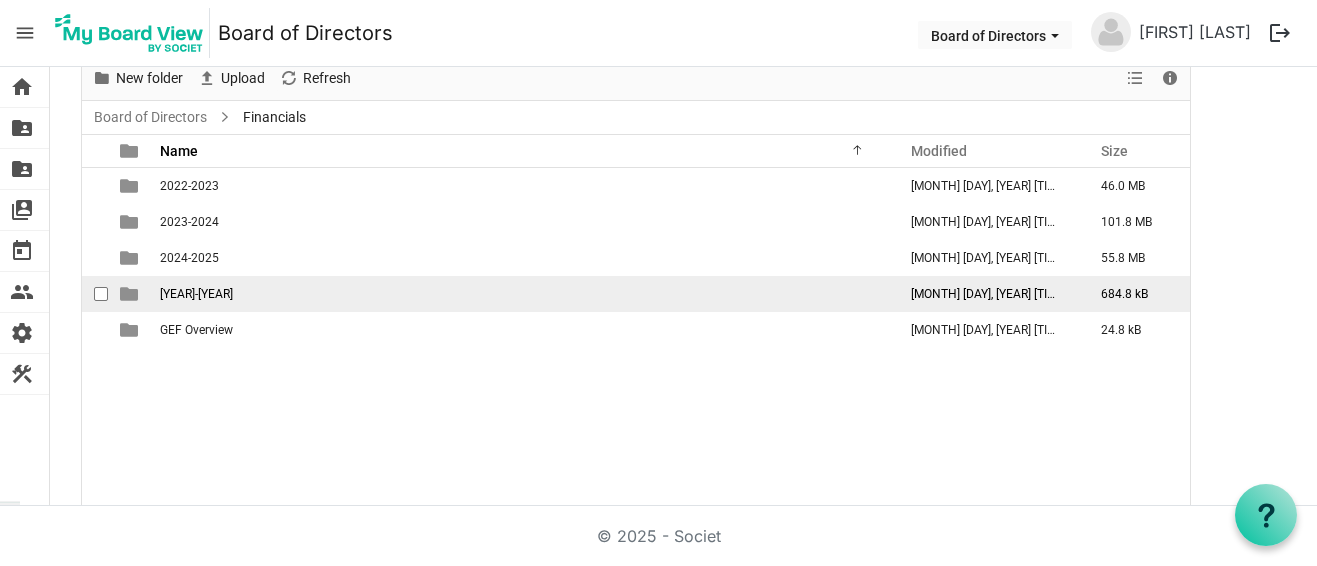 click on "[YEAR]-[YEAR]" at bounding box center [196, 294] 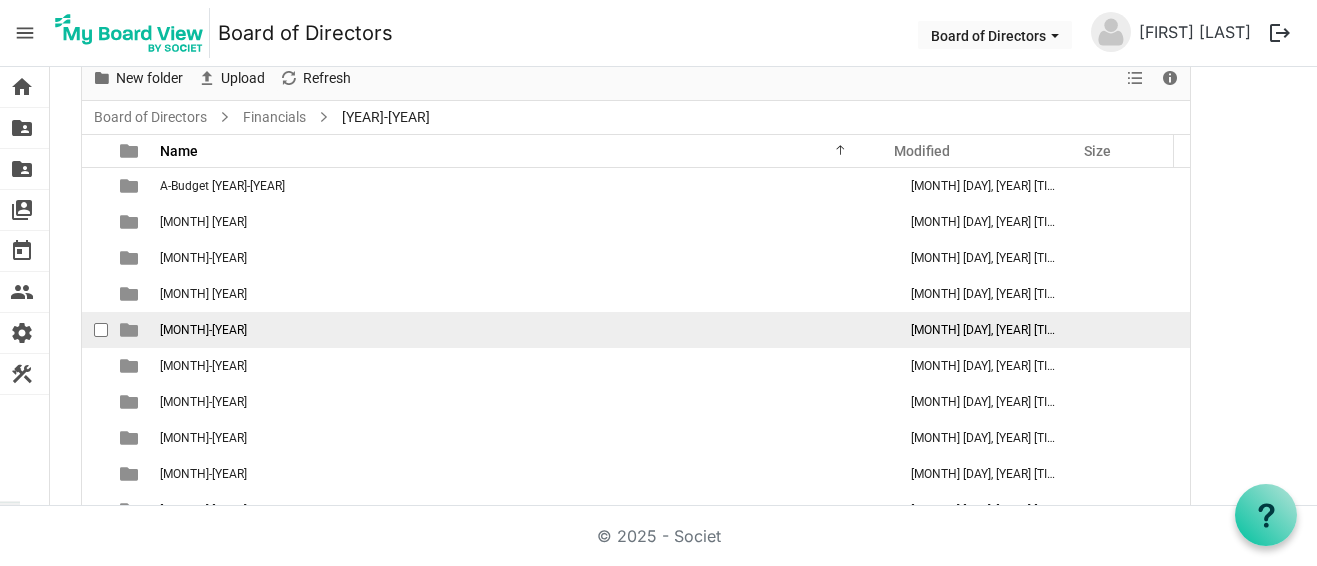 scroll, scrollTop: 166, scrollLeft: 0, axis: vertical 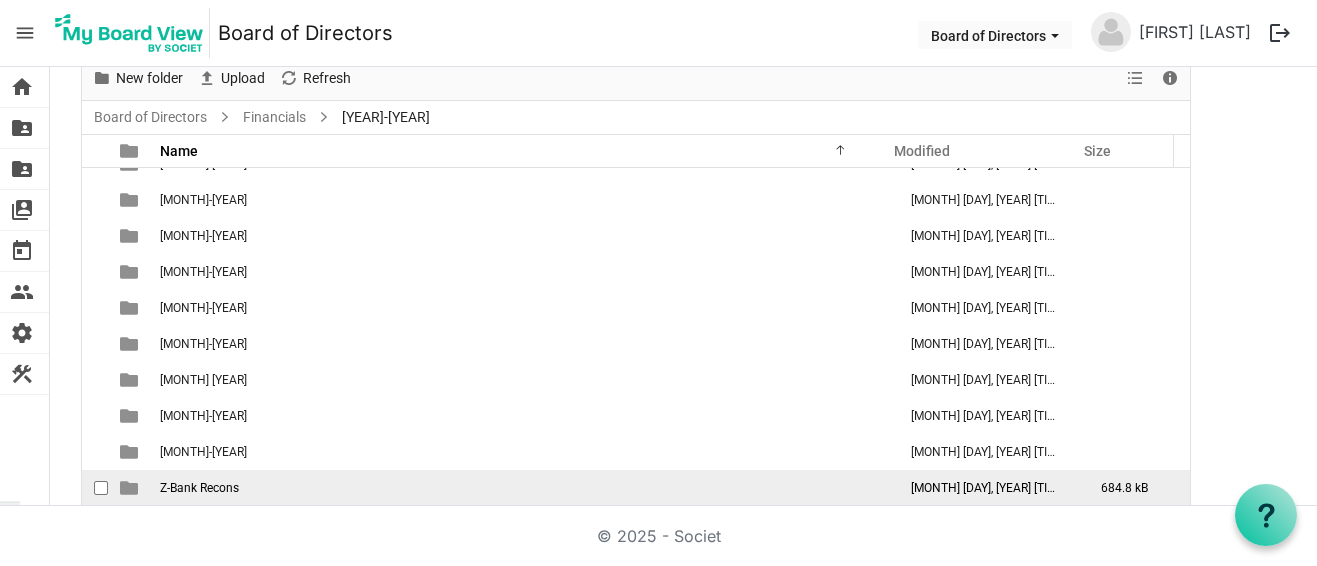 click on "Z-Bank Recons" at bounding box center [199, 488] 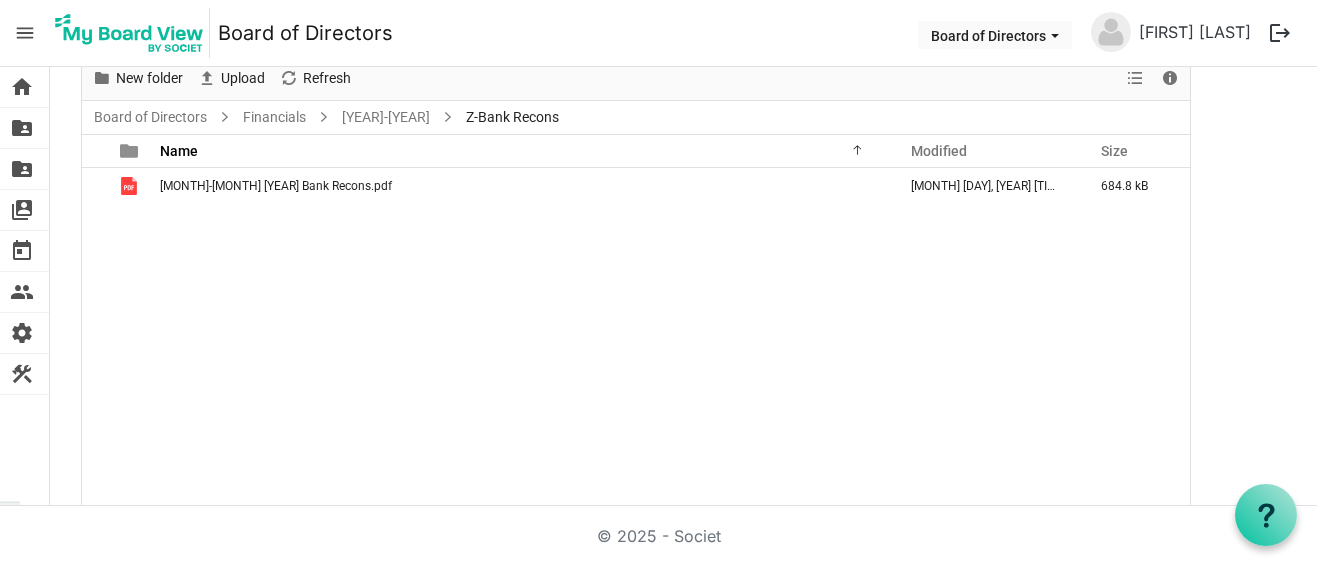 scroll, scrollTop: 0, scrollLeft: 0, axis: both 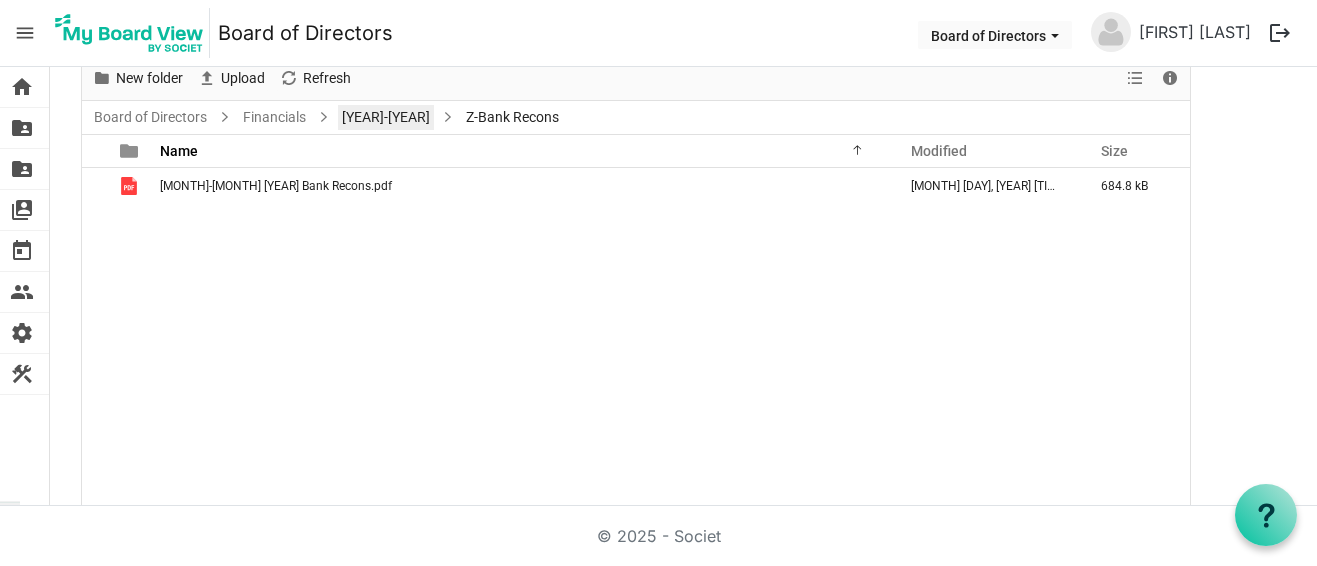 click on "[YEAR]-[YEAR]" at bounding box center [386, 117] 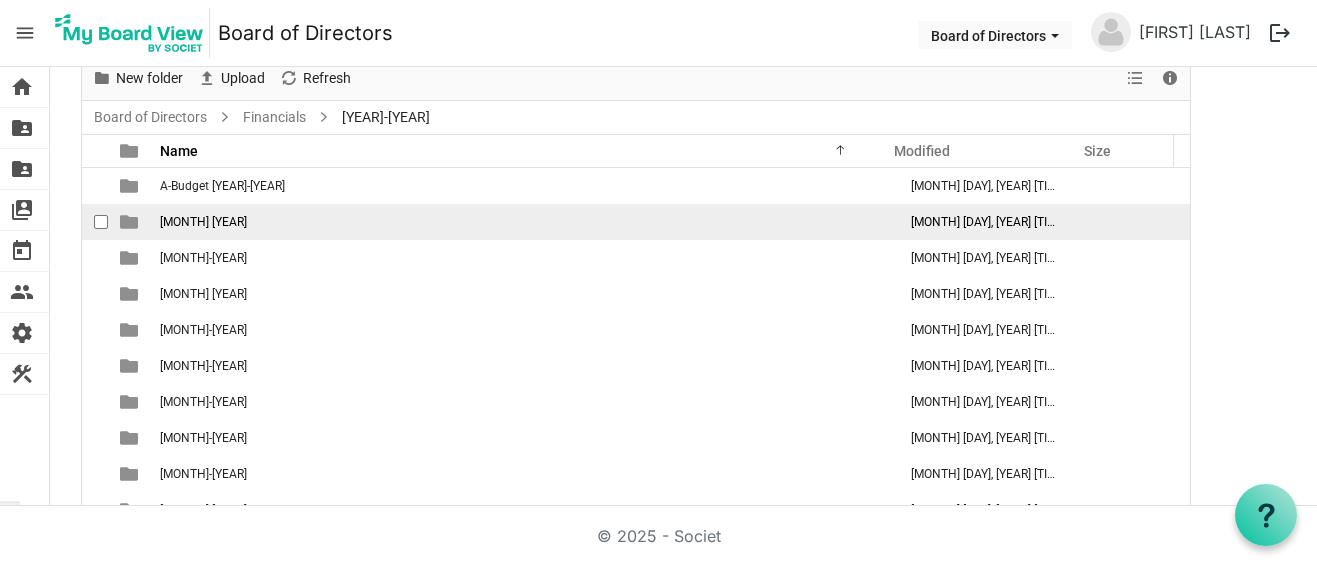 click on "B-[MONTH] [YEAR]" at bounding box center [203, 222] 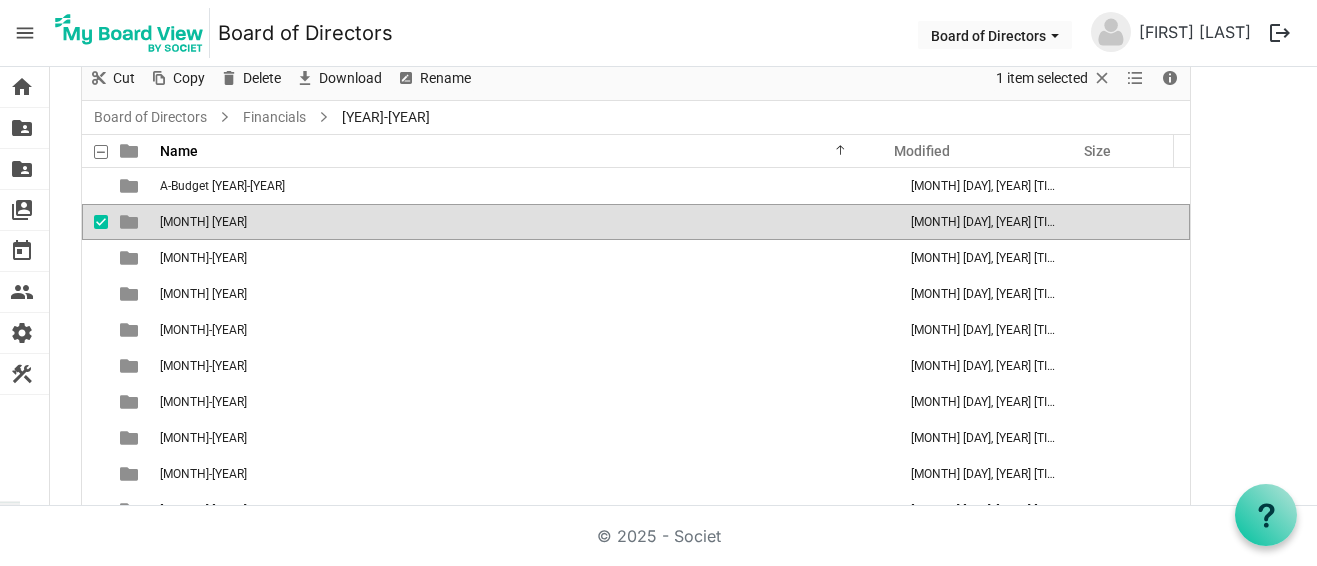 click on "B-[MONTH] [YEAR]" at bounding box center (203, 222) 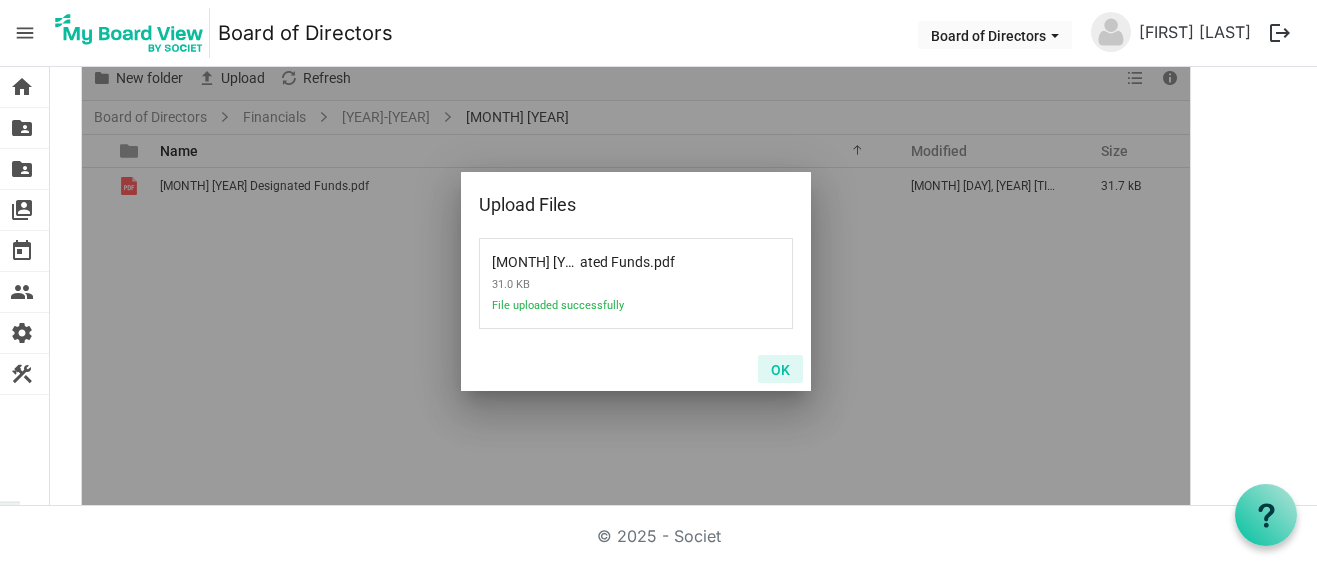 click on "OK" at bounding box center [780, 369] 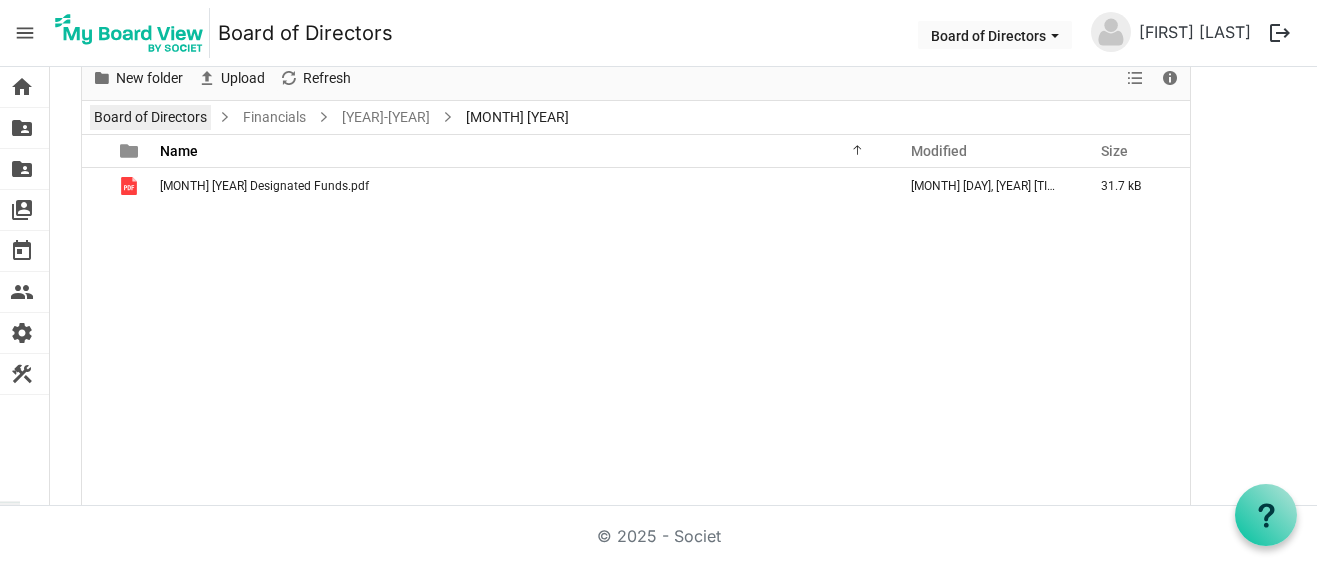 click on "Board of Directors" at bounding box center (150, 117) 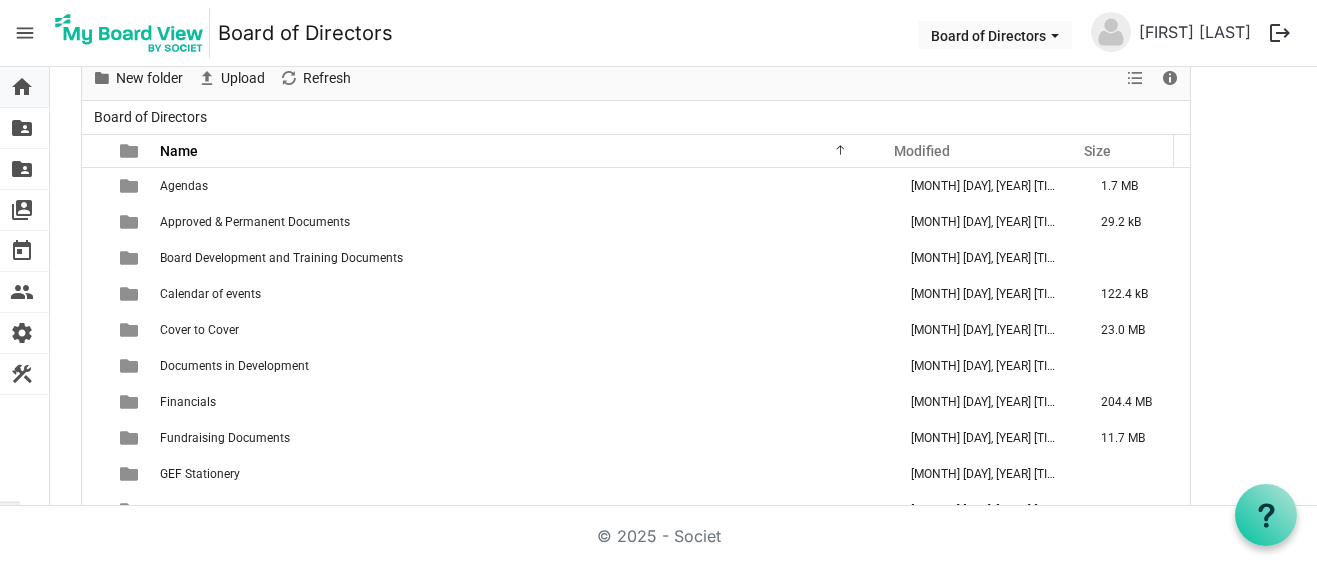 click on "home" at bounding box center [22, 87] 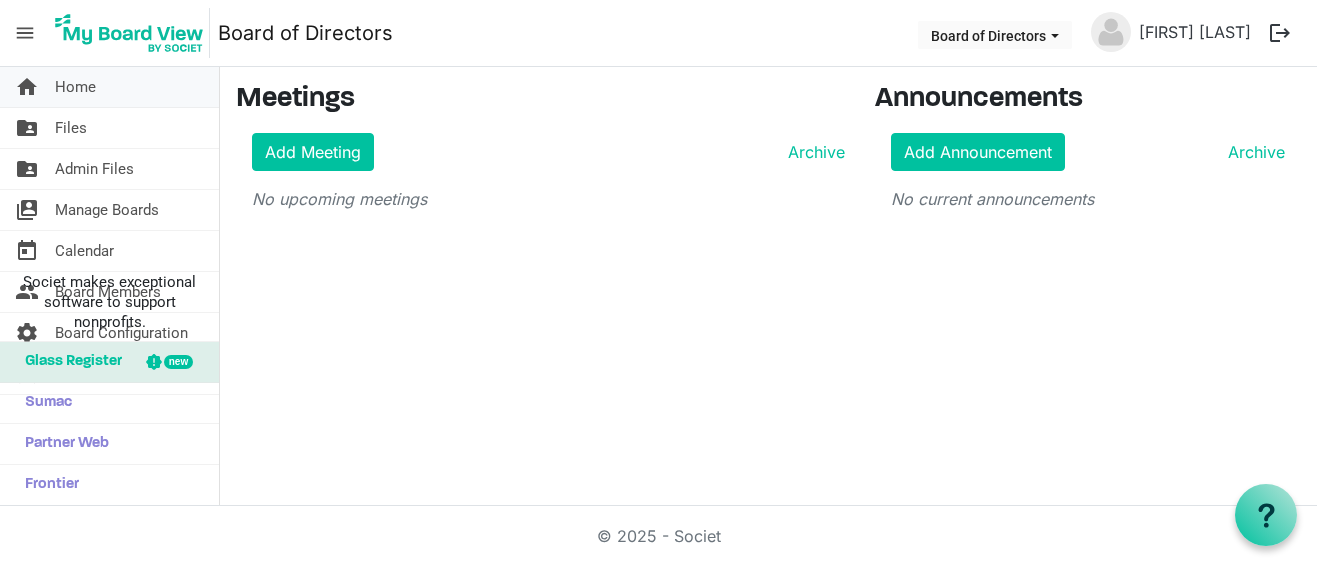 scroll, scrollTop: 0, scrollLeft: 0, axis: both 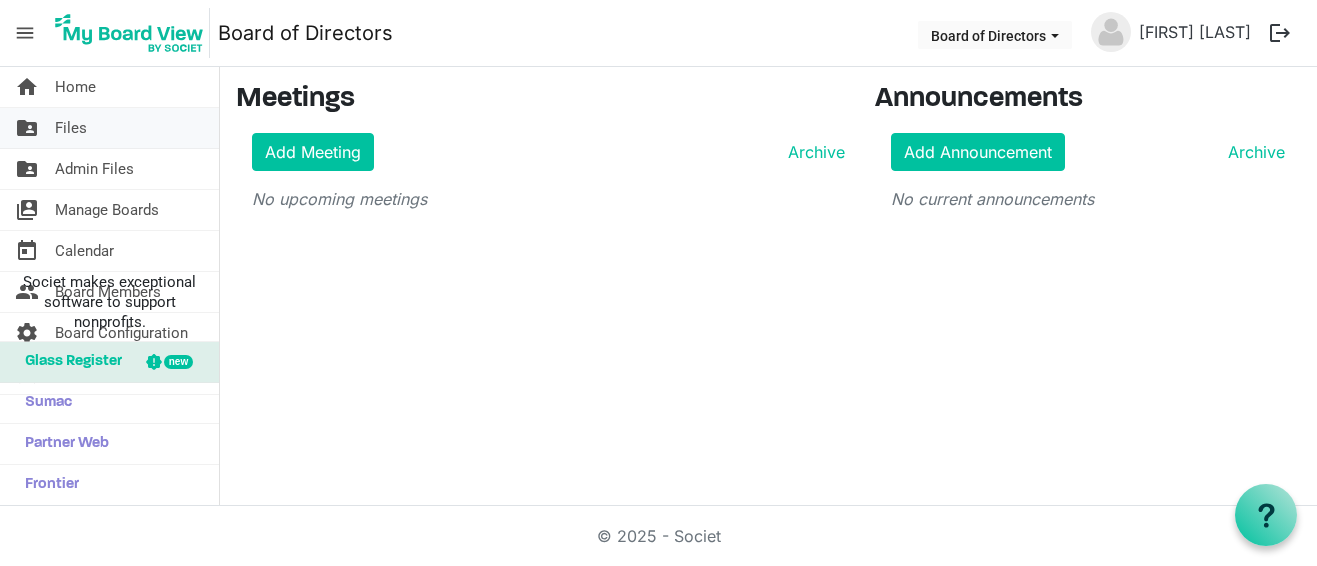 click on "folder_shared
Files" at bounding box center [109, 128] 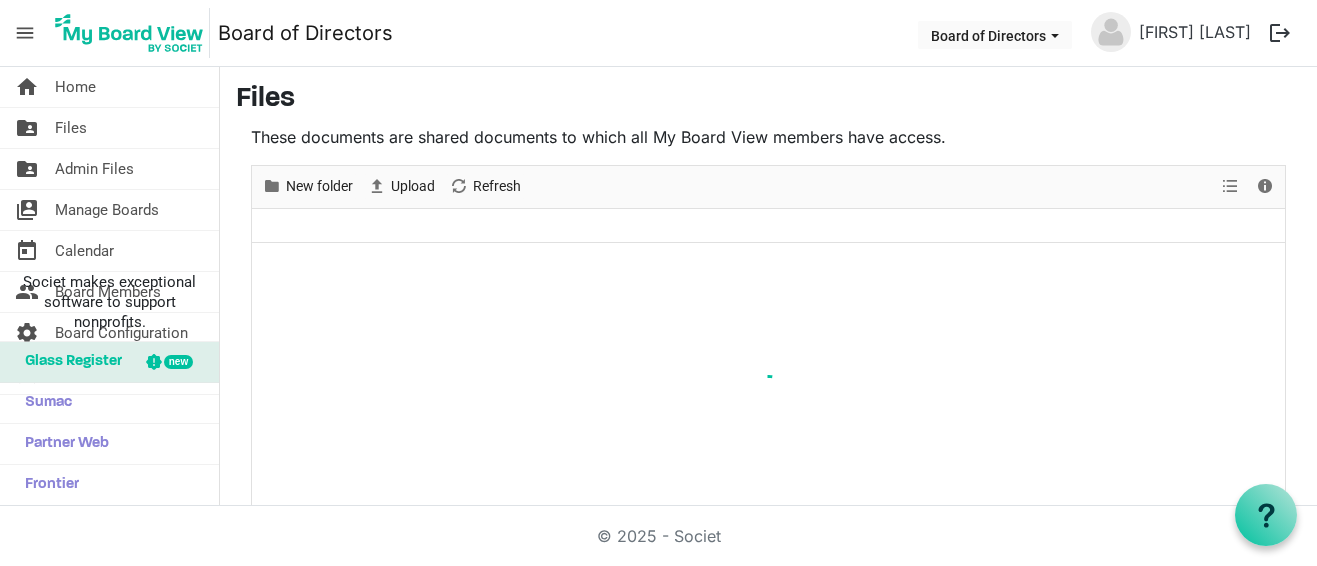 scroll, scrollTop: 0, scrollLeft: 0, axis: both 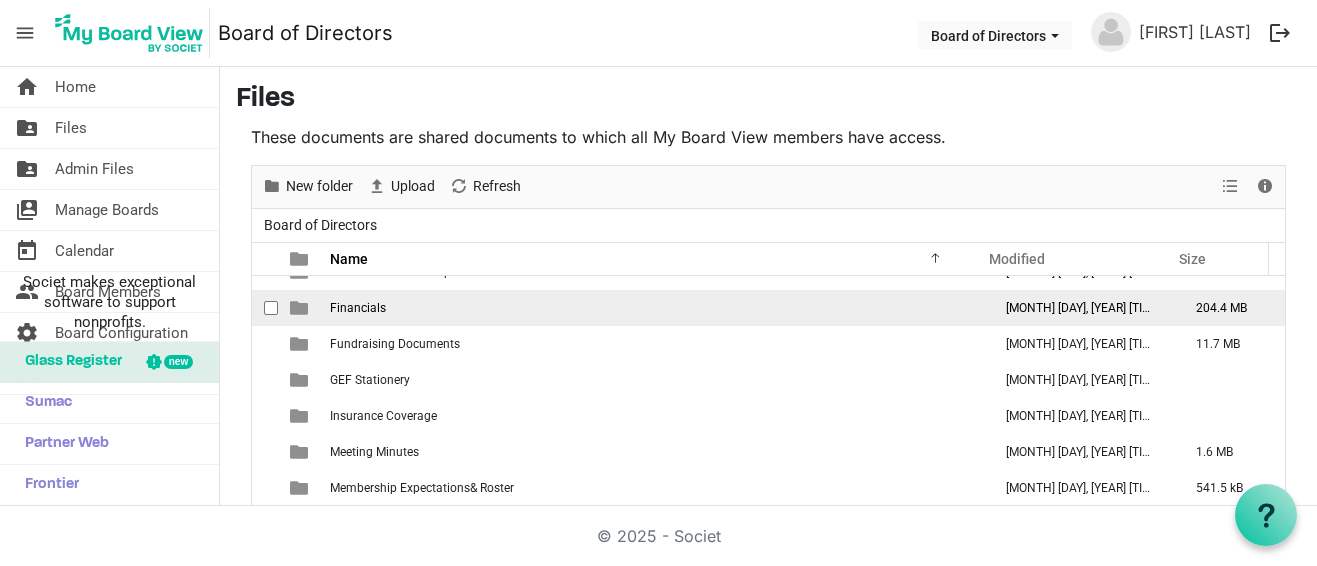 click on "Financials" at bounding box center [358, 308] 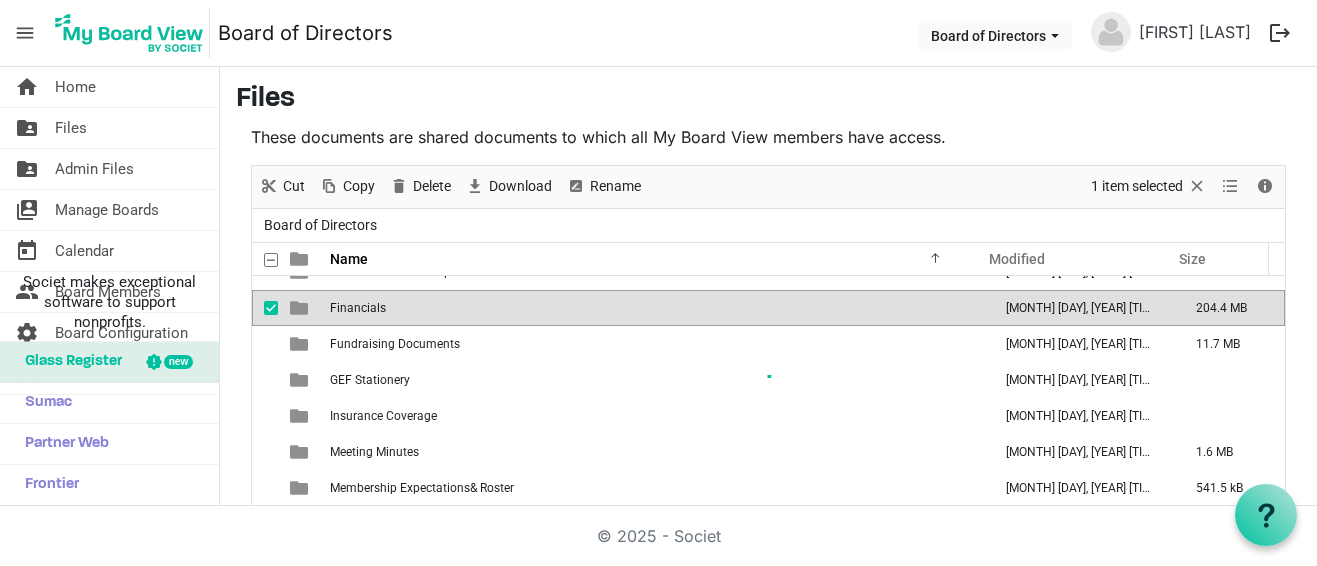 scroll, scrollTop: 108, scrollLeft: 0, axis: vertical 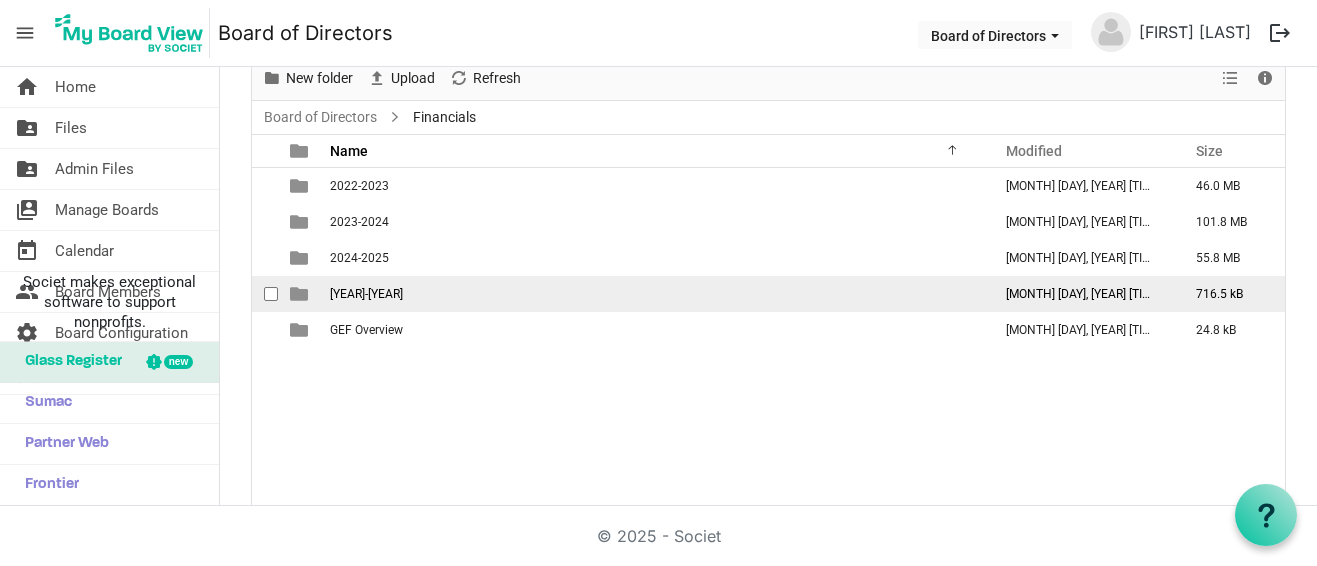 click on "[YEAR]-[YEAR]" at bounding box center [366, 294] 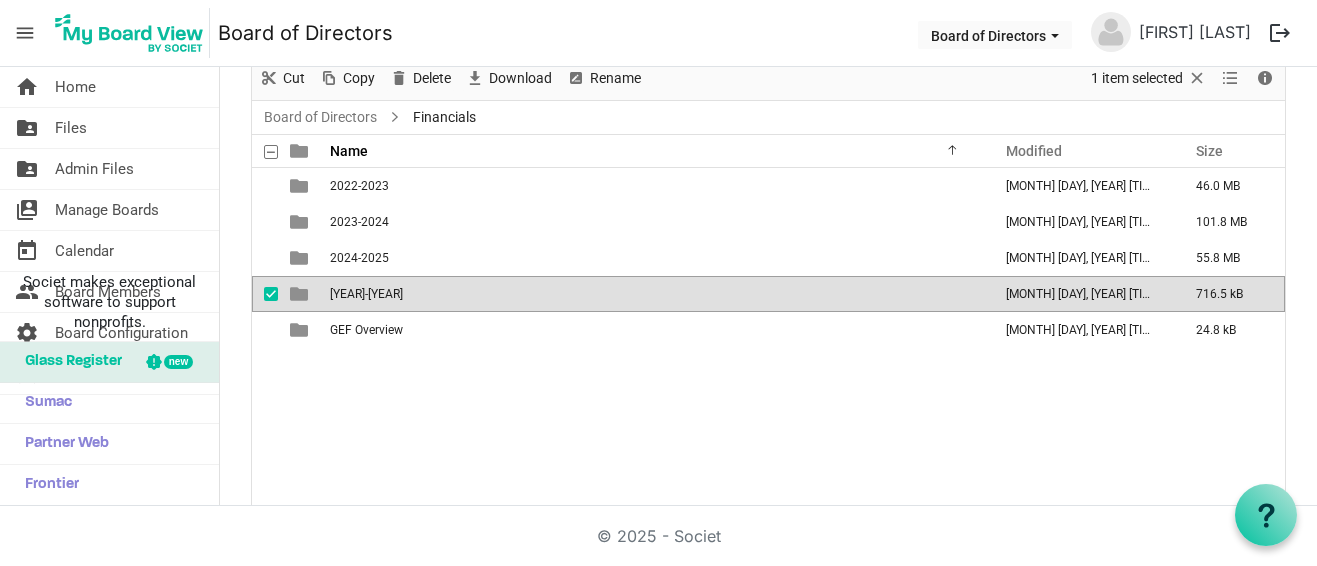 click on "[YEAR]-[YEAR]" at bounding box center (366, 294) 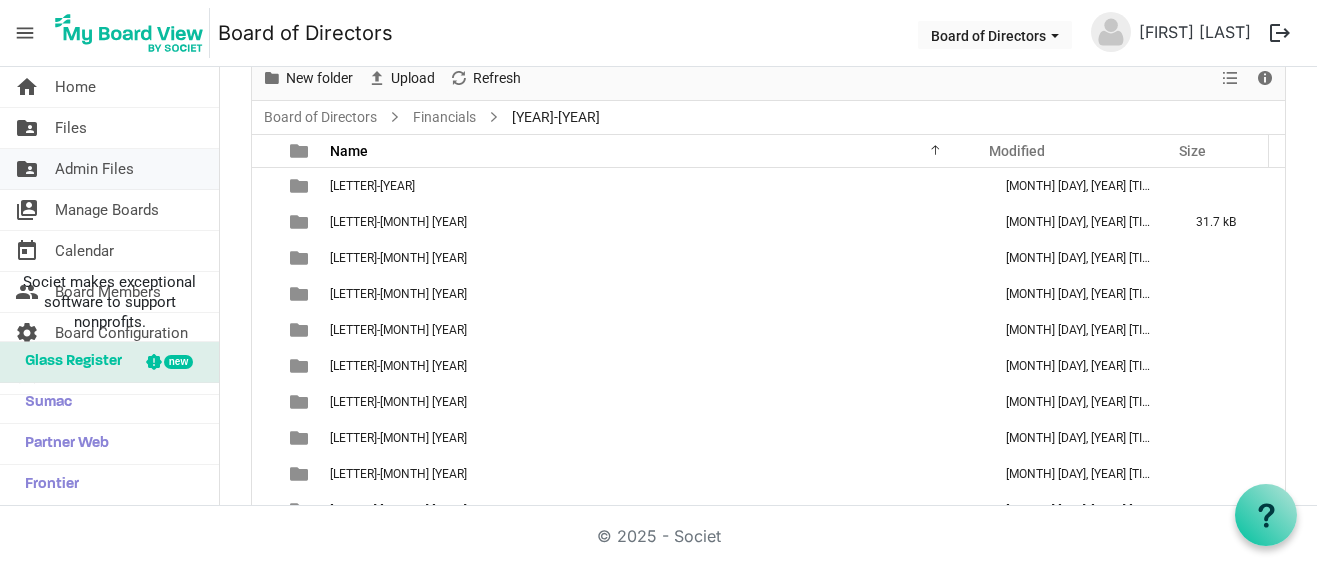 click on "Admin Files" at bounding box center [94, 169] 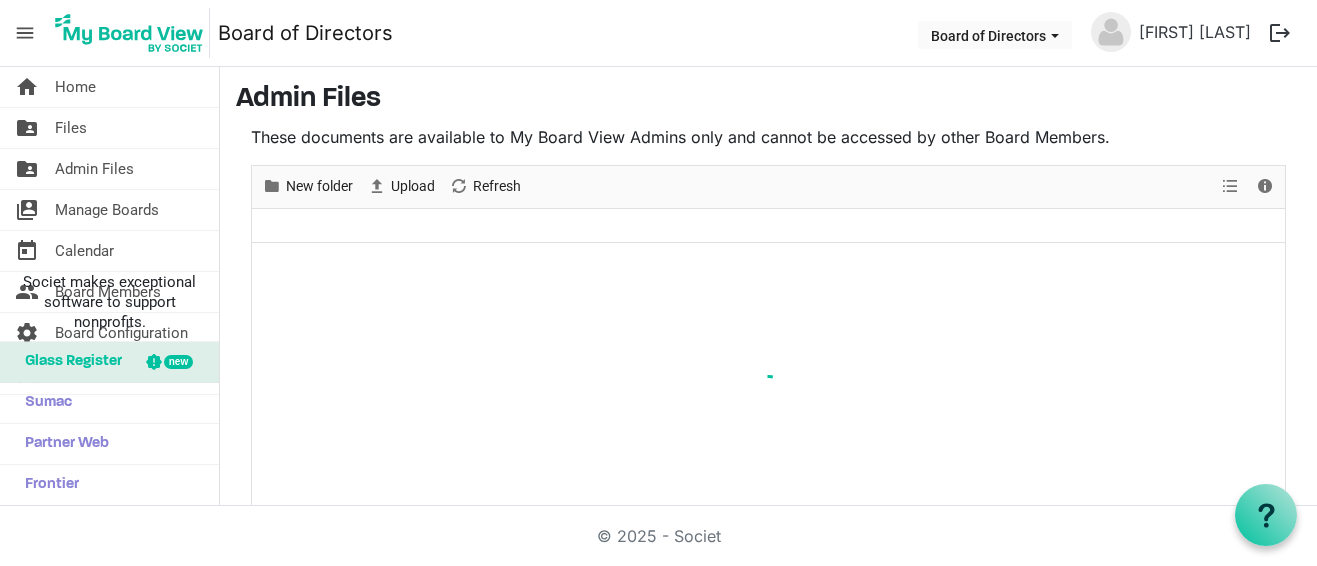 scroll, scrollTop: 0, scrollLeft: 0, axis: both 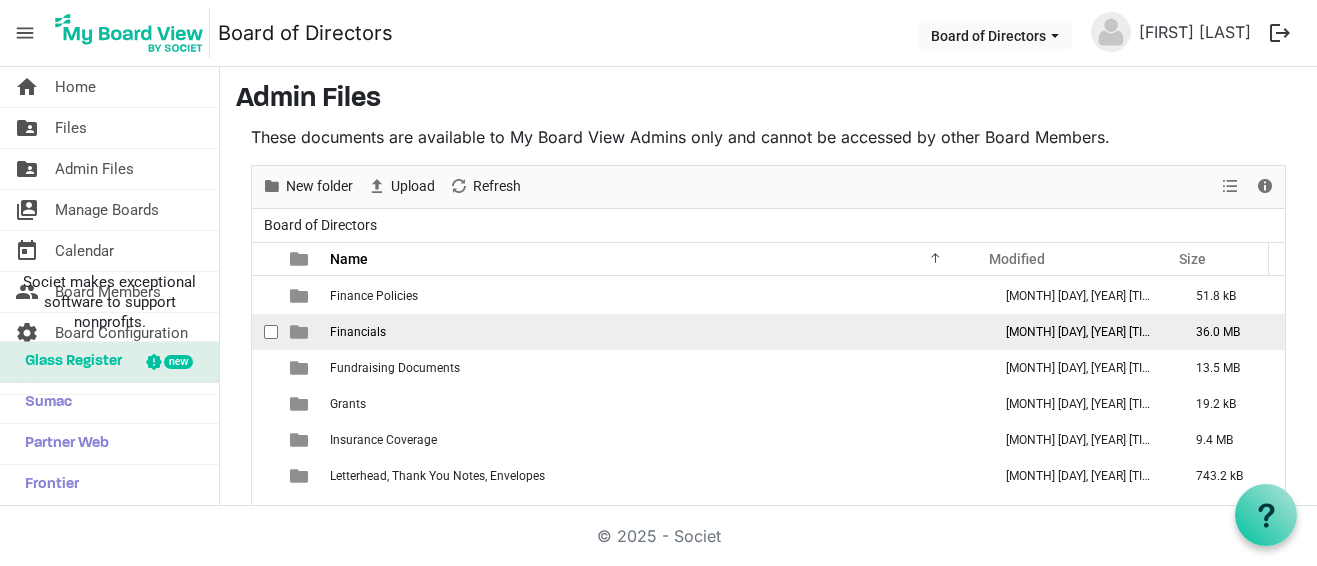 click on "Financials" at bounding box center (654, 332) 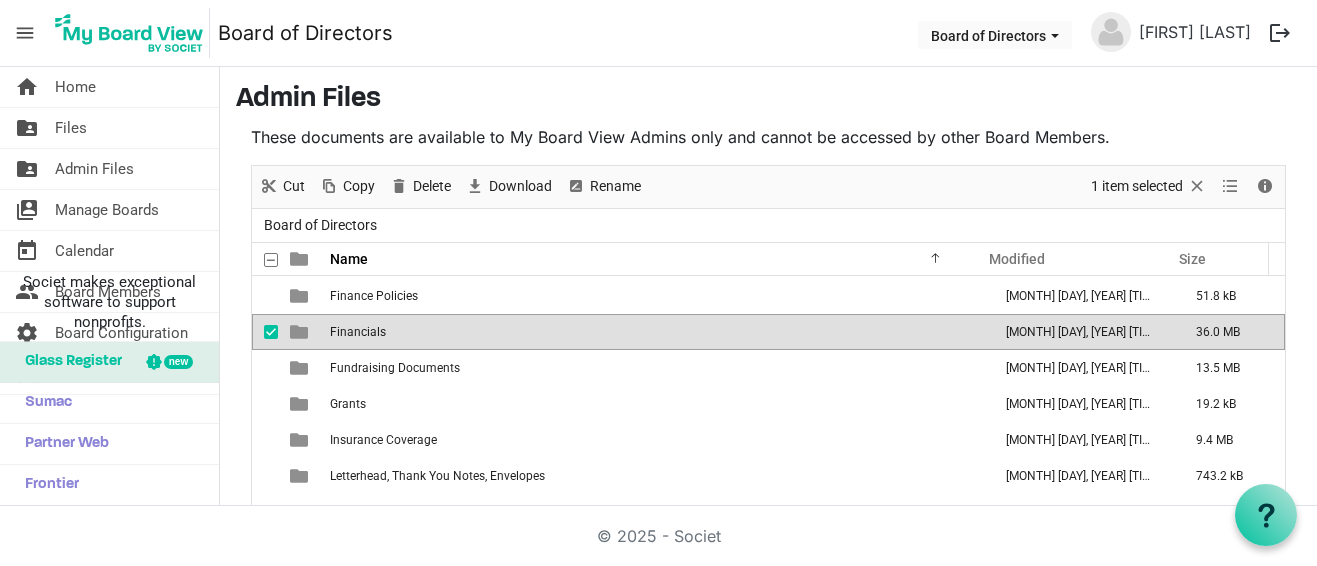 click on "Financials" at bounding box center [654, 332] 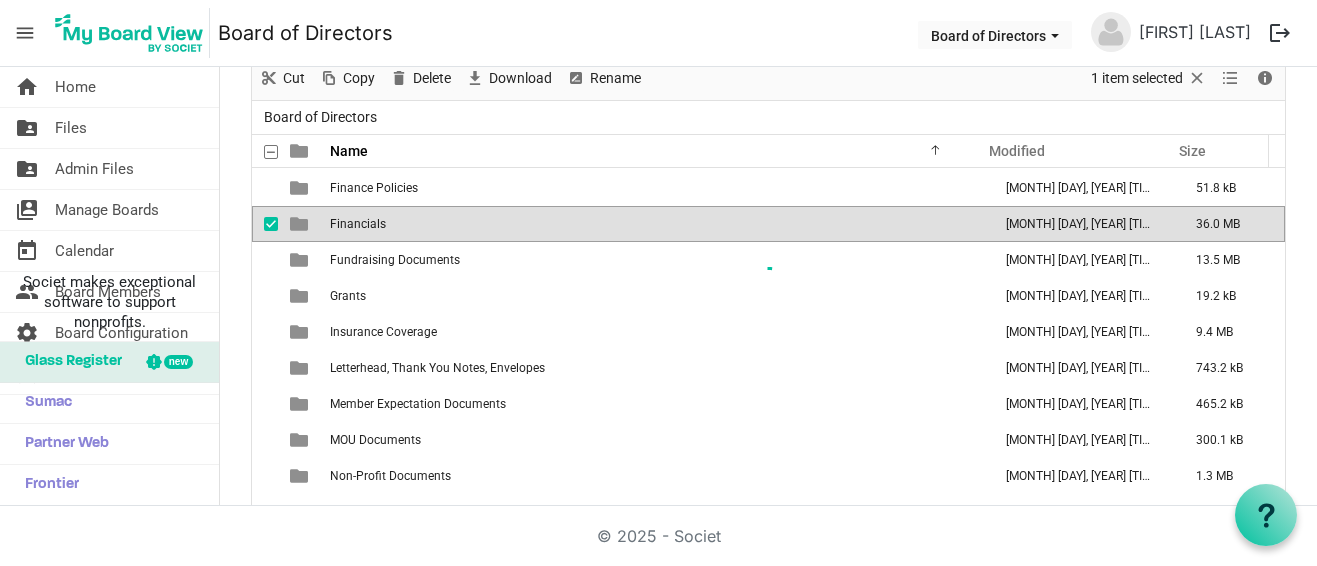 scroll, scrollTop: 0, scrollLeft: 0, axis: both 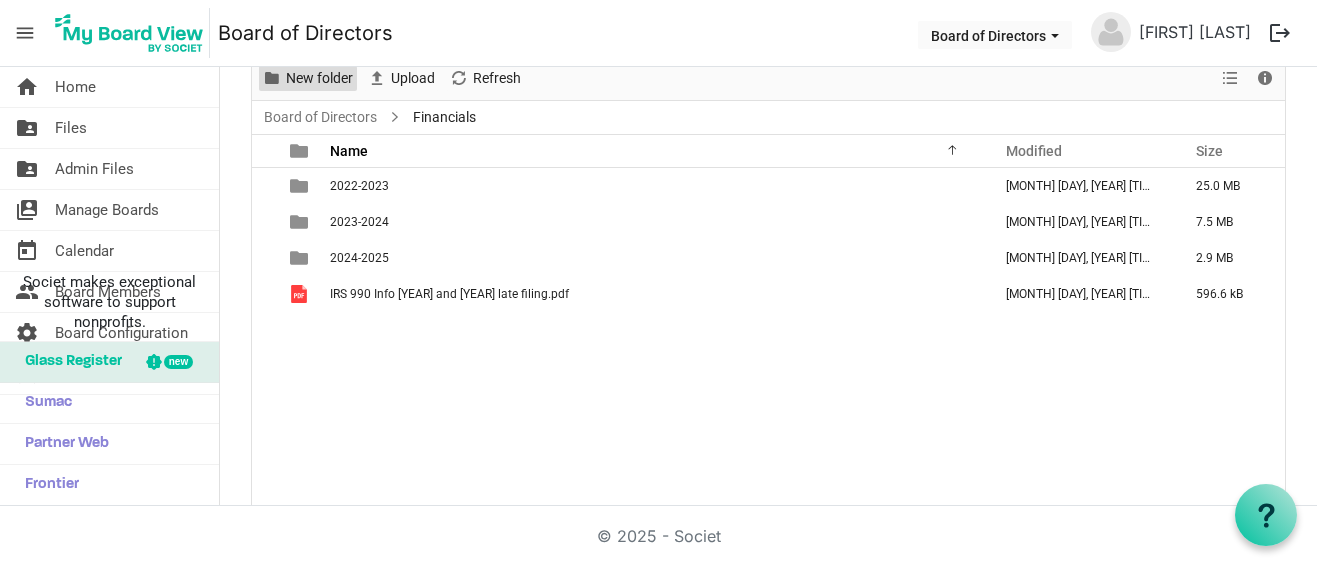click on "New folder" at bounding box center (319, 78) 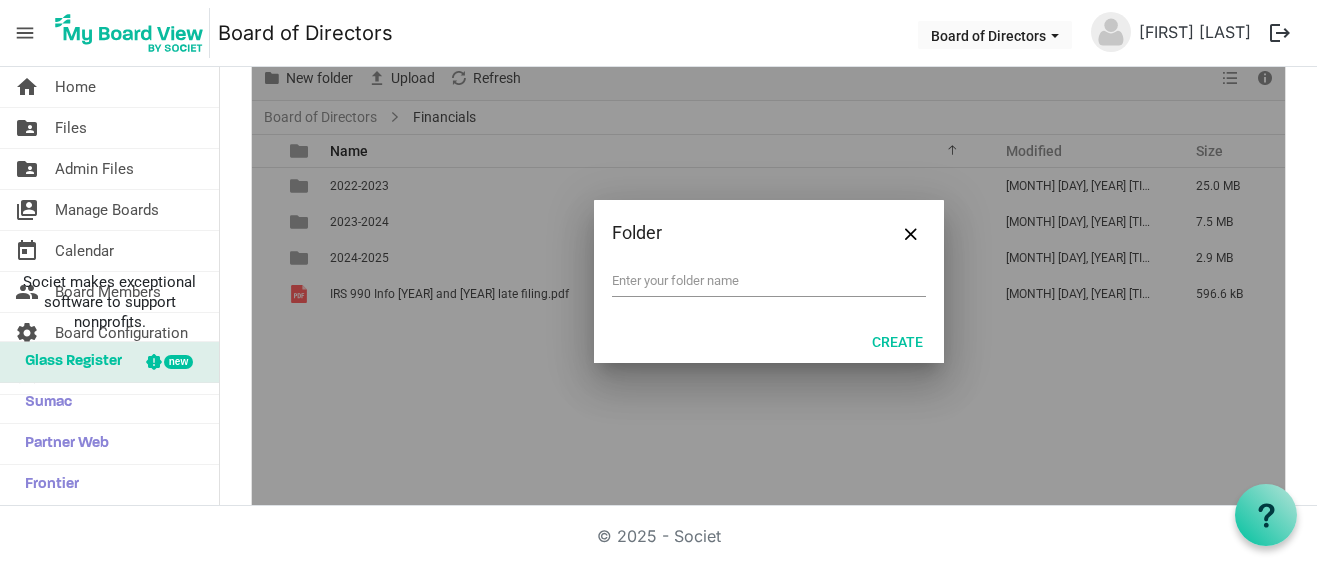 drag, startPoint x: 346, startPoint y: 83, endPoint x: 371, endPoint y: 33, distance: 55.9017 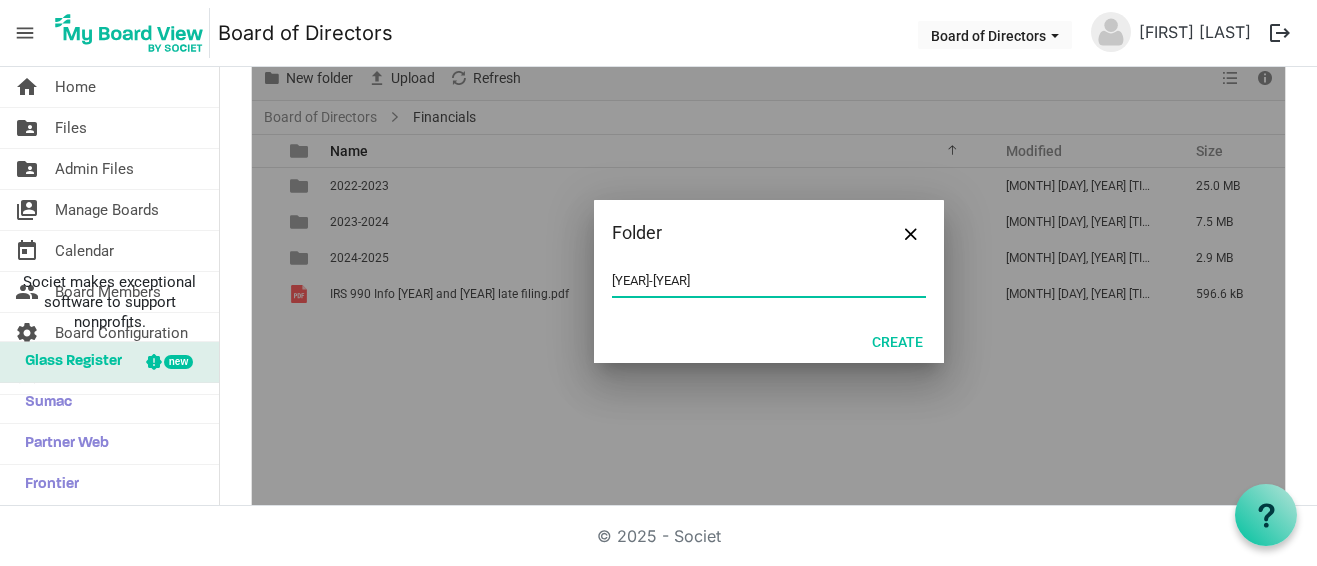 type on "[YEAR]-[YEAR]" 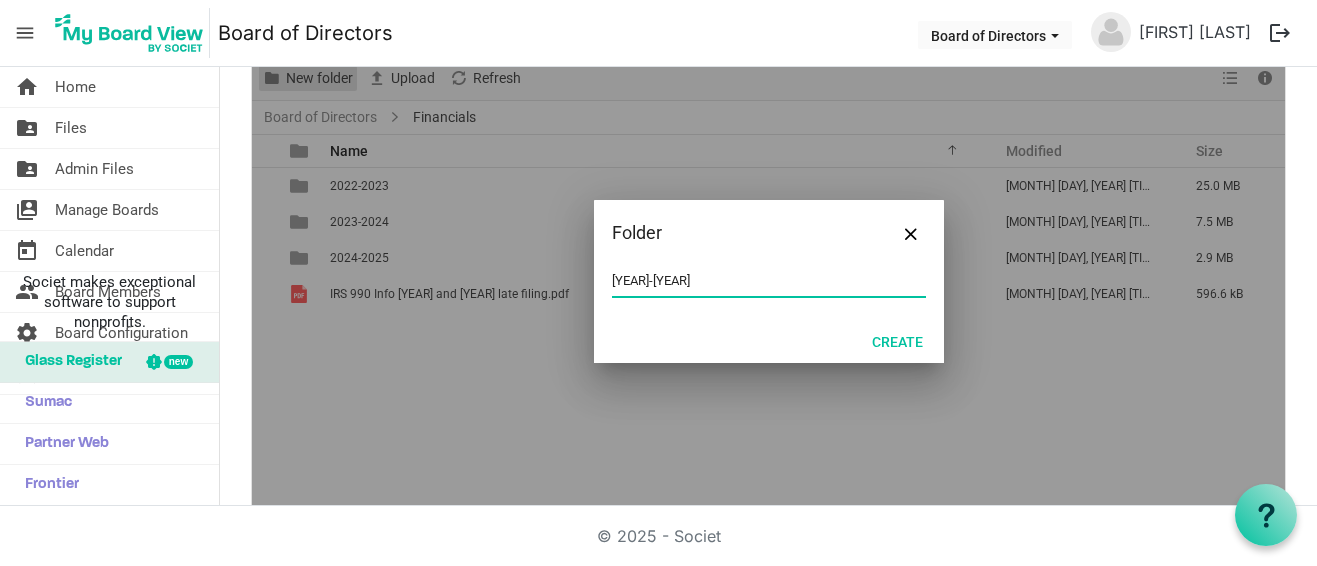scroll, scrollTop: 107, scrollLeft: 0, axis: vertical 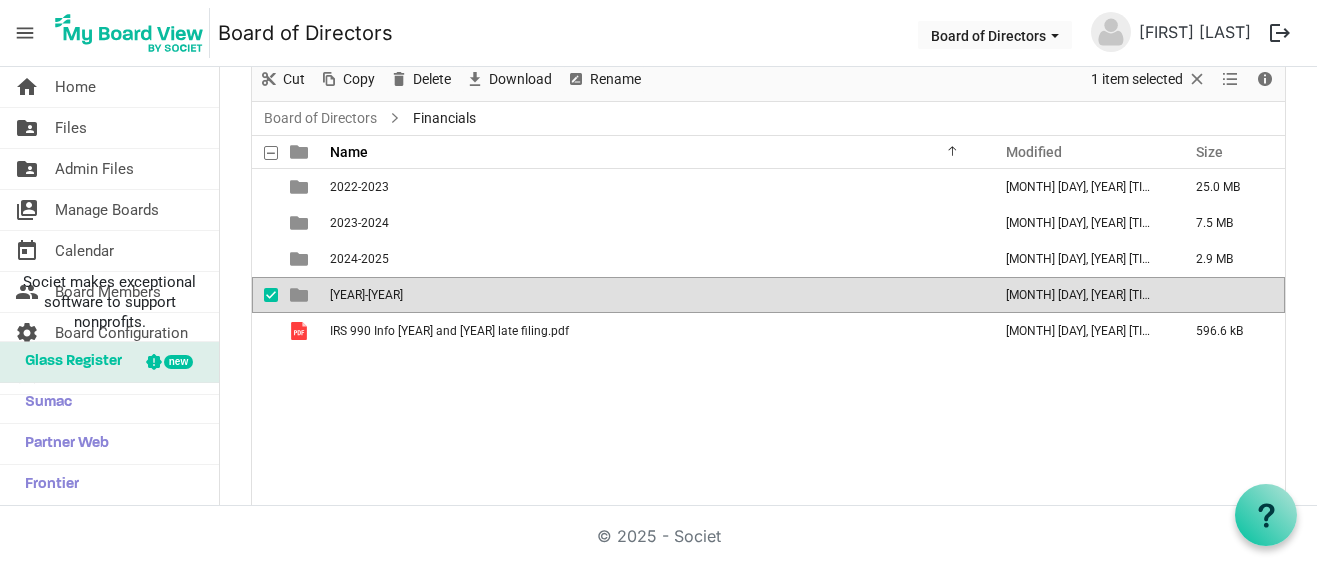 click on "[YEAR]-[YEAR]" at bounding box center [366, 295] 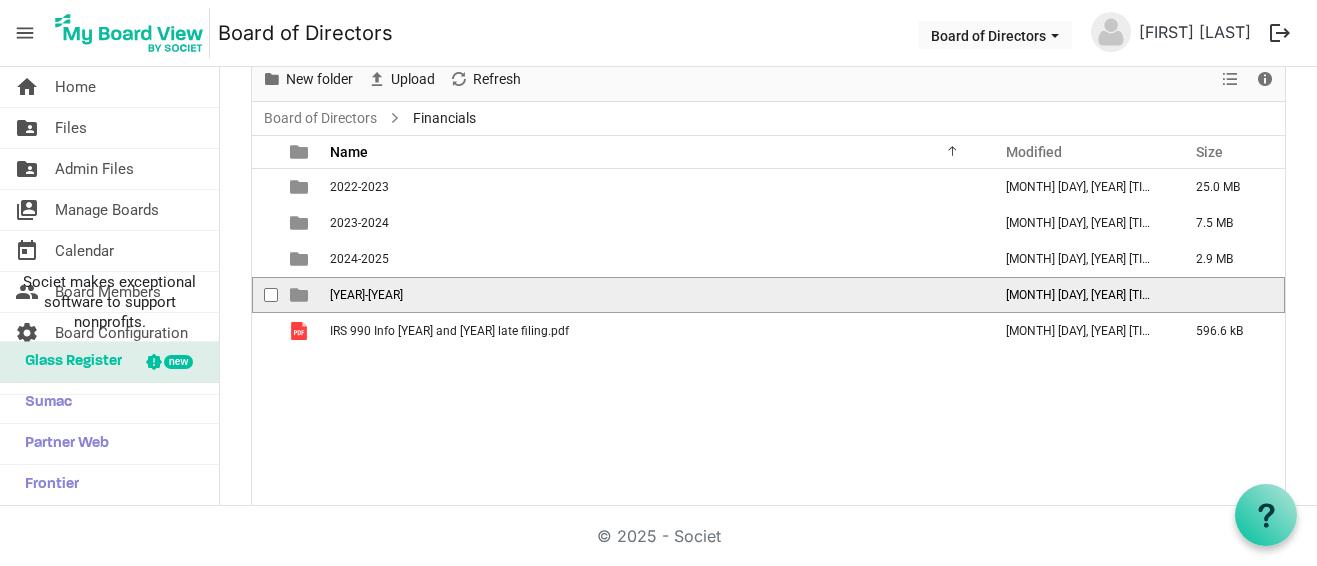 click on "[YEAR]-[YEAR]" at bounding box center (366, 295) 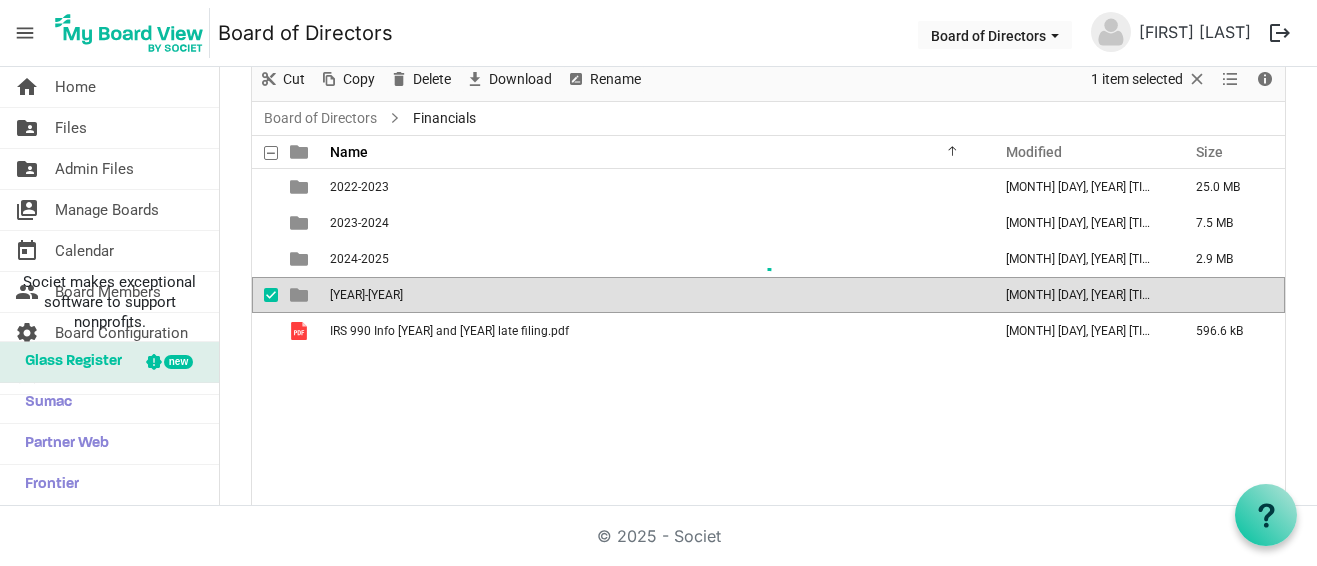 scroll, scrollTop: 108, scrollLeft: 0, axis: vertical 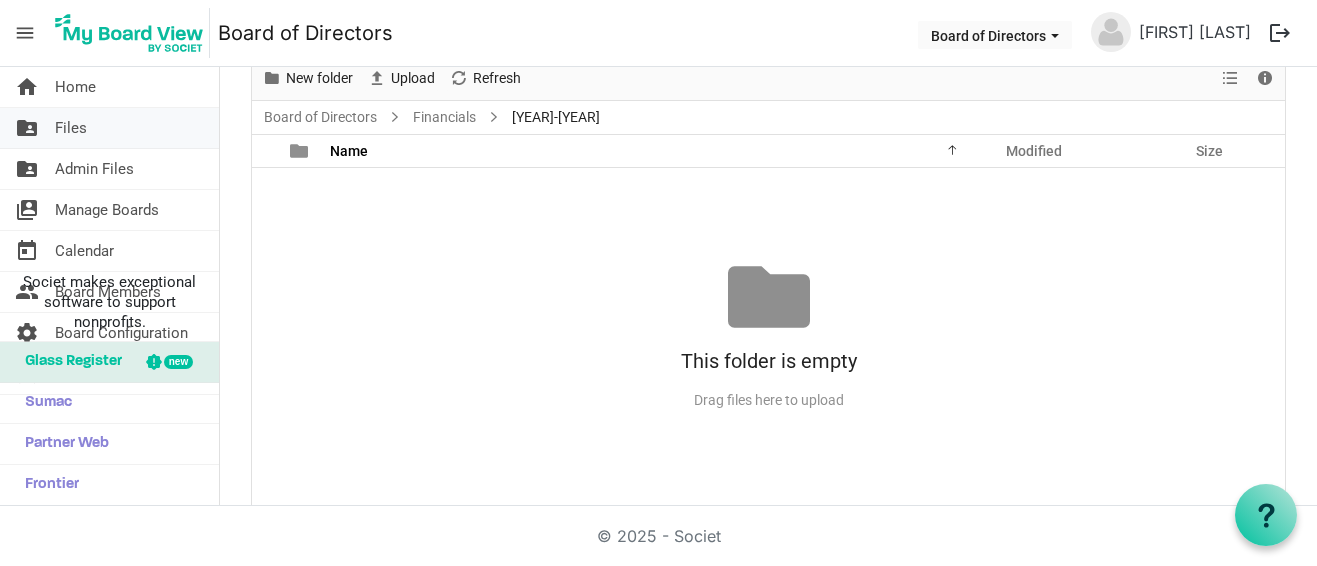 click on "folder_shared
Files" at bounding box center [109, 128] 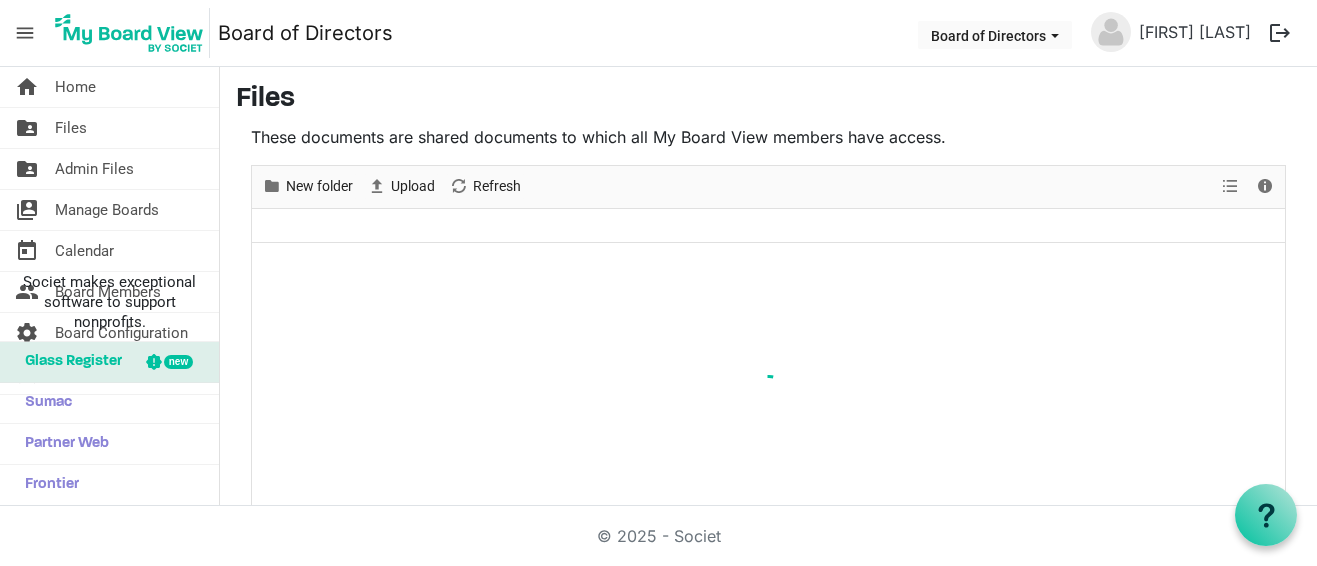 scroll, scrollTop: 0, scrollLeft: 0, axis: both 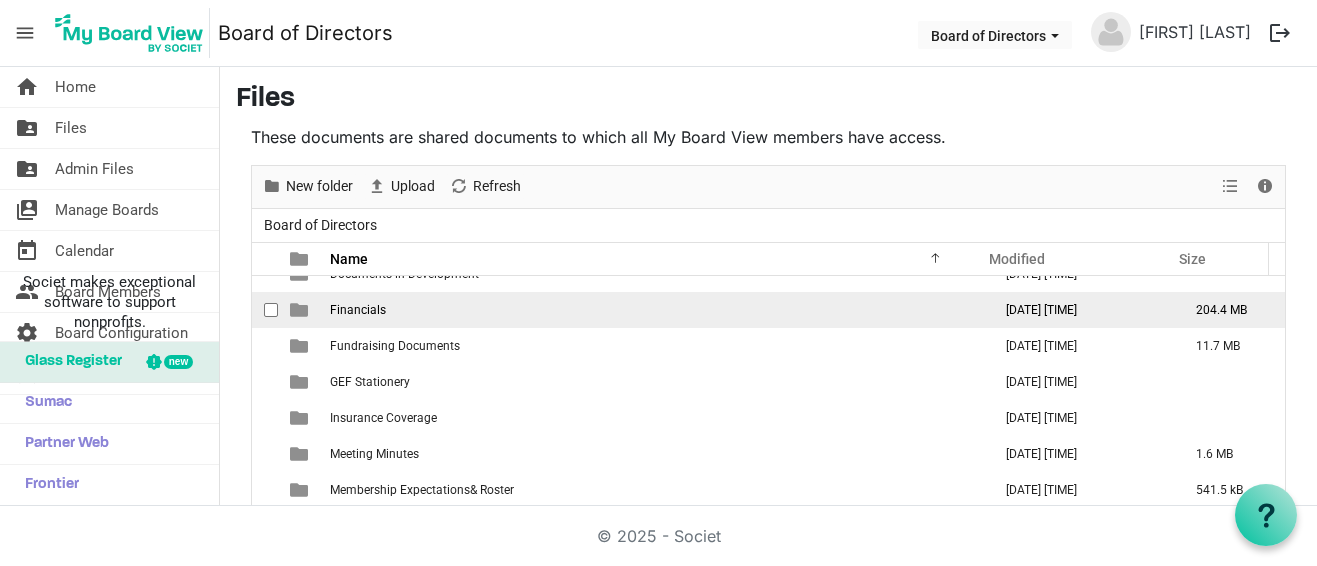 click on "Financials" at bounding box center (358, 310) 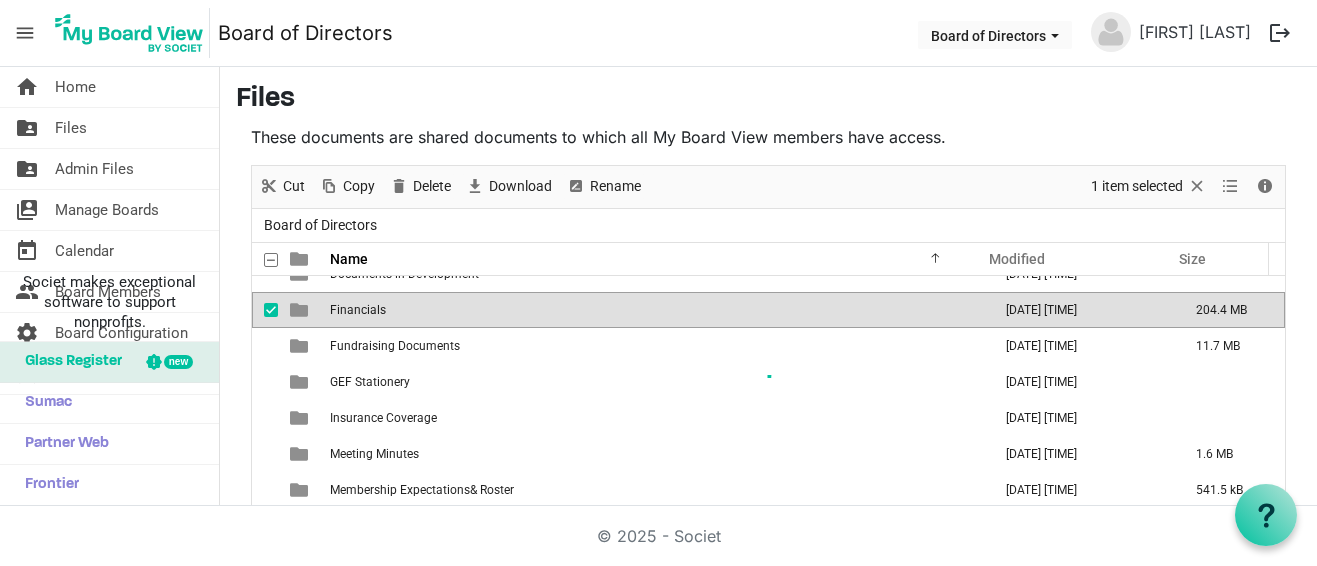scroll, scrollTop: 108, scrollLeft: 0, axis: vertical 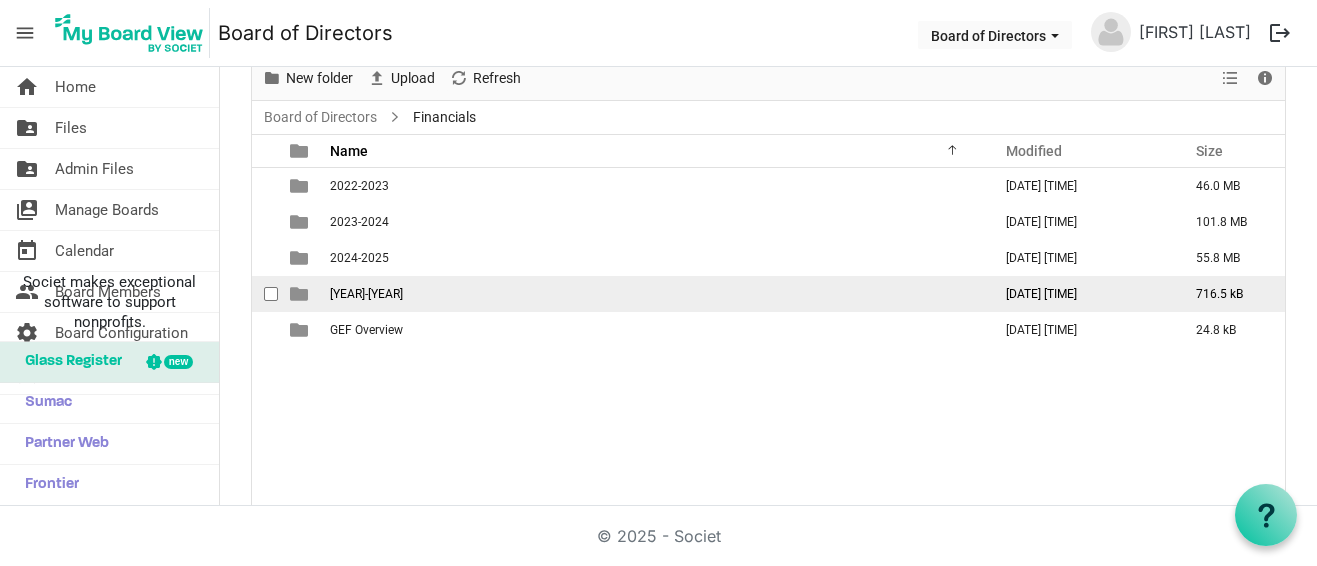 click on "[YEAR]-[YEAR]" at bounding box center [654, 294] 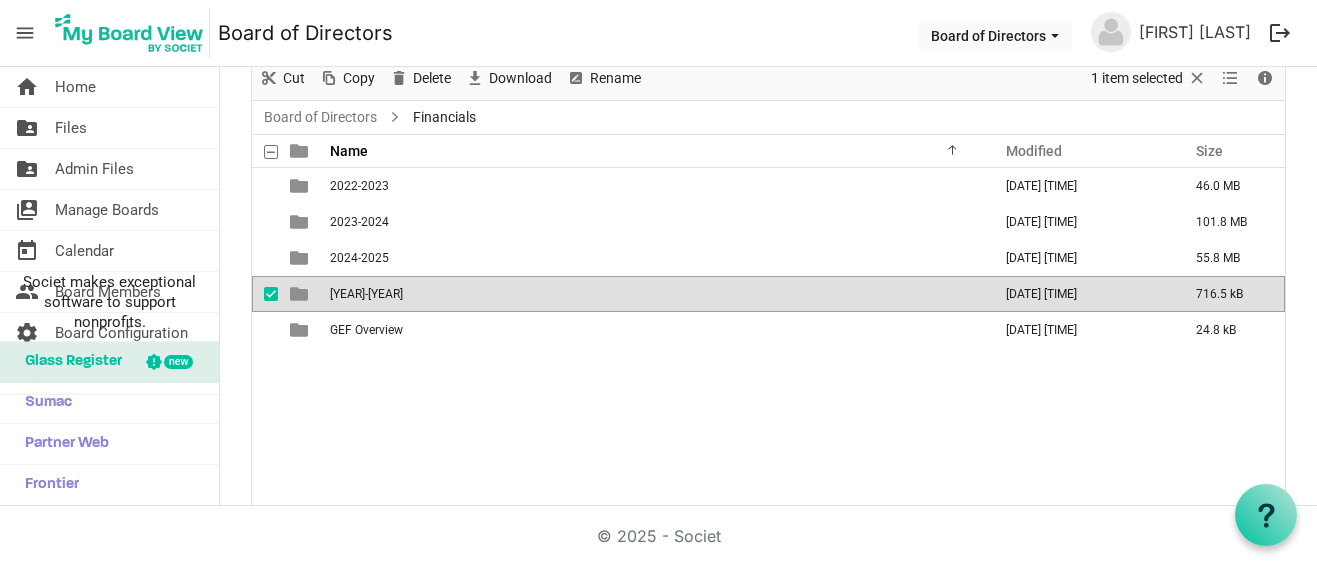 click on "[YEAR]-[YEAR]" at bounding box center [654, 294] 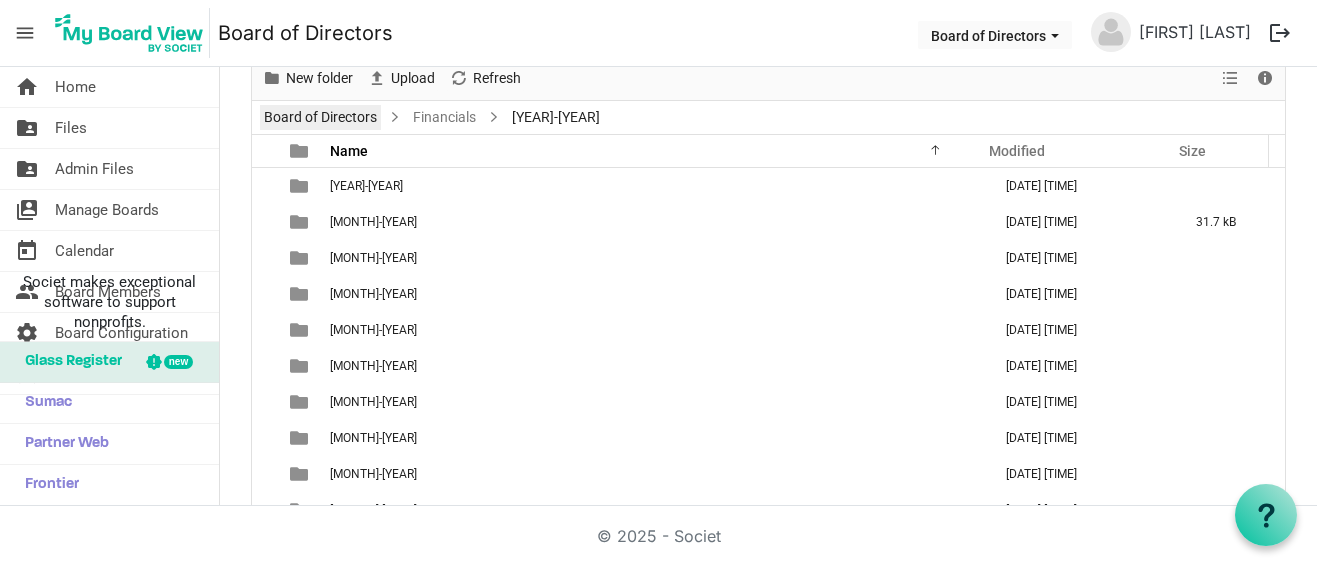 click on "Board of Directors" at bounding box center [320, 117] 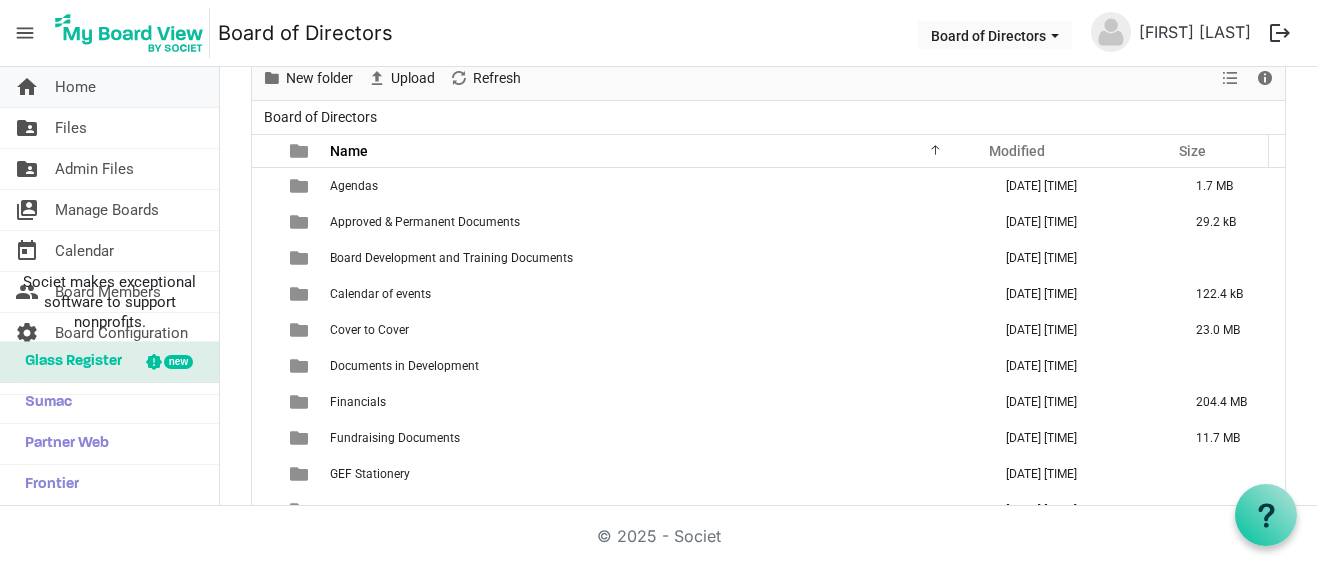 click on "Home" at bounding box center [75, 87] 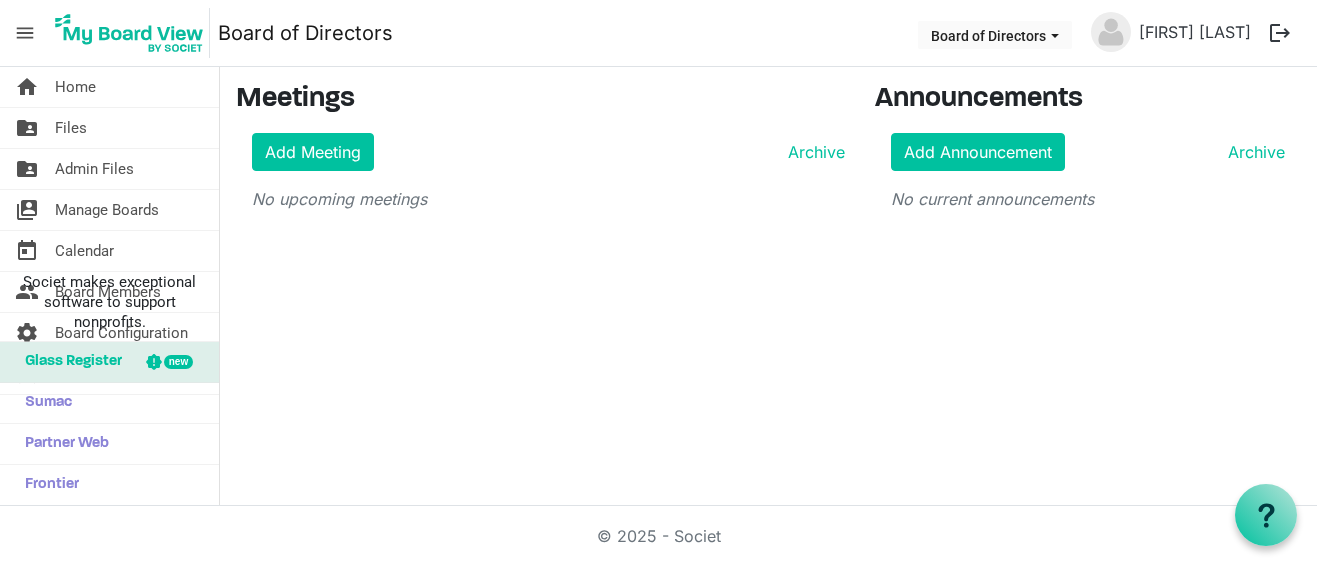 scroll, scrollTop: 0, scrollLeft: 0, axis: both 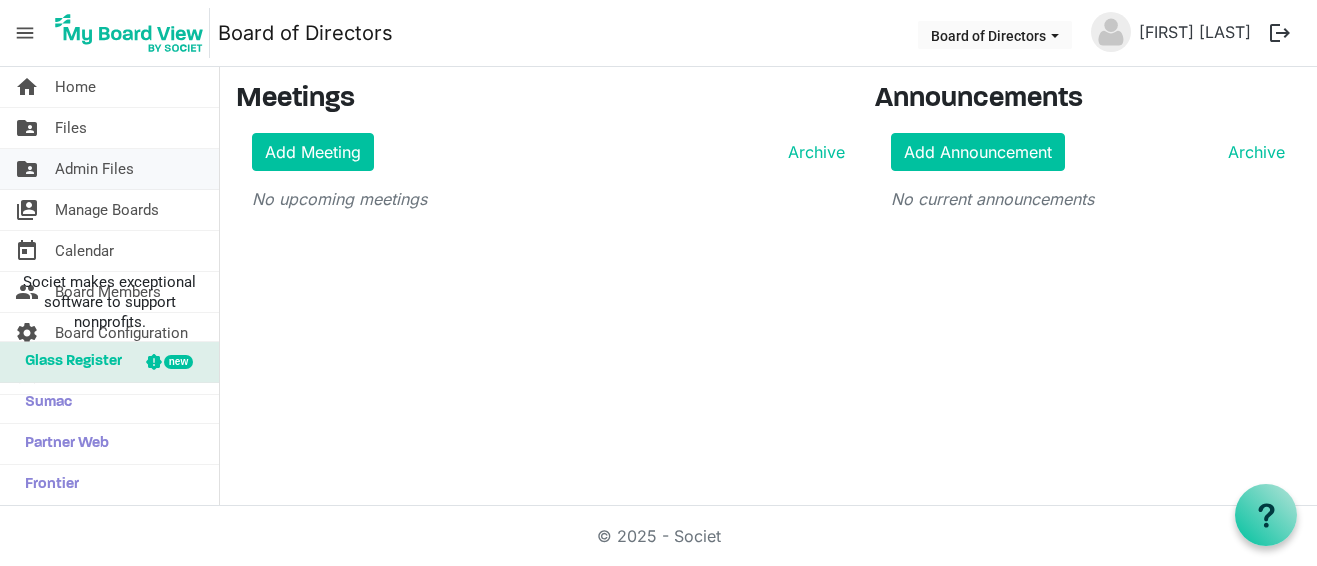 click on "Admin Files" at bounding box center (94, 169) 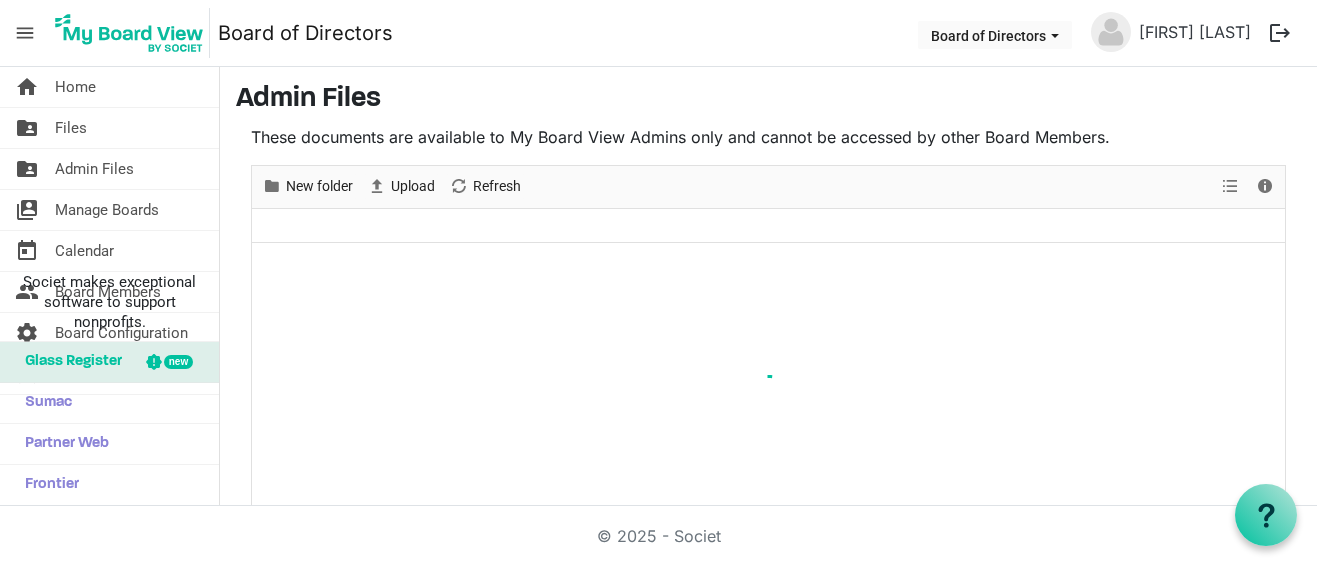scroll, scrollTop: 0, scrollLeft: 0, axis: both 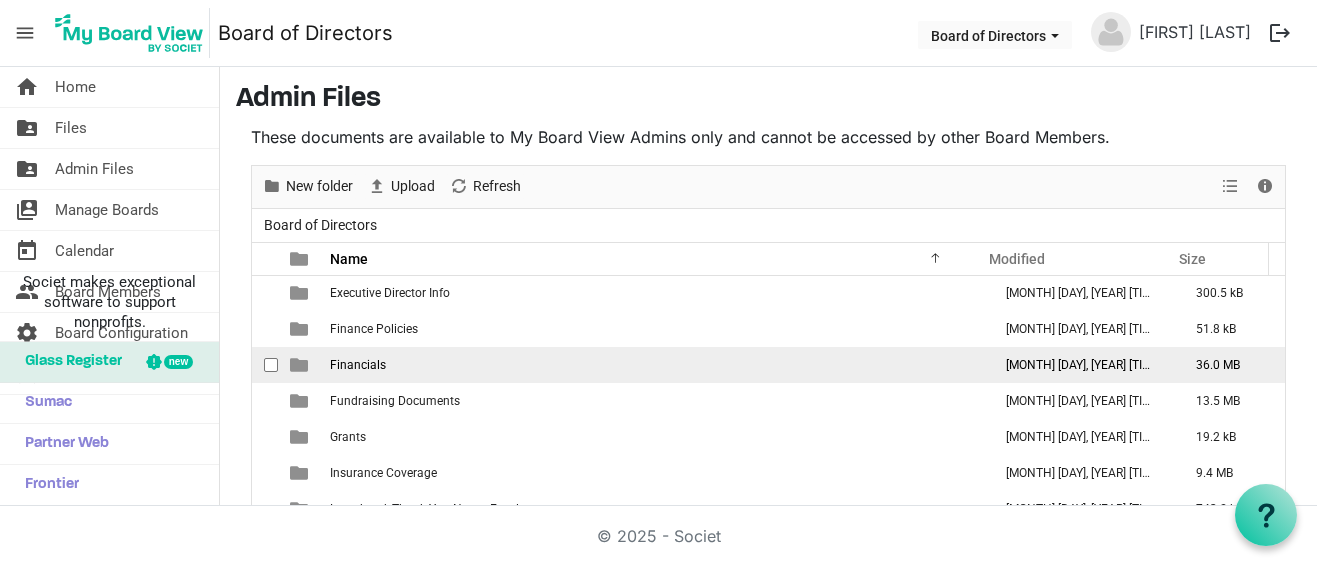 click on "Financials" at bounding box center [654, 365] 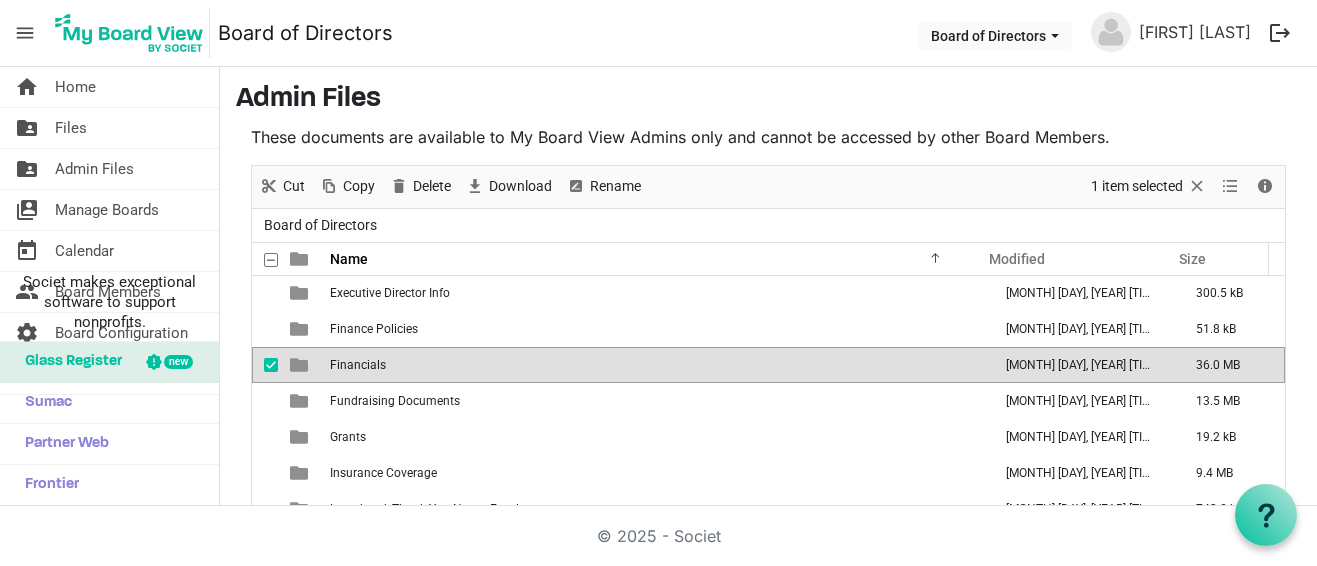 click on "Financials" at bounding box center (654, 365) 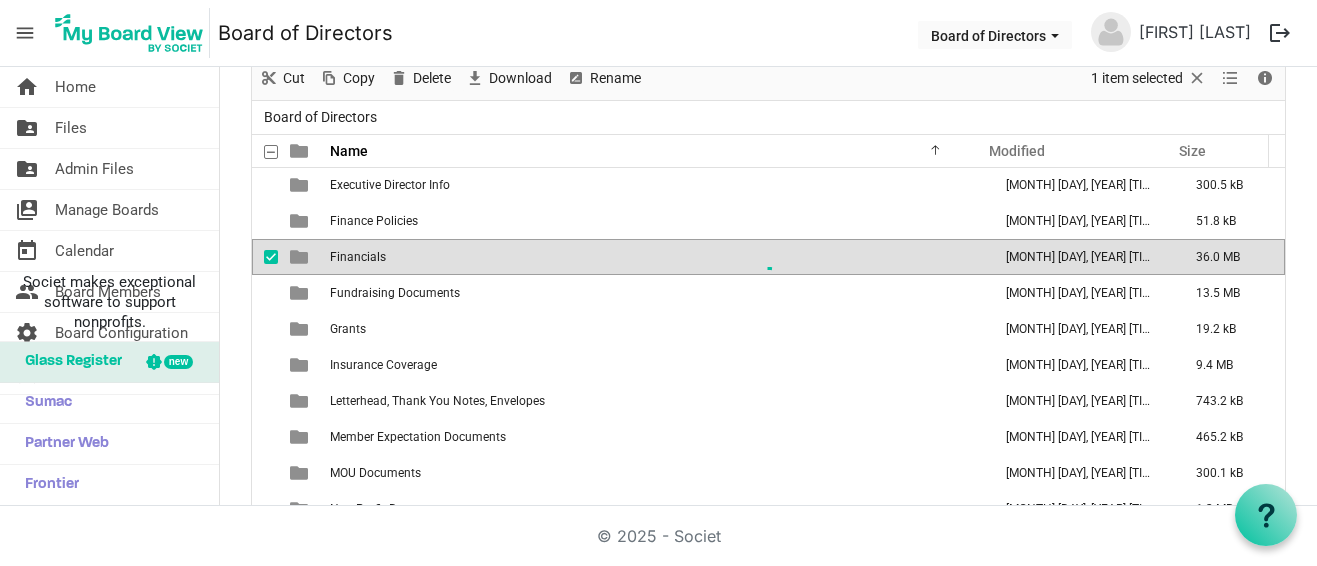 scroll, scrollTop: 0, scrollLeft: 0, axis: both 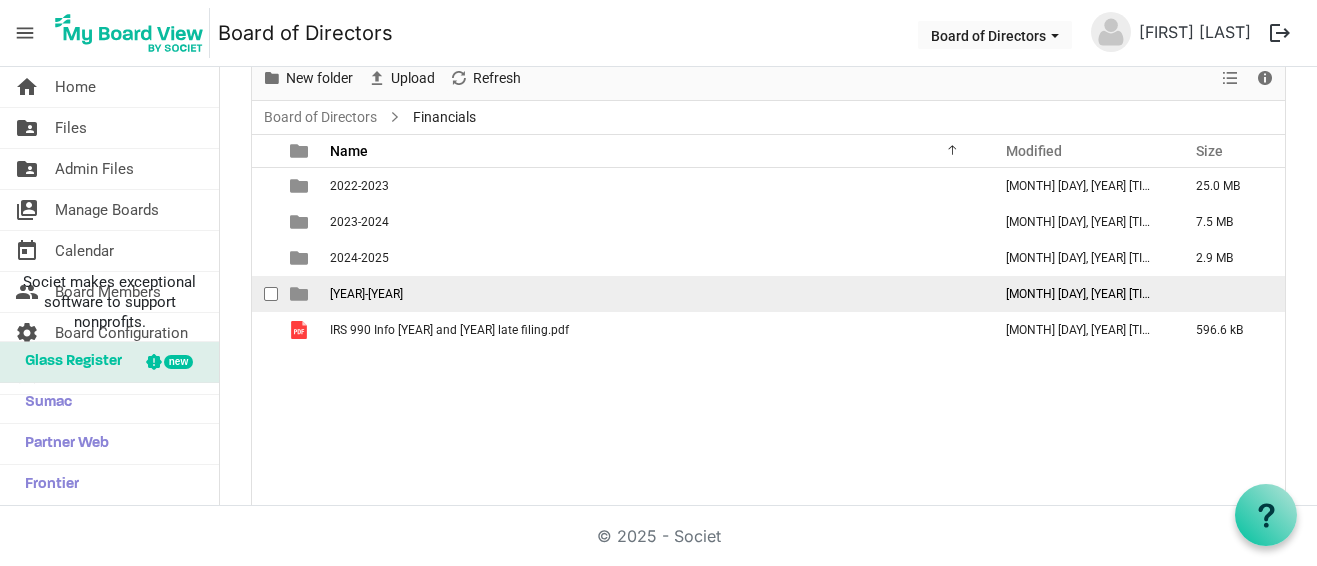 click on "[YEAR]-[YEAR]" at bounding box center [366, 294] 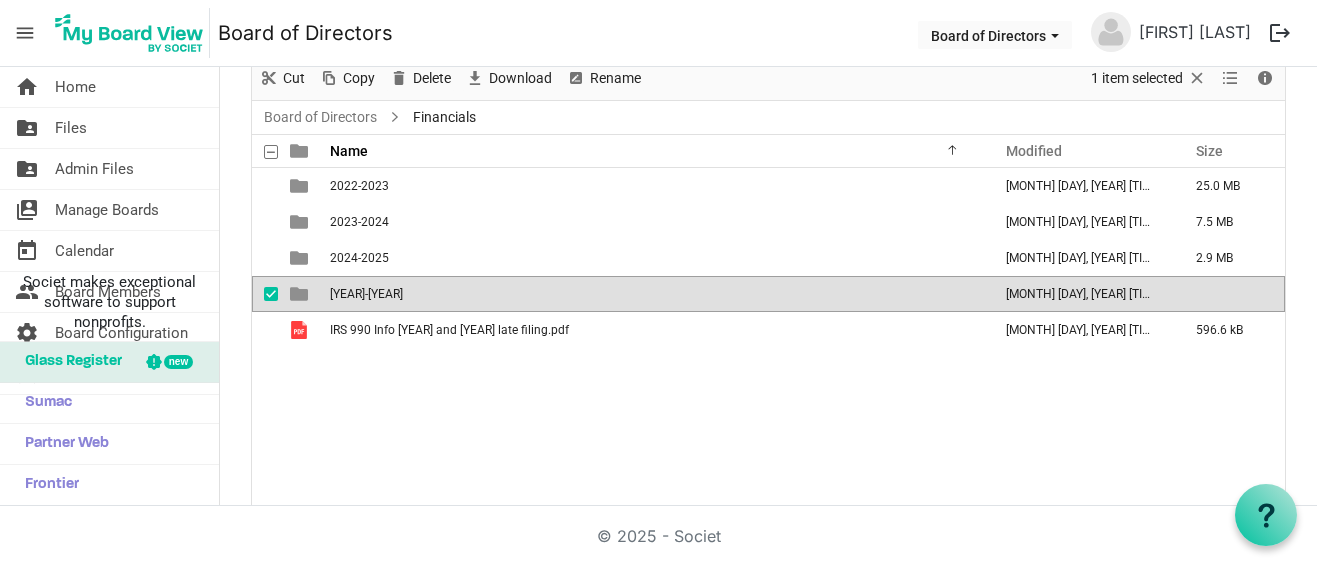 click on "[YEAR]-[YEAR]" at bounding box center [366, 294] 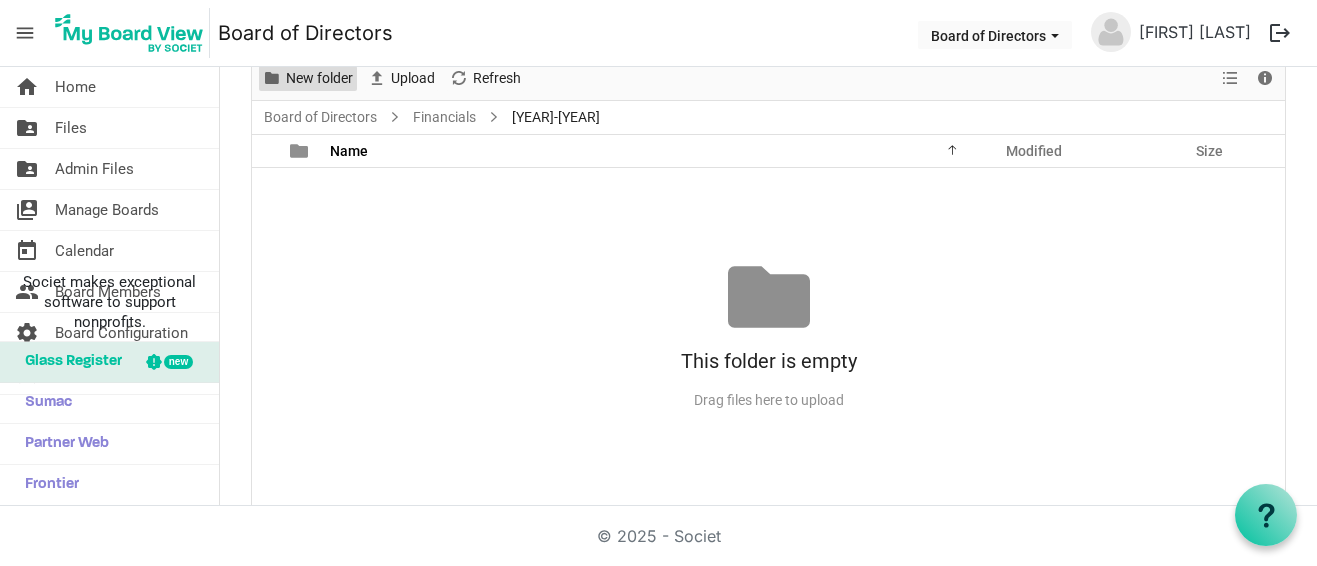 click on "New folder" at bounding box center [319, 78] 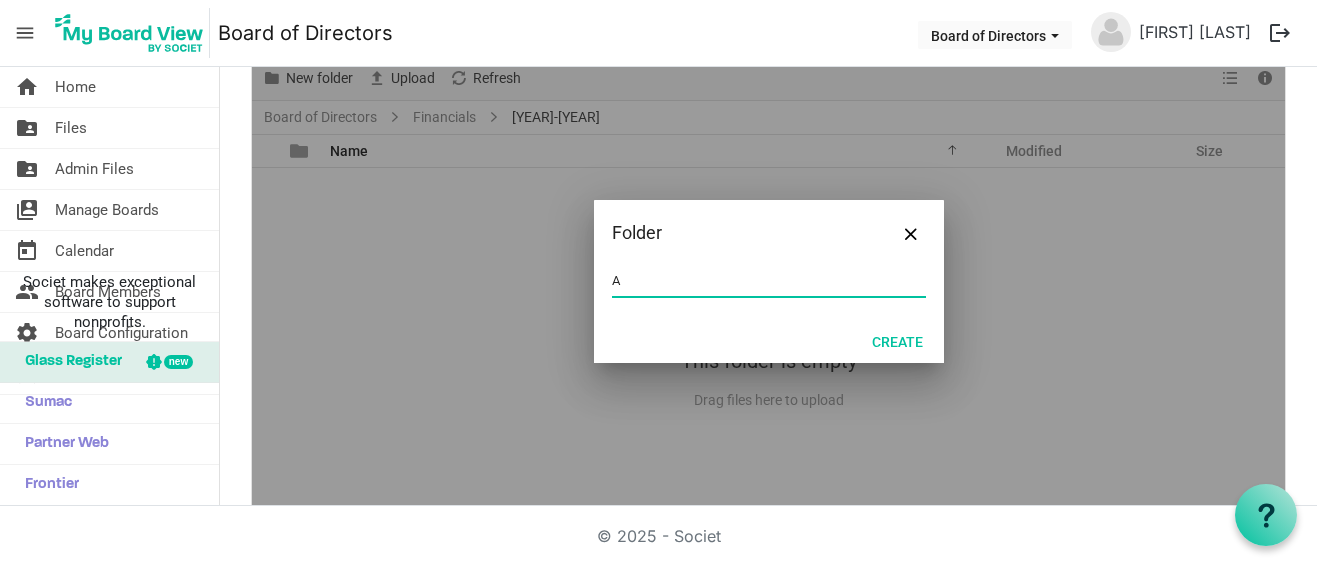 type on "A-Budget [YEAR]-[YEAR]" 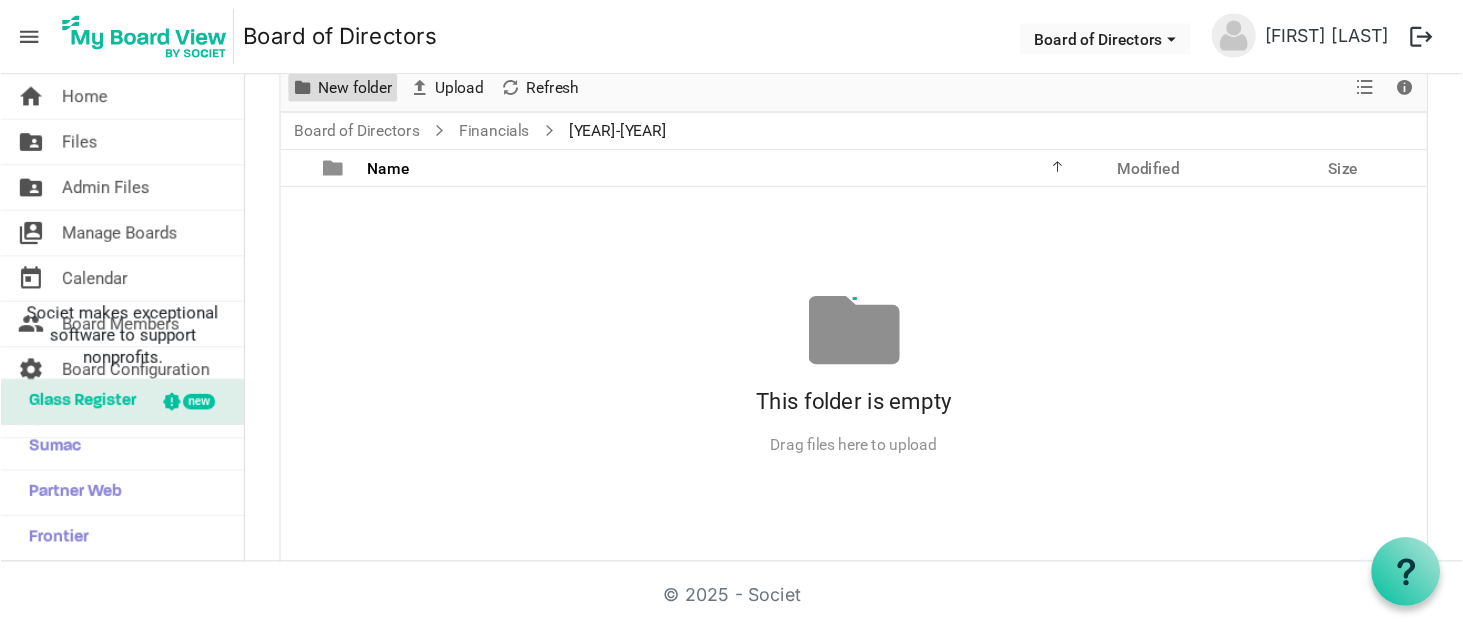 scroll, scrollTop: 107, scrollLeft: 0, axis: vertical 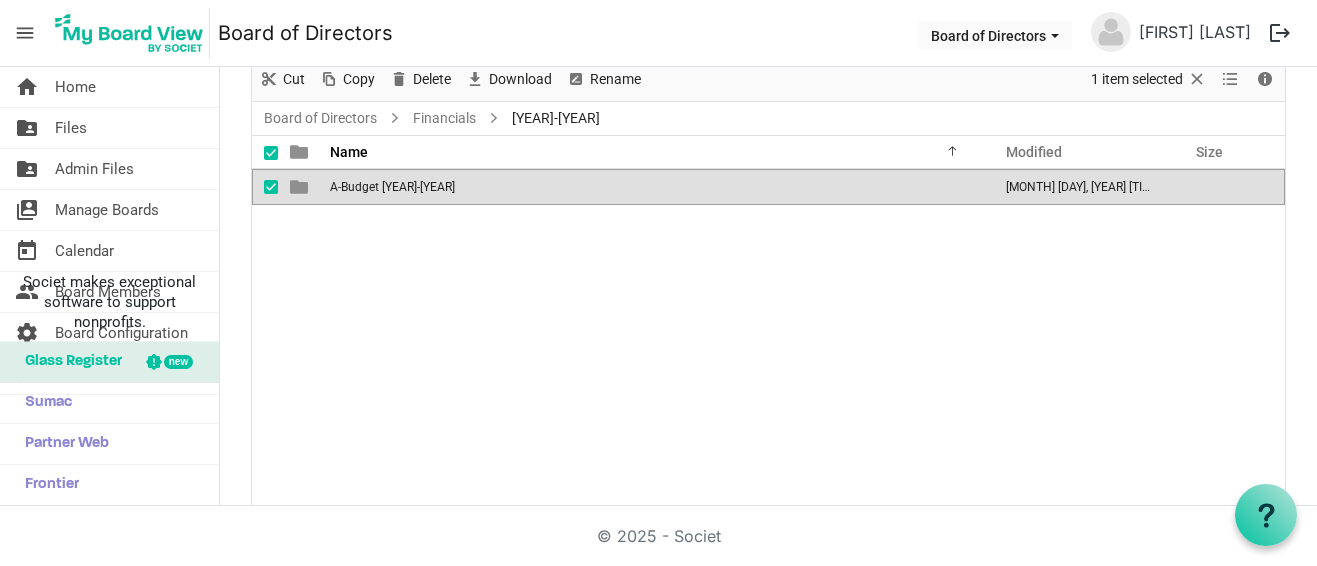 click on "A-Budget 2025-26 August 04, 2025 1:45 AM" at bounding box center [768, 338] 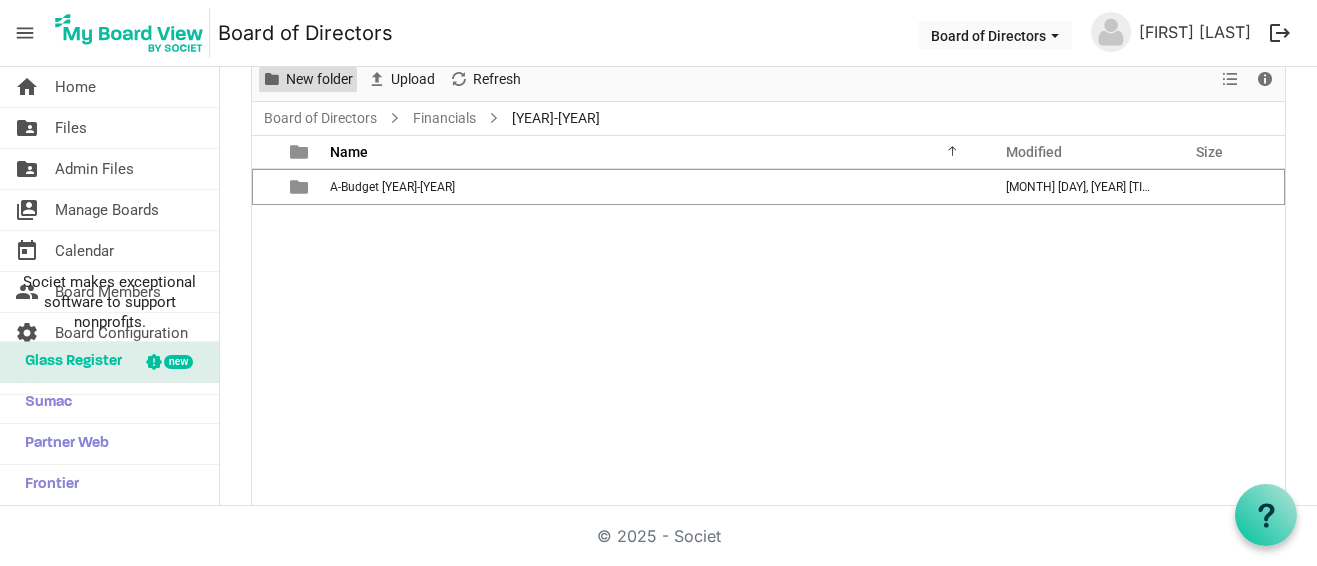 click on "New folder" at bounding box center [319, 79] 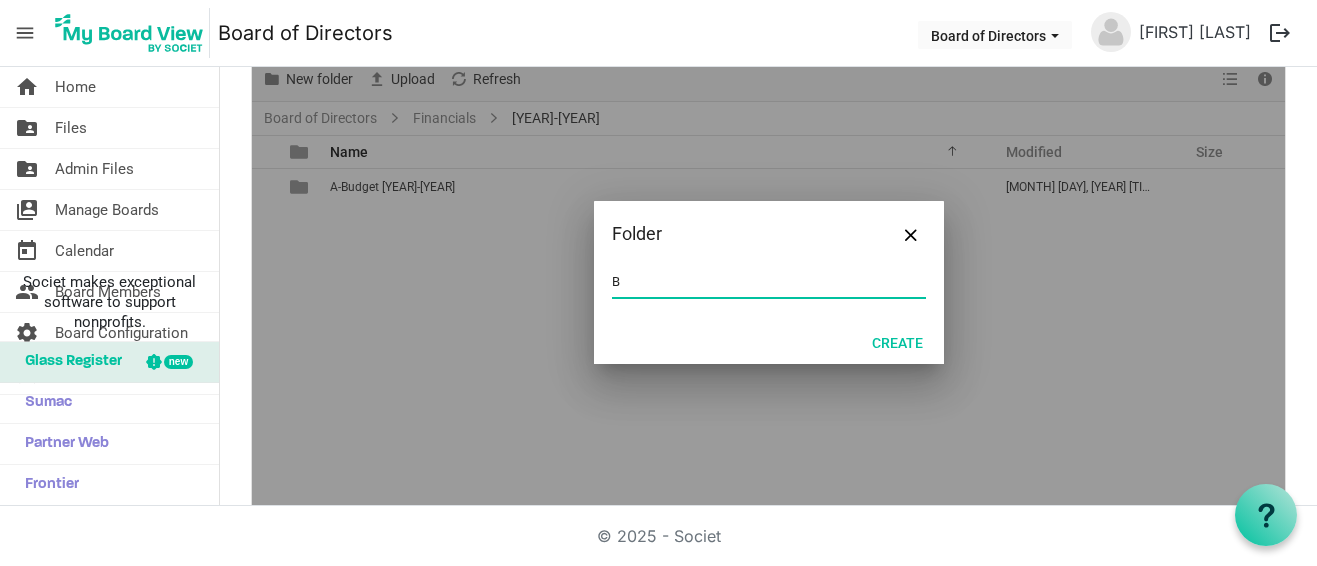 type on "B-[MONTH] [YEAR]" 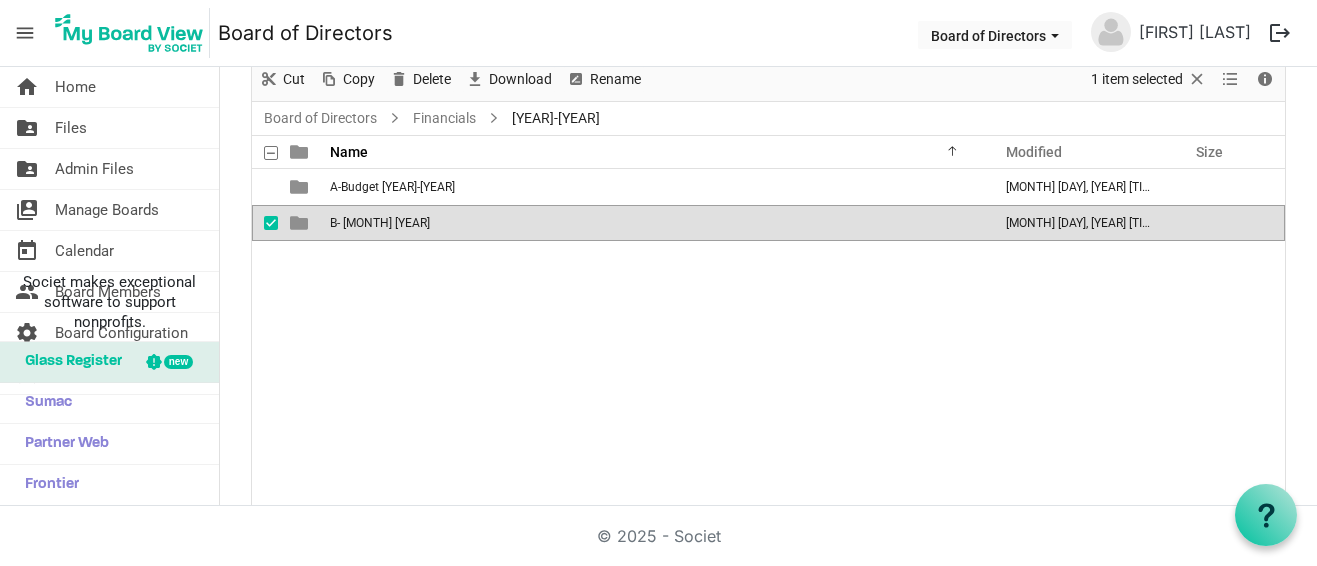 click on "A-Budget 2025-26 August 04, 2025 1:45 AM   B-July 2025 August 04, 2025 1:46 AM" at bounding box center [768, 338] 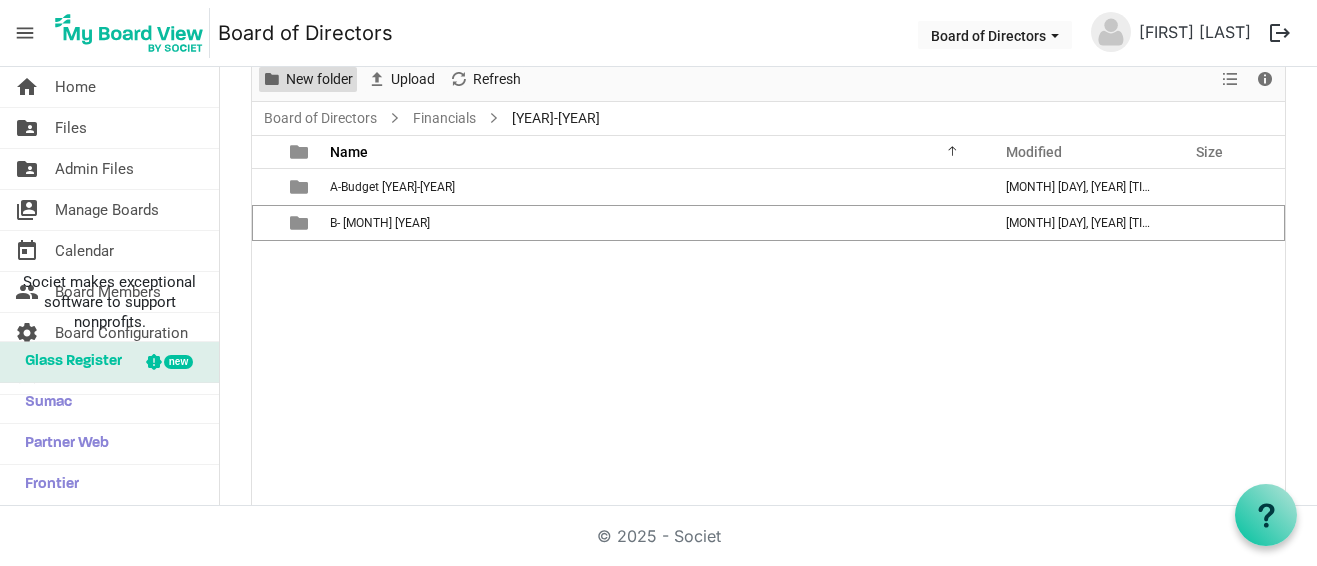 click on "New folder" at bounding box center (319, 79) 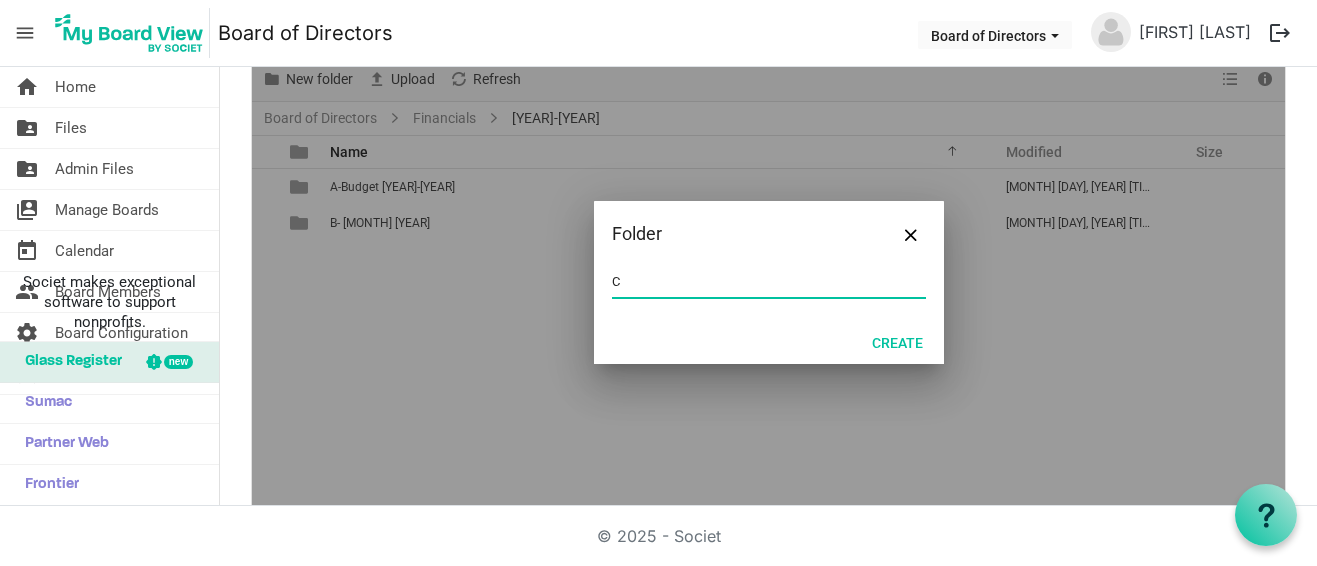 type on "C-[MONTH] [YEAR]" 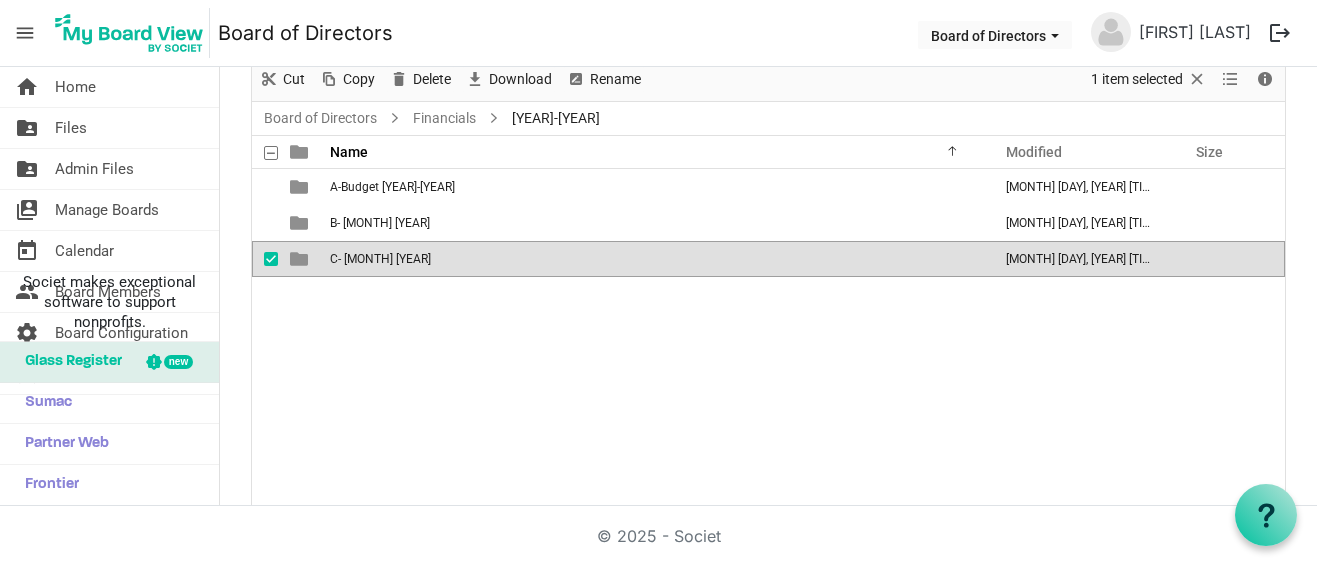 click on "A-Budget 2025-26 August 04, 2025 1:45 AM   B-July 2025 August 04, 2025 1:46 AM   C-August 2025 August 04, 2025 1:46 AM" at bounding box center (768, 338) 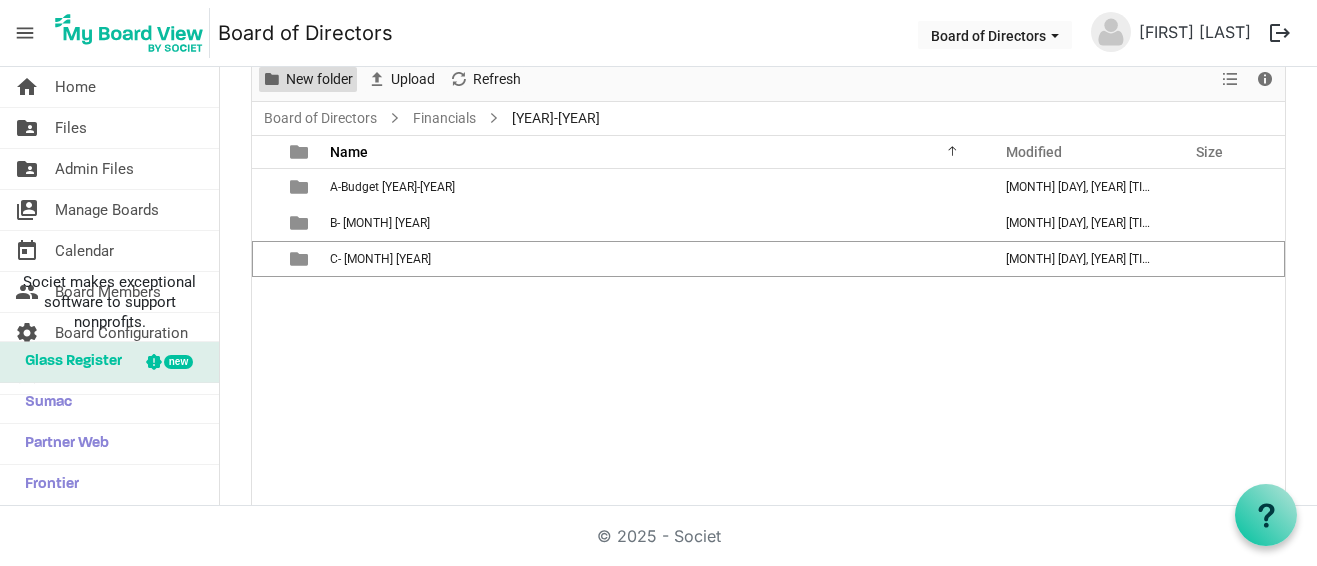click on "New folder" at bounding box center [319, 79] 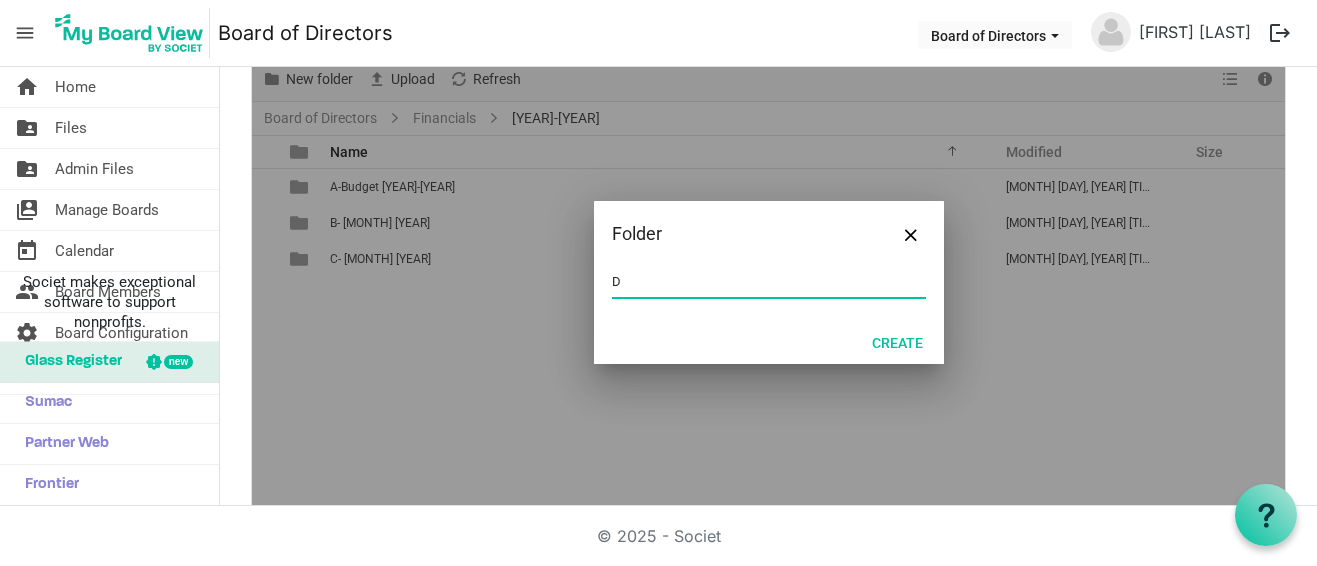 type on "D-[MONTH] [YEAR]" 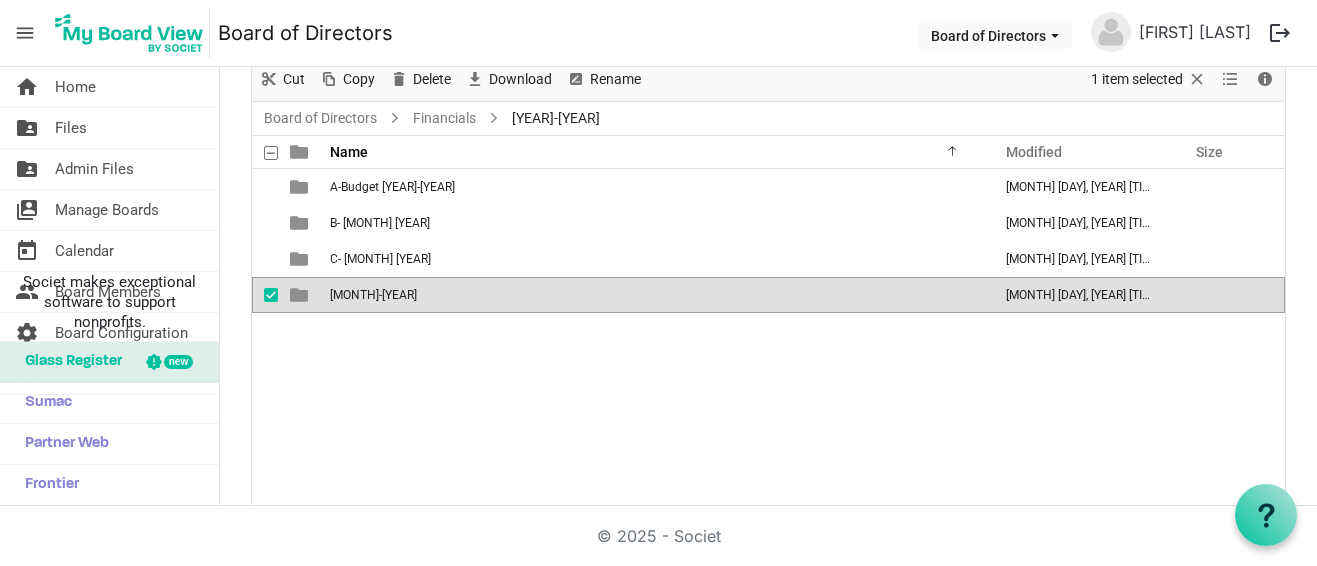 click on "A-Budget 2025-26 August 04, 2025 1:45 AM   B-July 2025 August 04, 2025 1:46 AM   C-August 2025 August 04, 2025 1:46 AM   D-September 2025 August 04, 2025 1:46 AM" at bounding box center [768, 338] 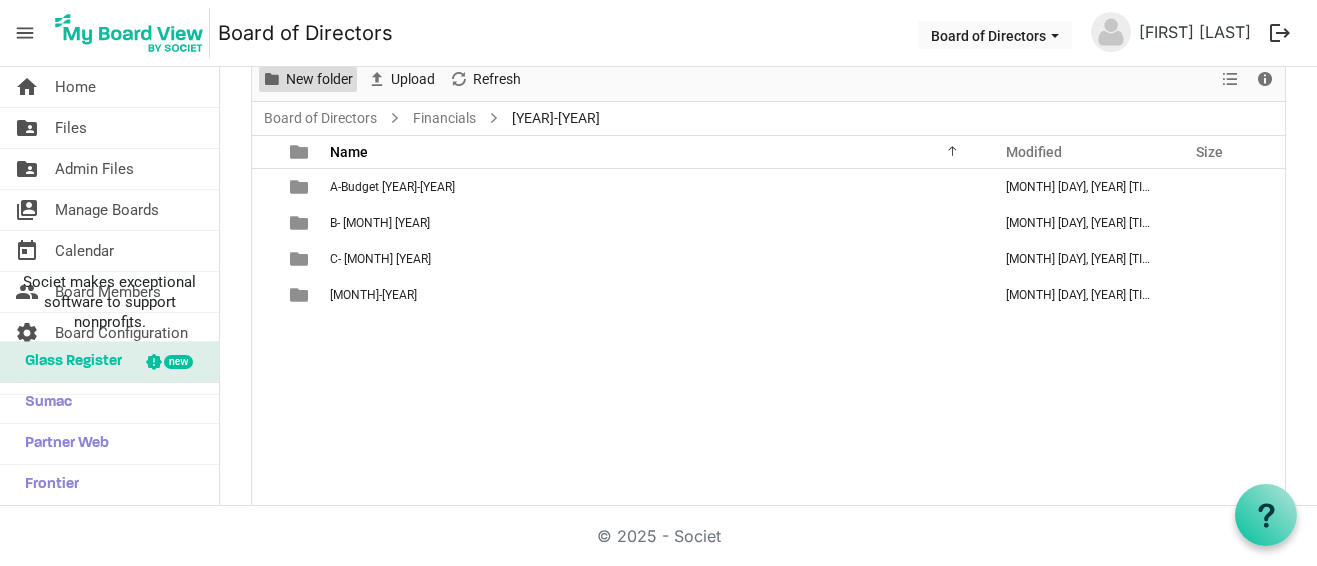 click on "New folder" at bounding box center (319, 79) 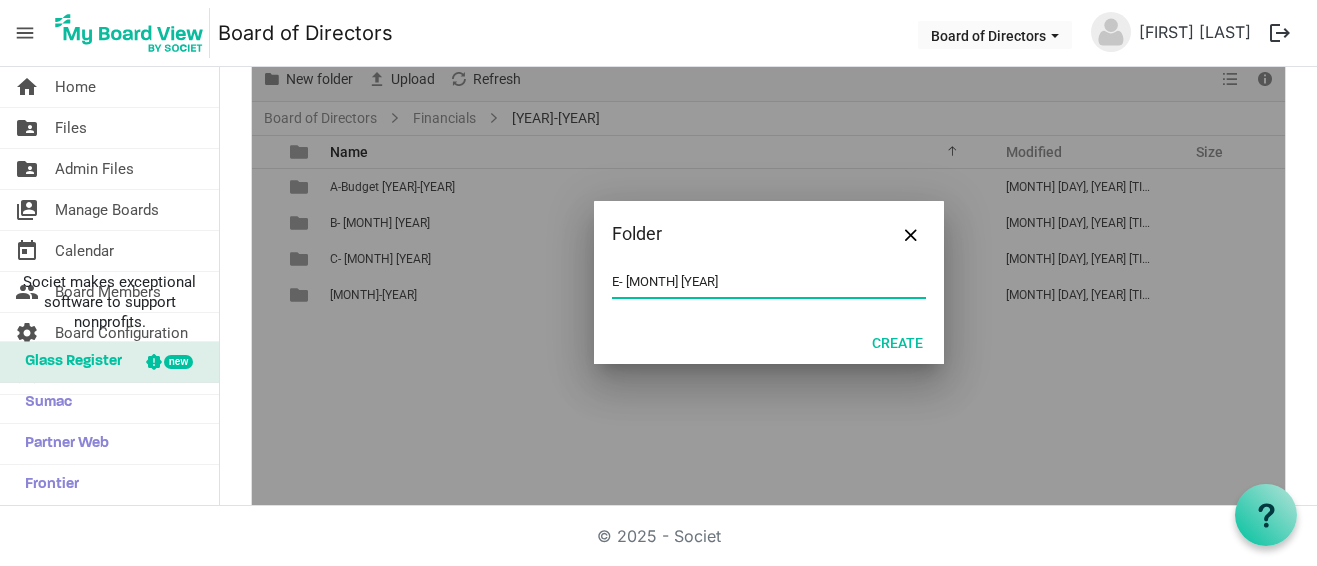 click on "E-Octoer 2025" at bounding box center (769, 282) 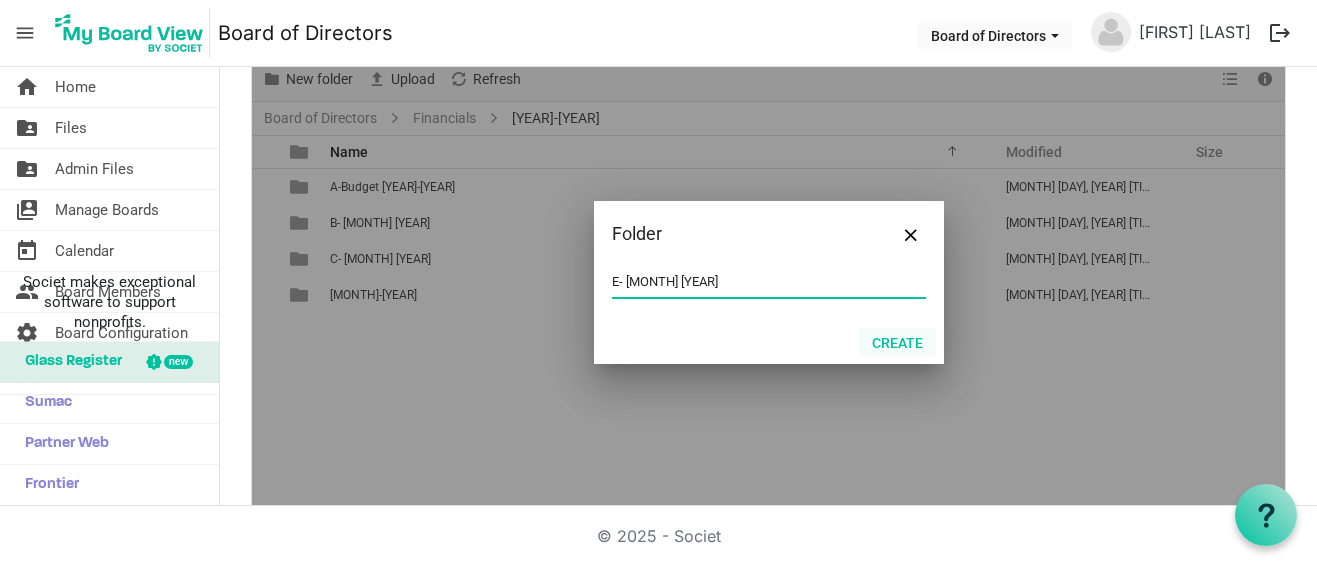 type on "E-[MONTH] [YEAR]" 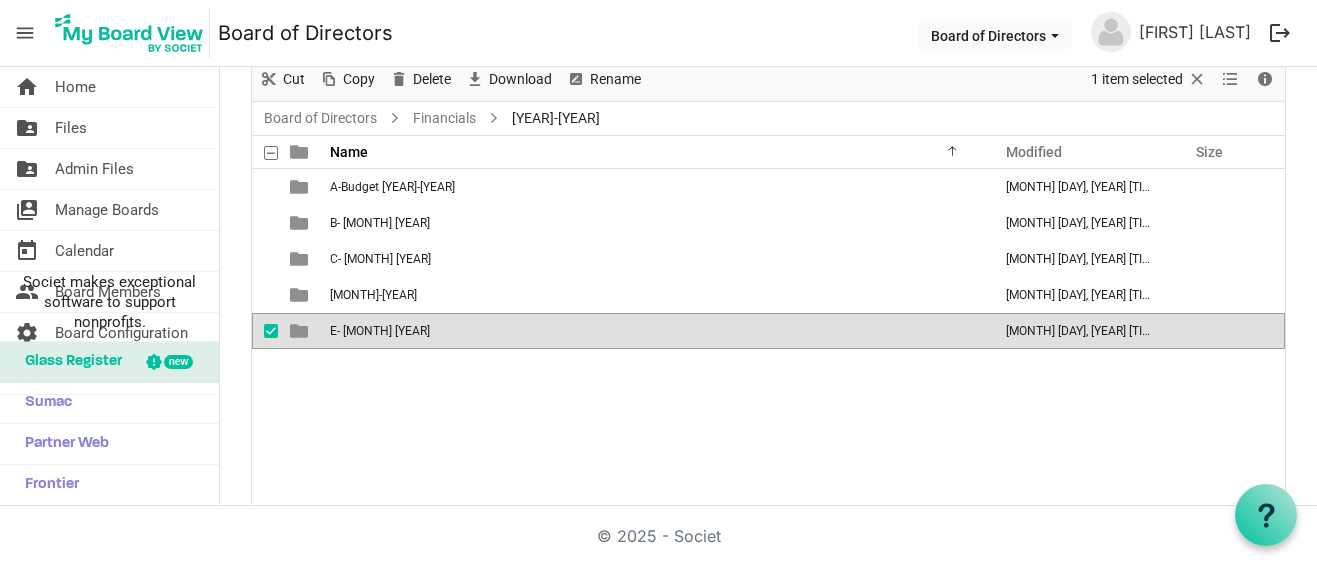 click on "A-Budget 2025-26 August 04, 2025 1:45 AM   B-July 2025 August 04, 2025 1:46 AM   C-August 2025 August 04, 2025 1:46 AM   D-September 2025 August 04, 2025 1:46 AM   E-October 2025 August 04, 2025 1:46 AM" at bounding box center [768, 338] 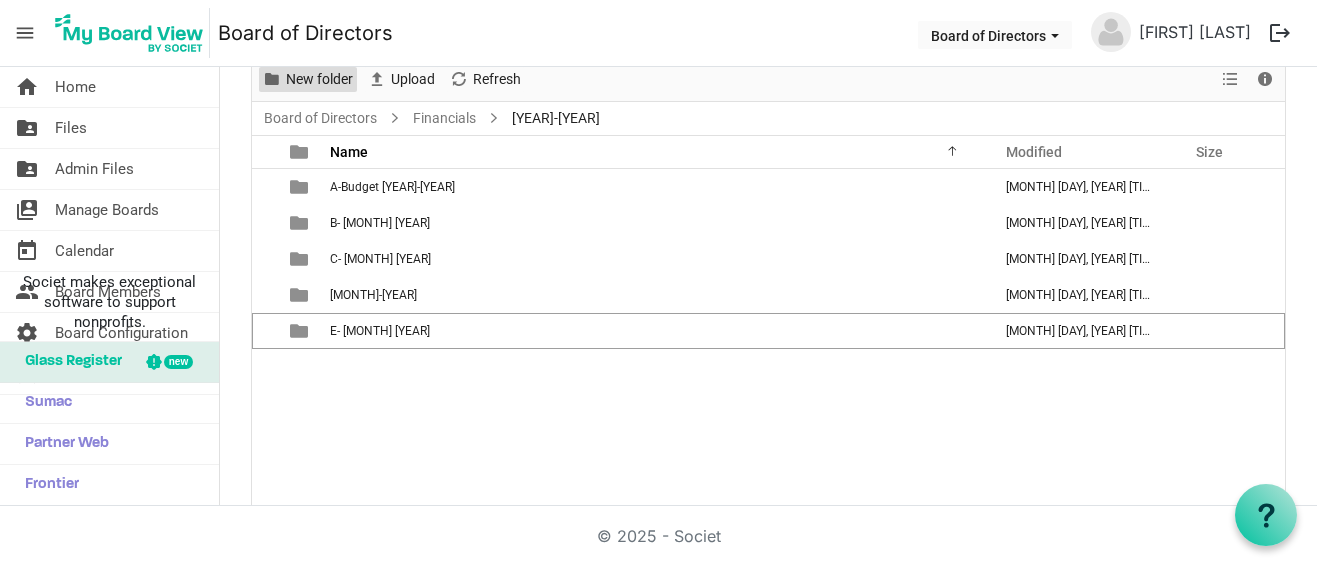 click on "New folder" at bounding box center [319, 79] 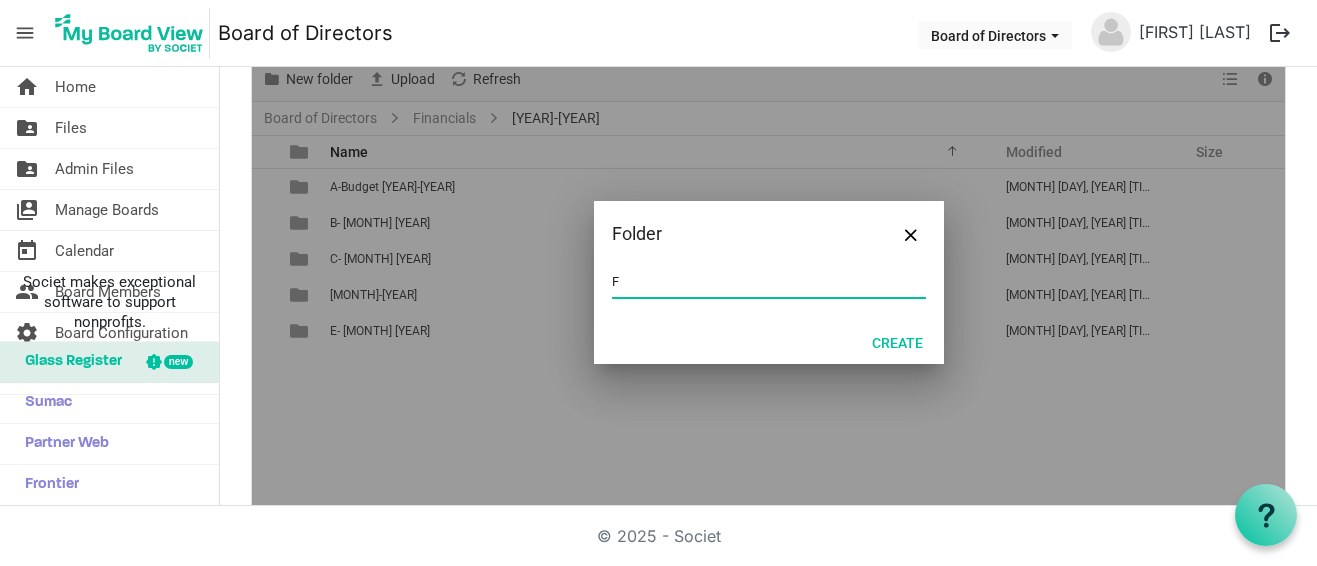 type on "F-[MONTH] [YEAR]" 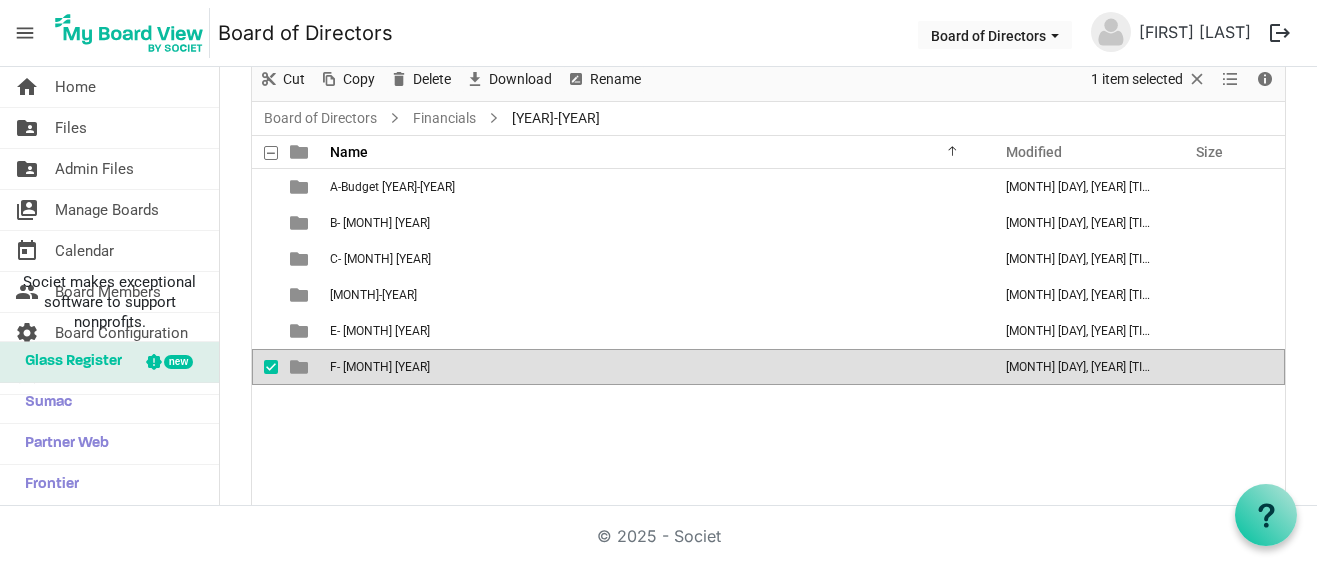 click on "A-Budget 2025-26 August 04, 2025 1:45 AM   B-July 2025 August 04, 2025 1:46 AM   C-August 2025 August 04, 2025 1:46 AM   D-September 2025 August 04, 2025 1:46 AM   E-October 2025 August 04, 2025 1:46 AM   F-November 2025 August 04, 2025 1:46 AM" at bounding box center [768, 338] 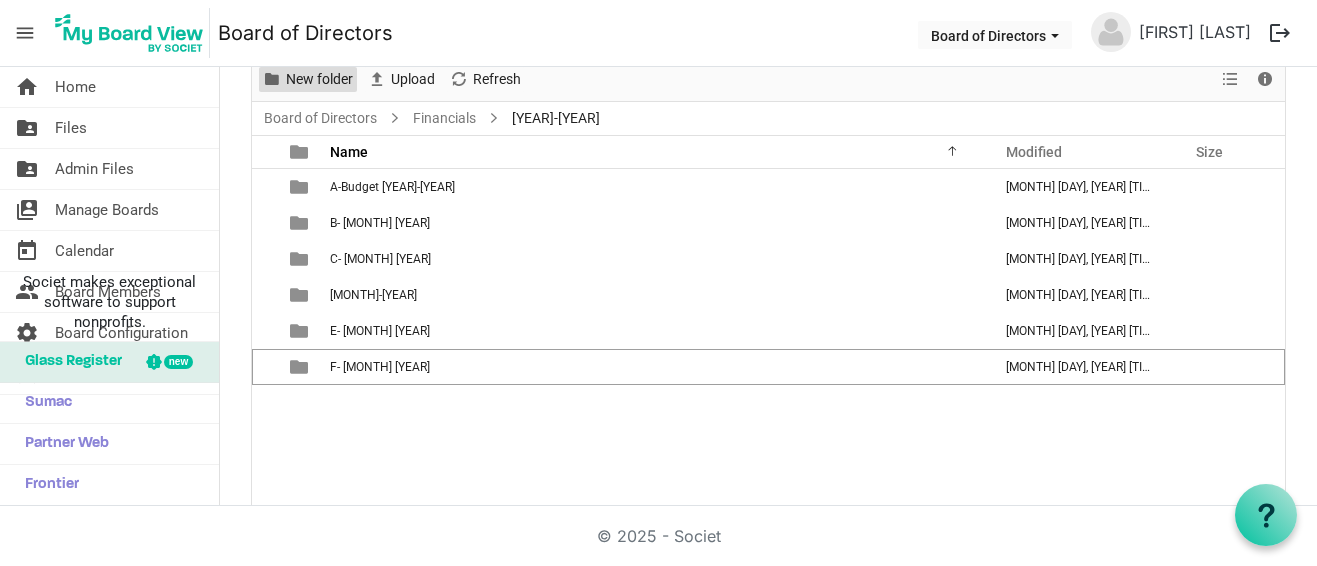 click on "New folder" at bounding box center [319, 79] 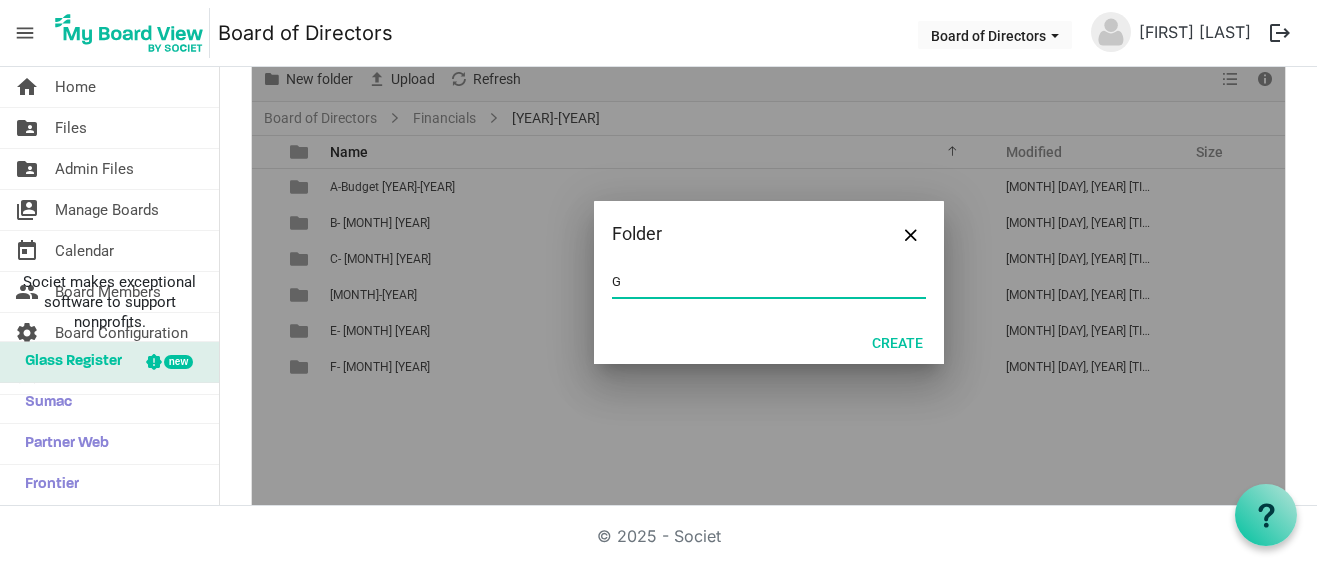 type on "G-[MONTH] [YEAR]" 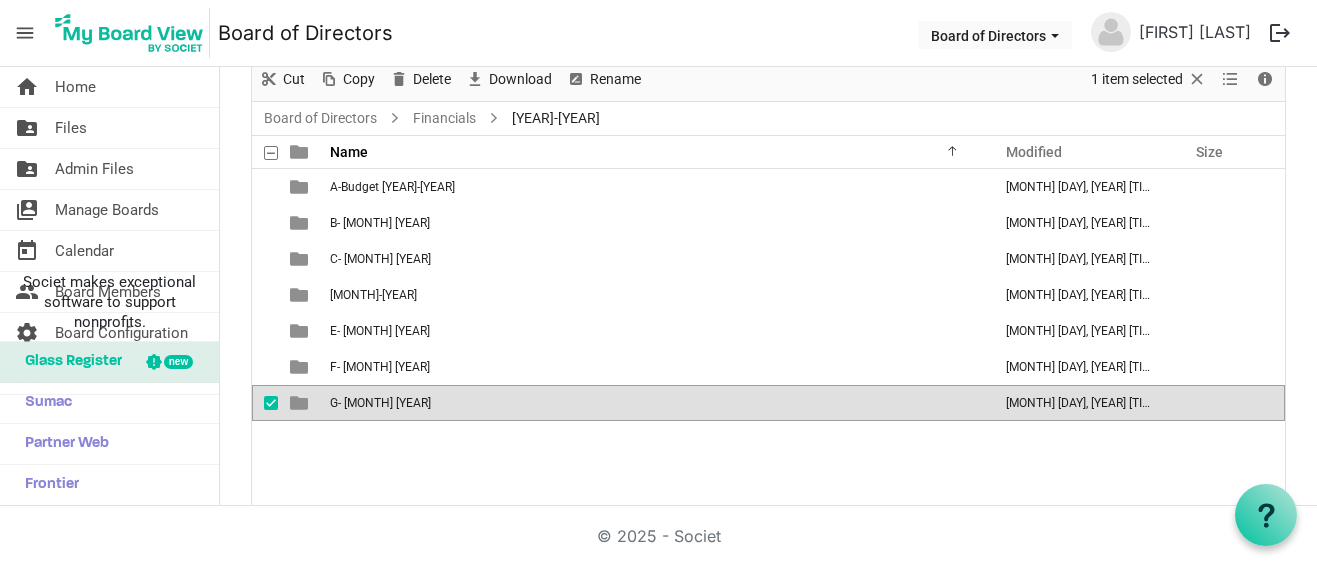 click on "A-Budget 2025-26 August 04, 2025 1:45 AM   B-July 2025 August 04, 2025 1:46 AM   C-August 2025 August 04, 2025 1:46 AM   D-September 2025 August 04, 2025 1:46 AM   E-October 2025 August 04, 2025 1:46 AM   F-November 2025 August 04, 2025 1:46 AM   G-December 2025 August 04, 2025 1:47 AM" at bounding box center [768, 338] 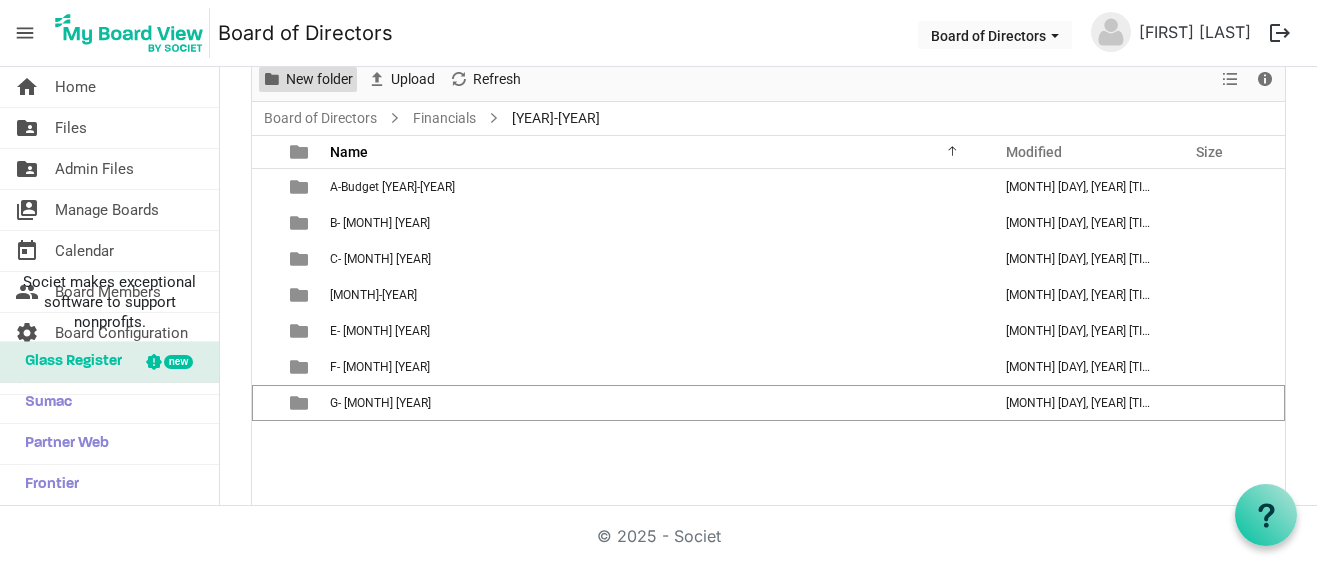 click on "New folder" at bounding box center [319, 79] 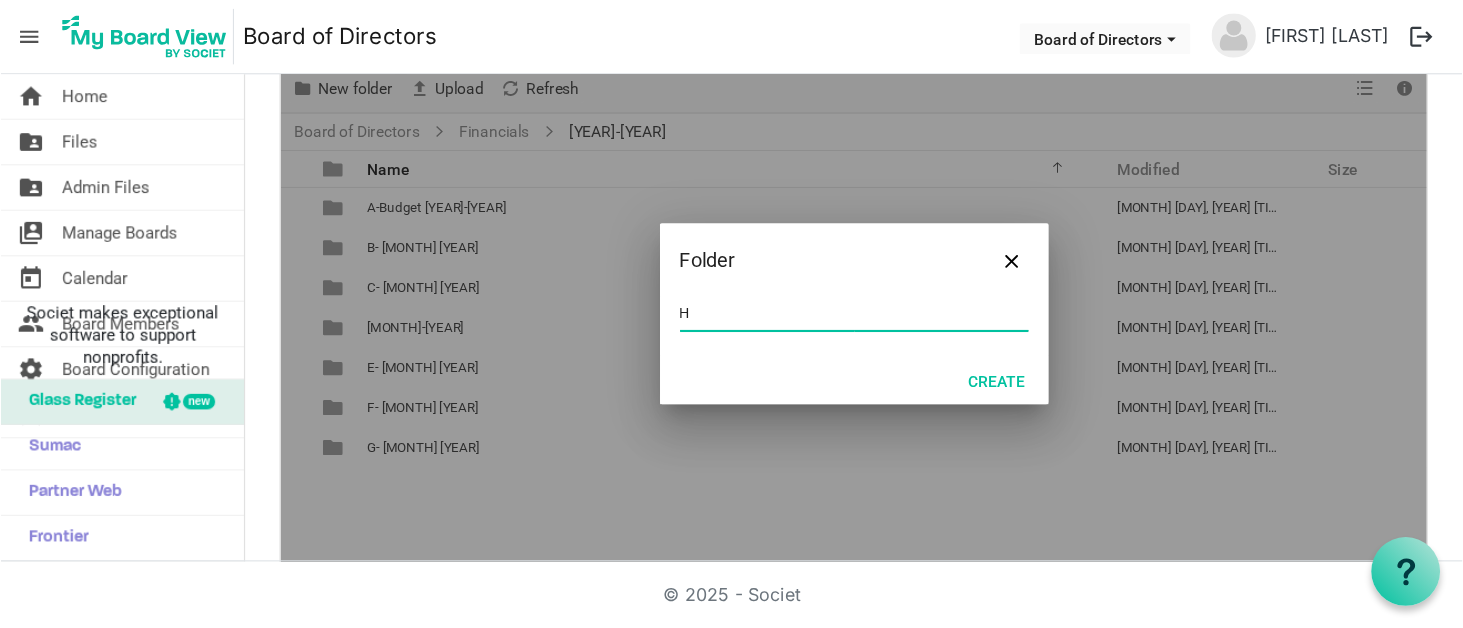 scroll, scrollTop: 61, scrollLeft: 0, axis: vertical 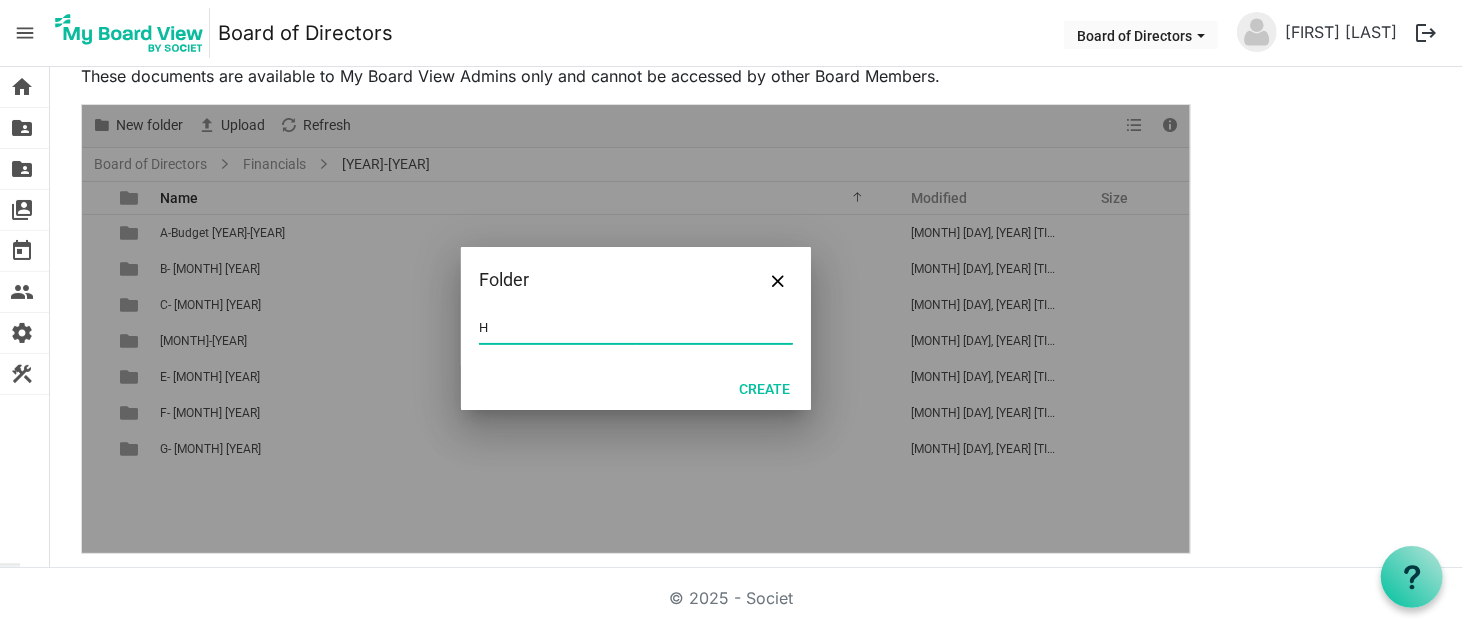 click on "H" at bounding box center (636, 328) 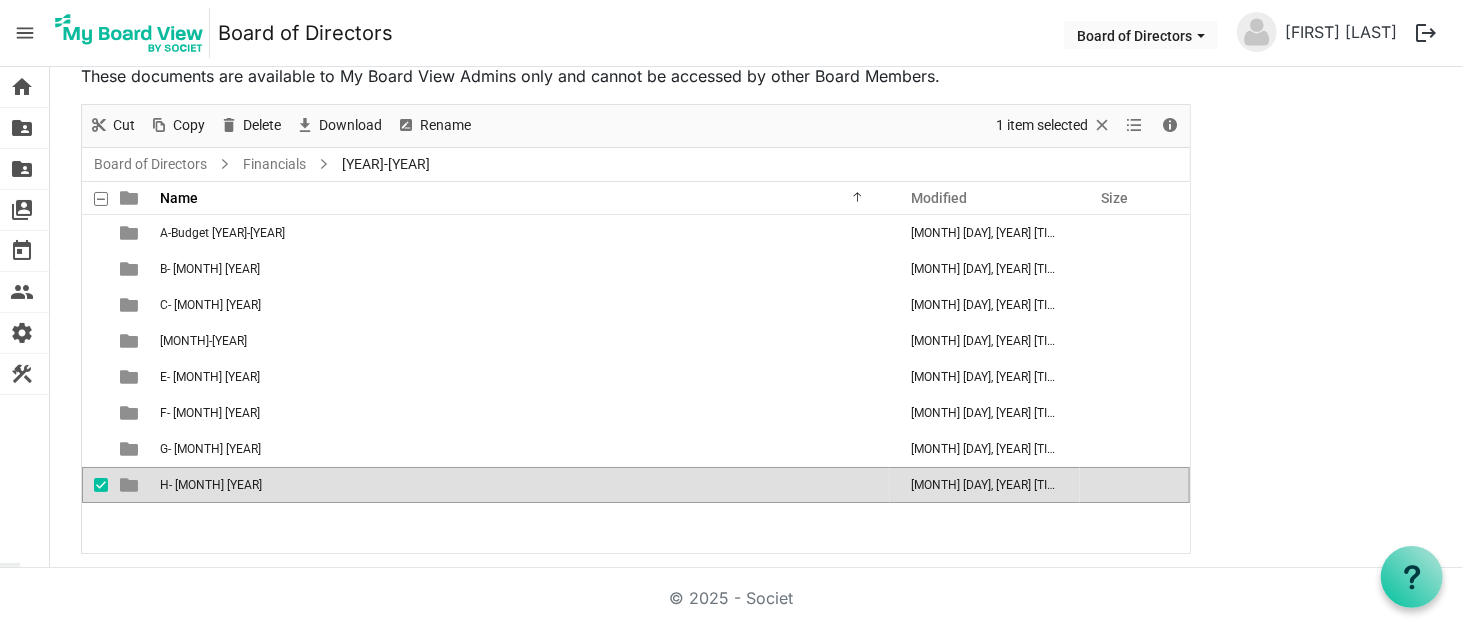 click on "A-Budget 2025-26 August 04, 2025 1:45 AM   B-July 2025 August 04, 2025 1:46 AM   C-August 2025 August 04, 2025 1:46 AM   D-September 2025 August 04, 2025 1:46 AM   E-October 2025 August 04, 2025 1:46 AM   F-November 2025 August 04, 2025 1:46 AM   G-December 2025 August 04, 2025 1:47 AM   H-January 2026 August 04, 2025 1:47 AM" at bounding box center [636, 384] 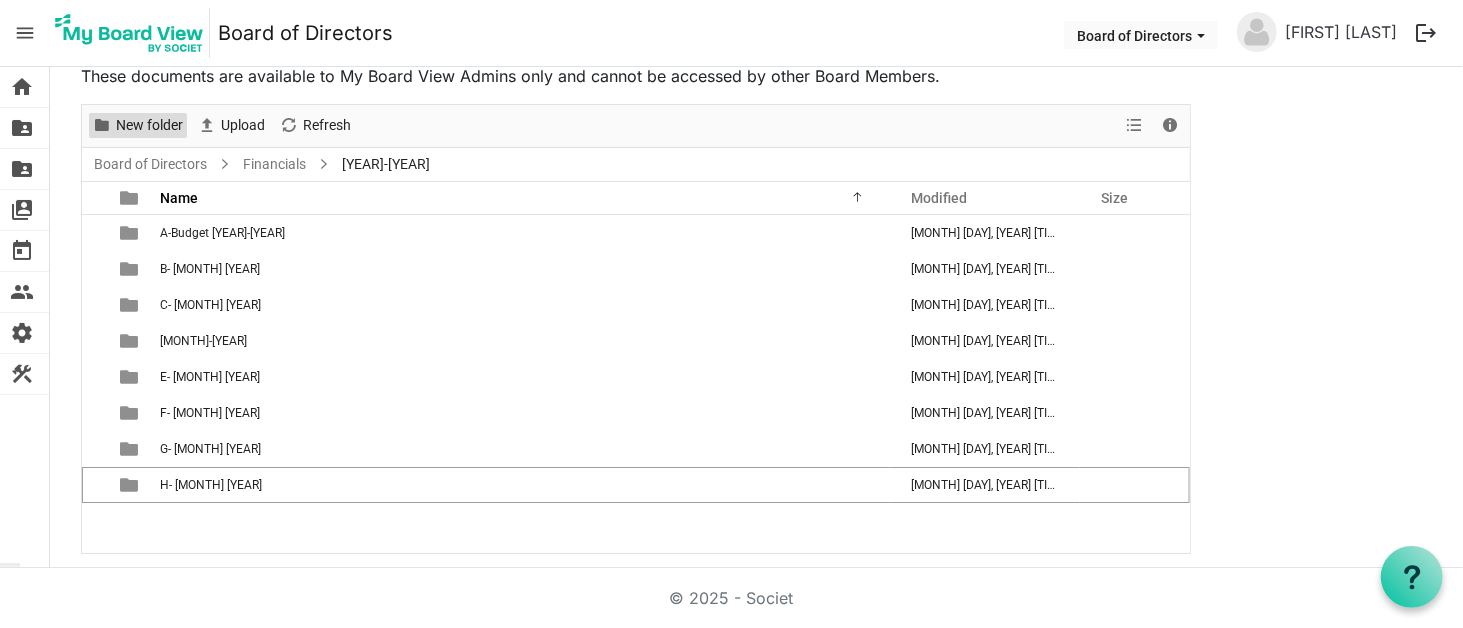 click on "New folder" at bounding box center (149, 125) 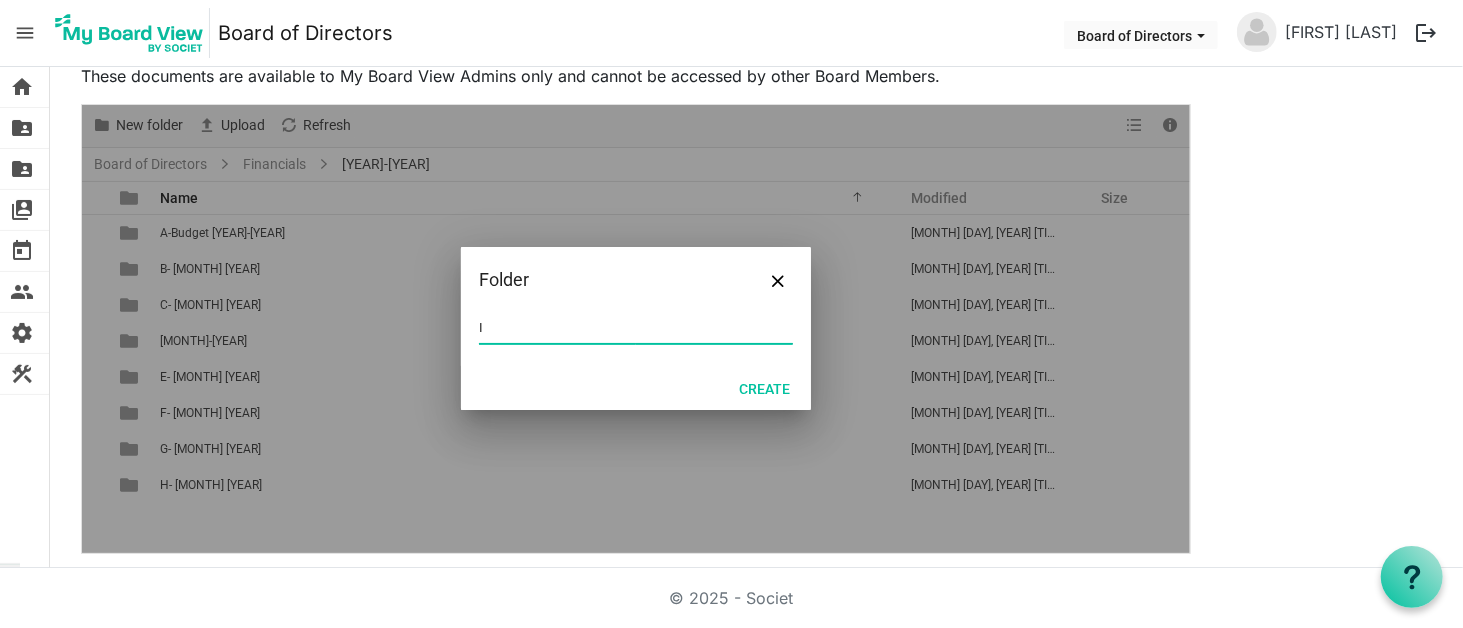 type on "I-[MONTH] [YEAR]" 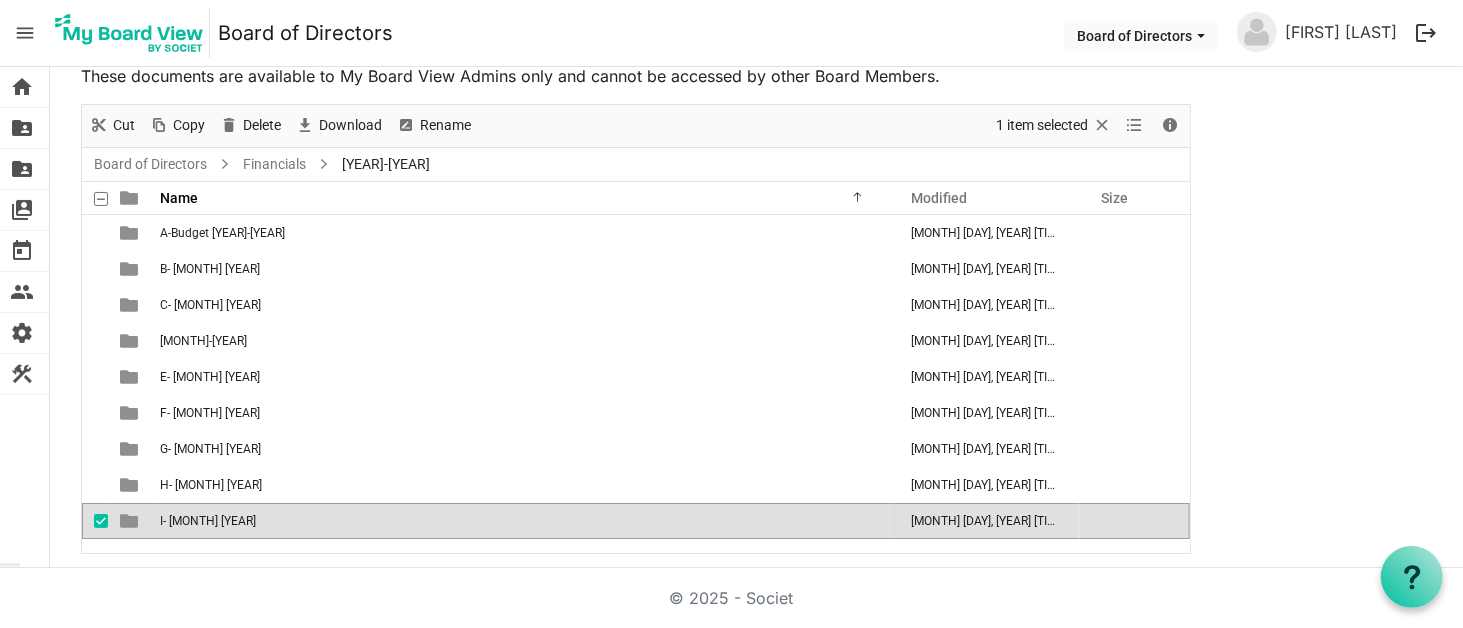 click on "A-Budget 2025-26 August 04, 2025 1:45 AM   B-July 2025 August 04, 2025 1:46 AM   C-August 2025 August 04, 2025 1:46 AM   D-September 2025 August 04, 2025 1:46 AM   E-October 2025 August 04, 2025 1:46 AM   F-November 2025 August 04, 2025 1:46 AM   G-December 2025 August 04, 2025 1:47 AM   H-January 2026 August 04, 2025 1:47 AM   I-February 2026 August 04, 2025 1:47 AM" at bounding box center [636, 384] 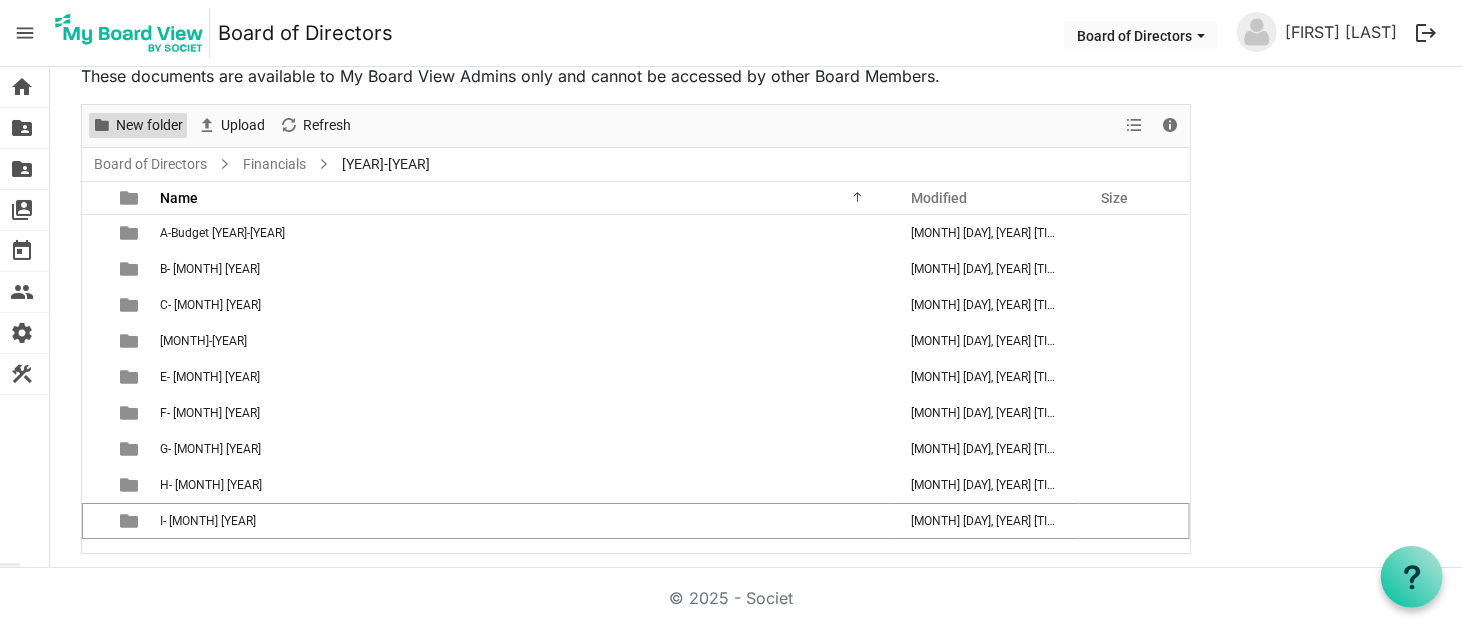 click on "New folder" at bounding box center [149, 125] 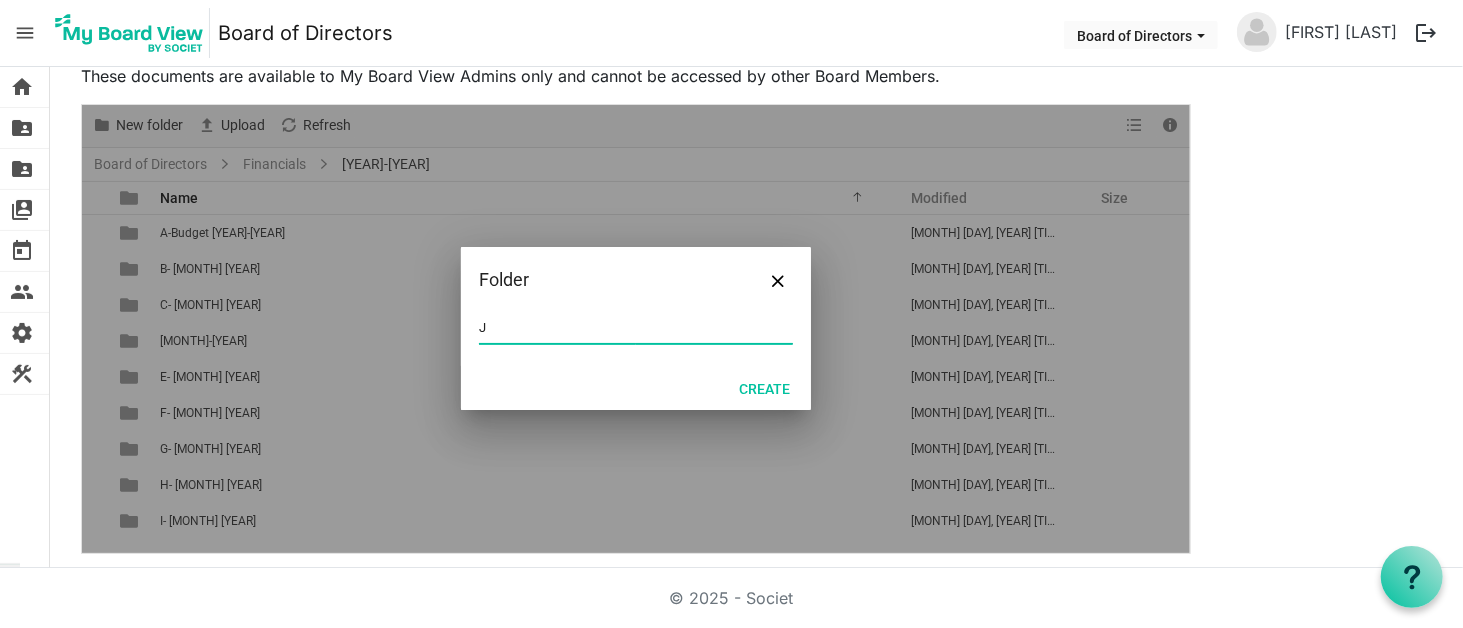 type on "J-[MONTH] [YEAR]" 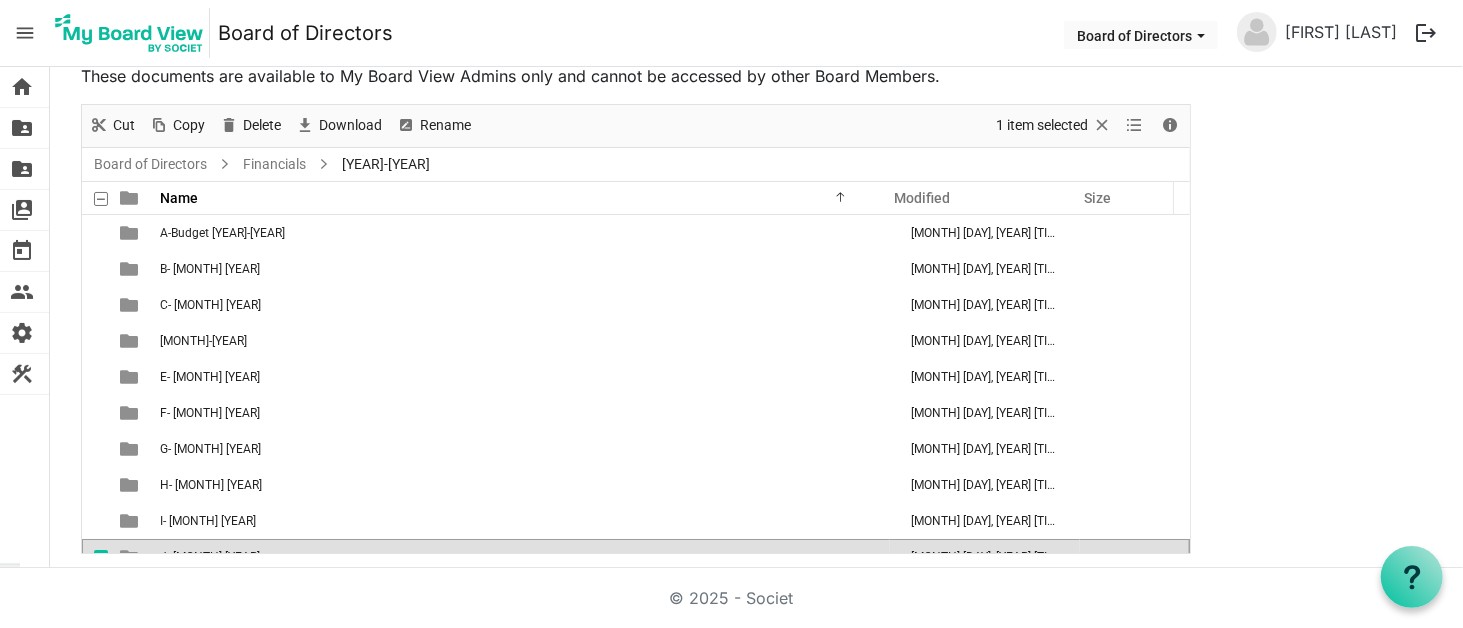 scroll, scrollTop: 22, scrollLeft: 0, axis: vertical 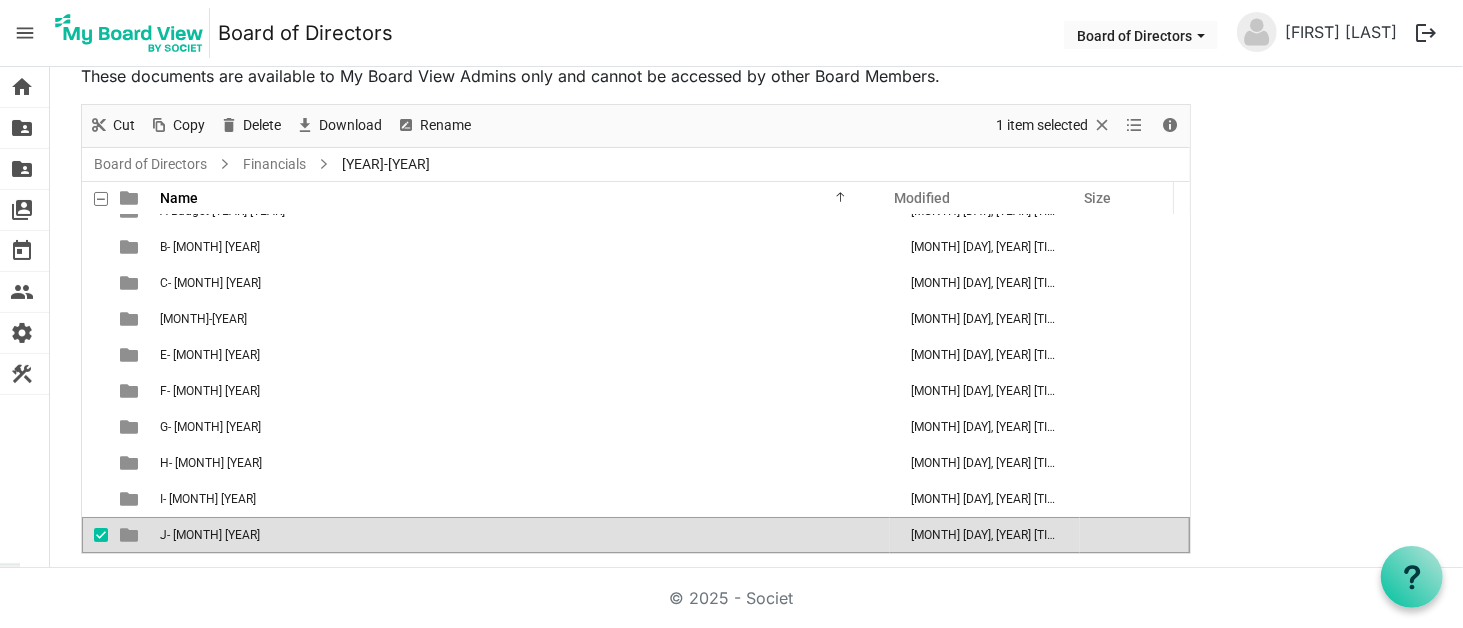 click on "New folder Upload Cut Copy Paste Delete Download Rename Sort by Refresh 1 item selected View Details Board of Directors Financials 2025-2026   Name Modified Size filemanager_grid_header_table   A-Budget 2025-26 August 04, 2025 1:45 AM   B-July 2025 August 04, 2025 1:46 AM   C-August 2025 August 04, 2025 1:46 AM   D-September 2025 August 04, 2025 1:46 AM   E-October 2025 August 04, 2025 1:46 AM   F-November 2025 August 04, 2025 1:46 AM   G-December 2025 August 04, 2025 1:47 AM   H-January 2026 August 04, 2025 1:47 AM   I-February 2026 August 04, 2025 1:47 AM   J-March 2026 August 04, 2025 1:48 AM Upload Files Browse... Folder J-March 2026 Create" at bounding box center (636, 329) 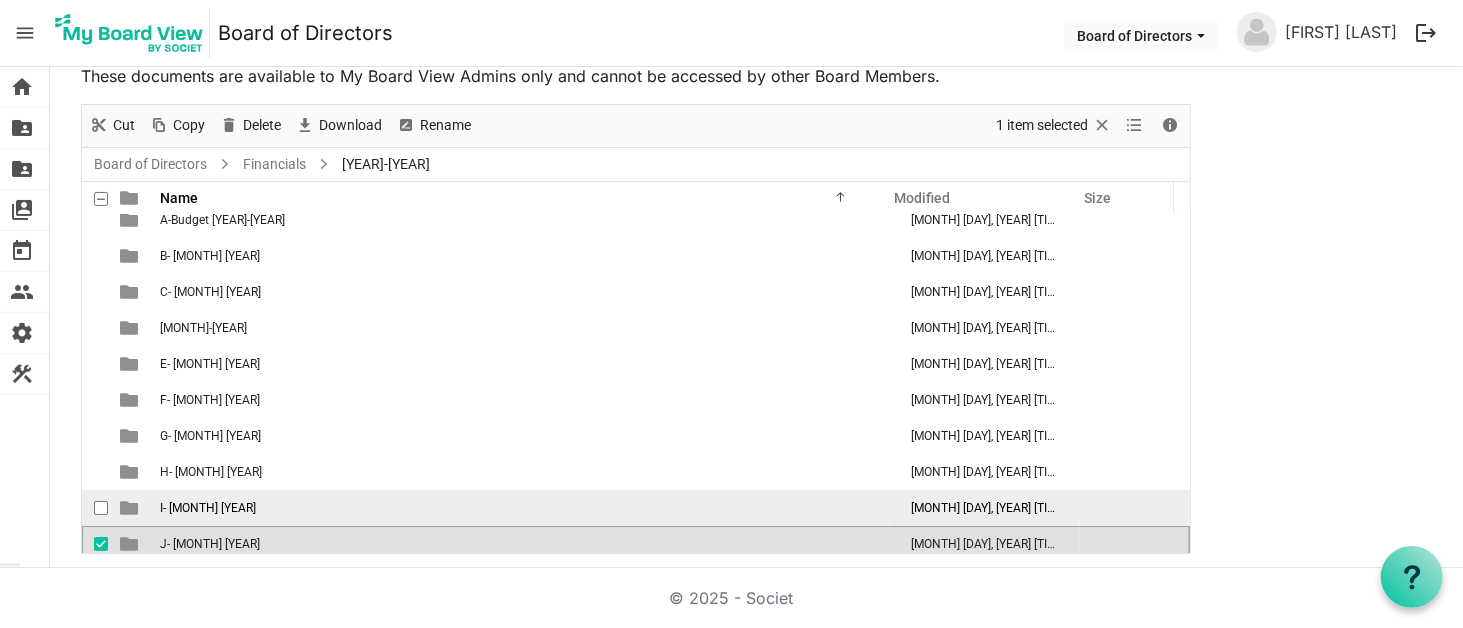 scroll, scrollTop: 21, scrollLeft: 0, axis: vertical 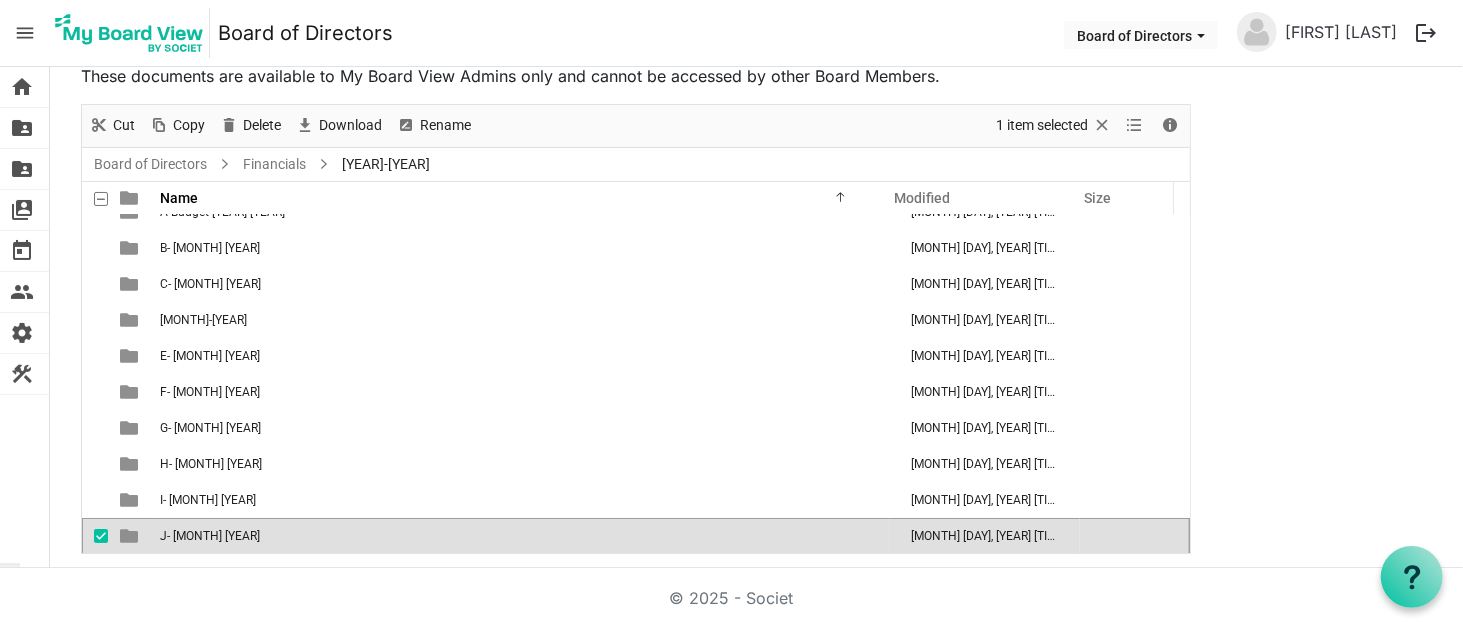 click on "Admin Files
These documents are available to My Board View Admins only and cannot be accessed by other Board Members.
New folder Upload Cut Copy Paste Delete Download Rename Sort by Refresh 1 item selected View Details Board of Directors Financials 2025-2026   Name Modified Size filemanager_grid_header_table   A-Budget 2025-26 August 04, 2025 1:45 AM   B-July 2025 August 04, 2025 1:46 AM   C-August 2025 August 04, 2025 1:46 AM   D-September 2025 August 04, 2025 1:46 AM   E-October 2025 August 04, 2025 1:46 AM   F-November 2025 August 04, 2025 1:46 AM   G-December 2025 August 04, 2025 1:47 AM   H-January 2026 August 04, 2025 1:47 AM   I-February 2026 August 04, 2025 1:47 AM   J-March 2026 August 04, 2025 1:48 AM Upload Files Browse... Folder J-March 2026 Create" at bounding box center [756, 288] 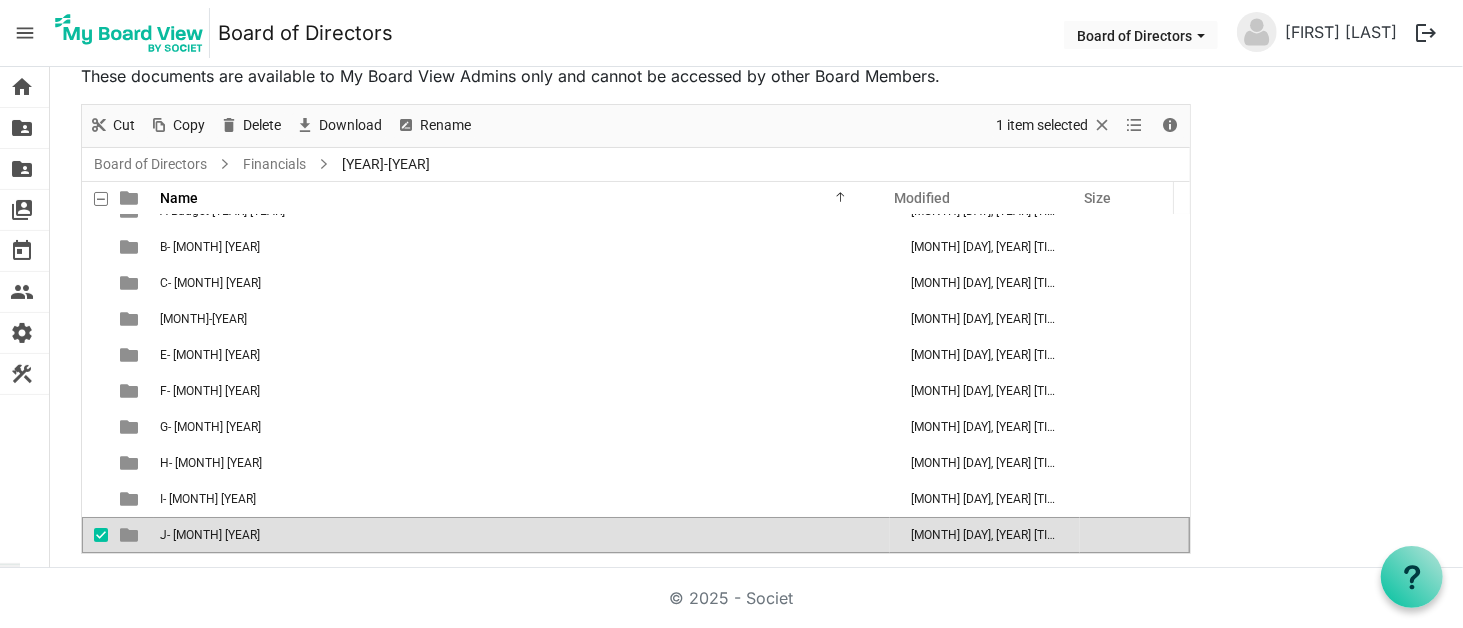 click on "Admin Files
These documents are available to My Board View Admins only and cannot be accessed by other Board Members.
New folder Upload Cut Copy Paste Delete Download Rename Sort by Refresh 1 item selected View Details Board of Directors Financials 2025-2026   Name Modified Size filemanager_grid_header_table   A-Budget 2025-26 August 04, 2025 1:45 AM   B-July 2025 August 04, 2025 1:46 AM   C-August 2025 August 04, 2025 1:46 AM   D-September 2025 August 04, 2025 1:46 AM   E-October 2025 August 04, 2025 1:46 AM   F-November 2025 August 04, 2025 1:46 AM   G-December 2025 August 04, 2025 1:47 AM   H-January 2026 August 04, 2025 1:47 AM   I-February 2026 August 04, 2025 1:47 AM   J-March 2026 August 04, 2025 1:48 AM Upload Files Browse... Folder J-March 2026 Create" at bounding box center [756, 288] 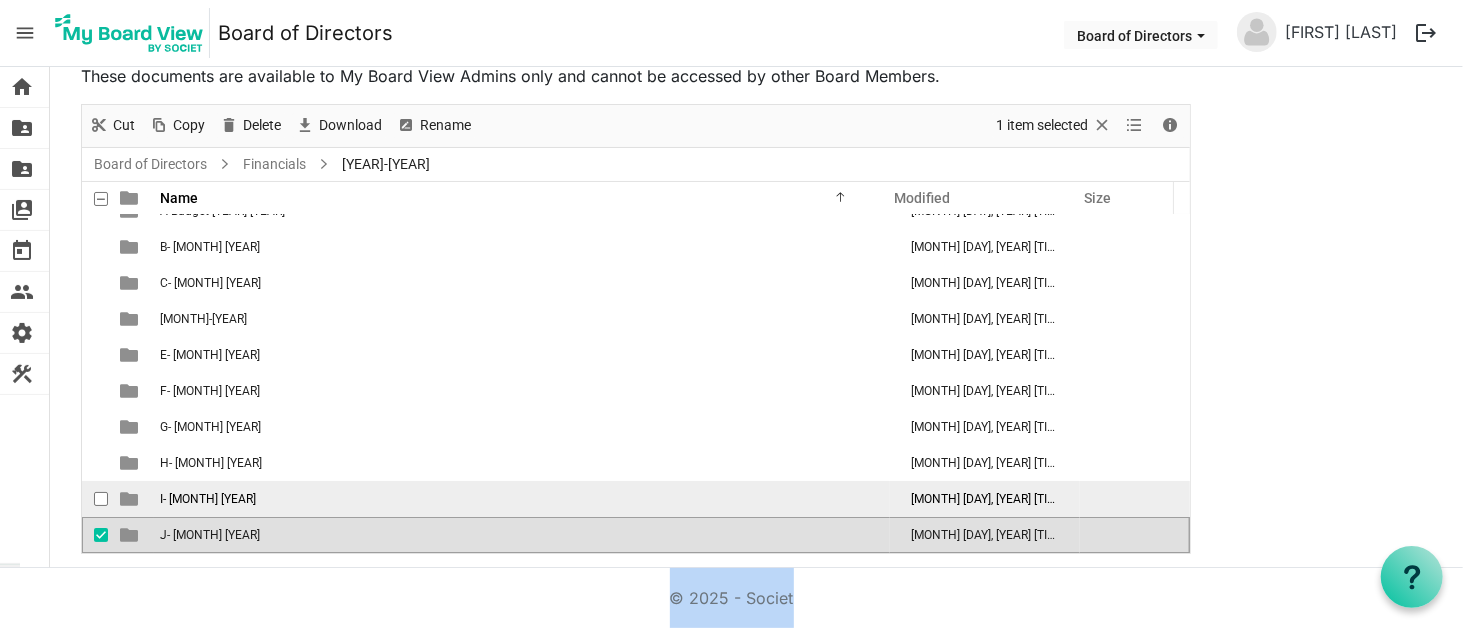 drag, startPoint x: 358, startPoint y: 560, endPoint x: 800, endPoint y: 492, distance: 447.20016 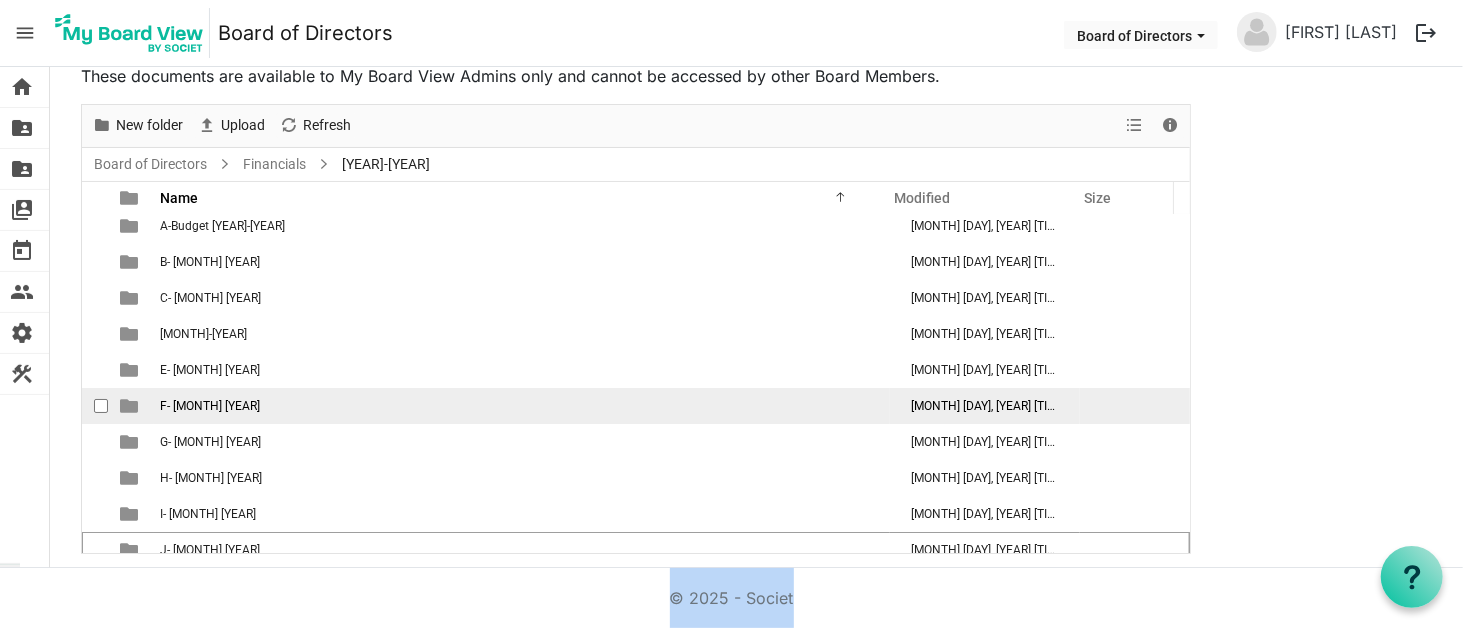 scroll, scrollTop: 0, scrollLeft: 0, axis: both 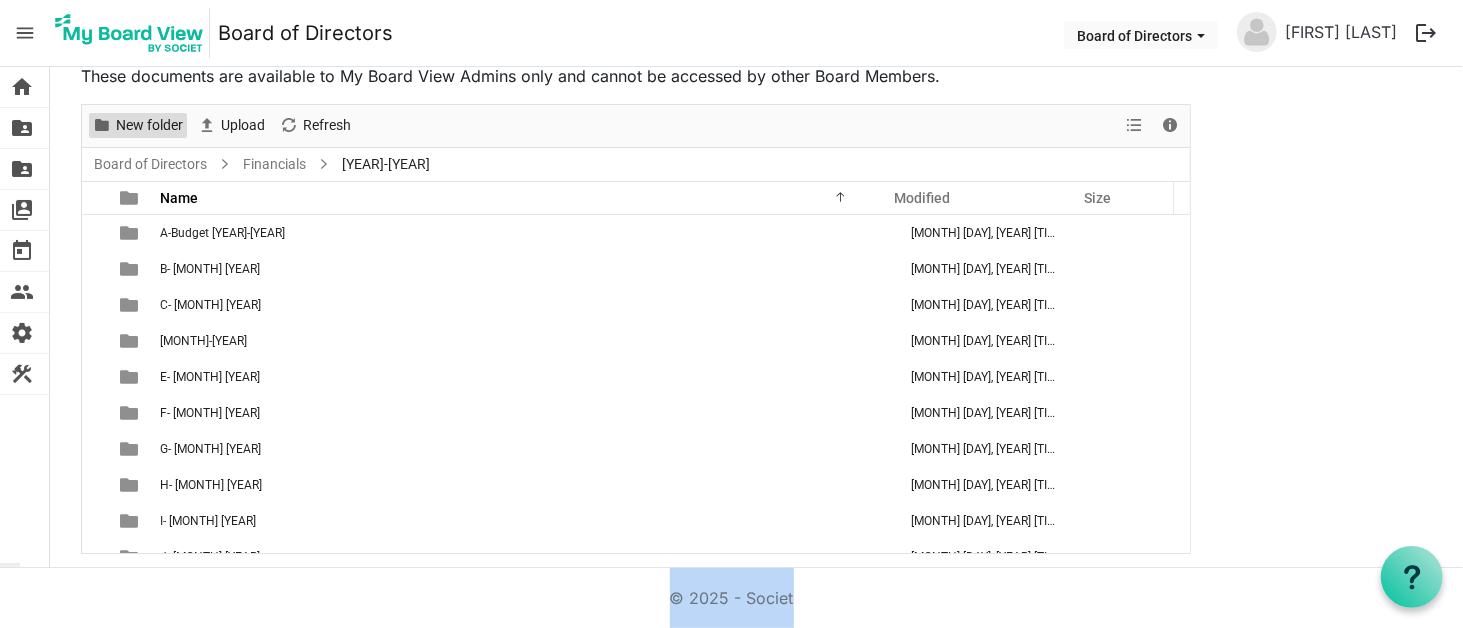 click on "New folder" at bounding box center [149, 125] 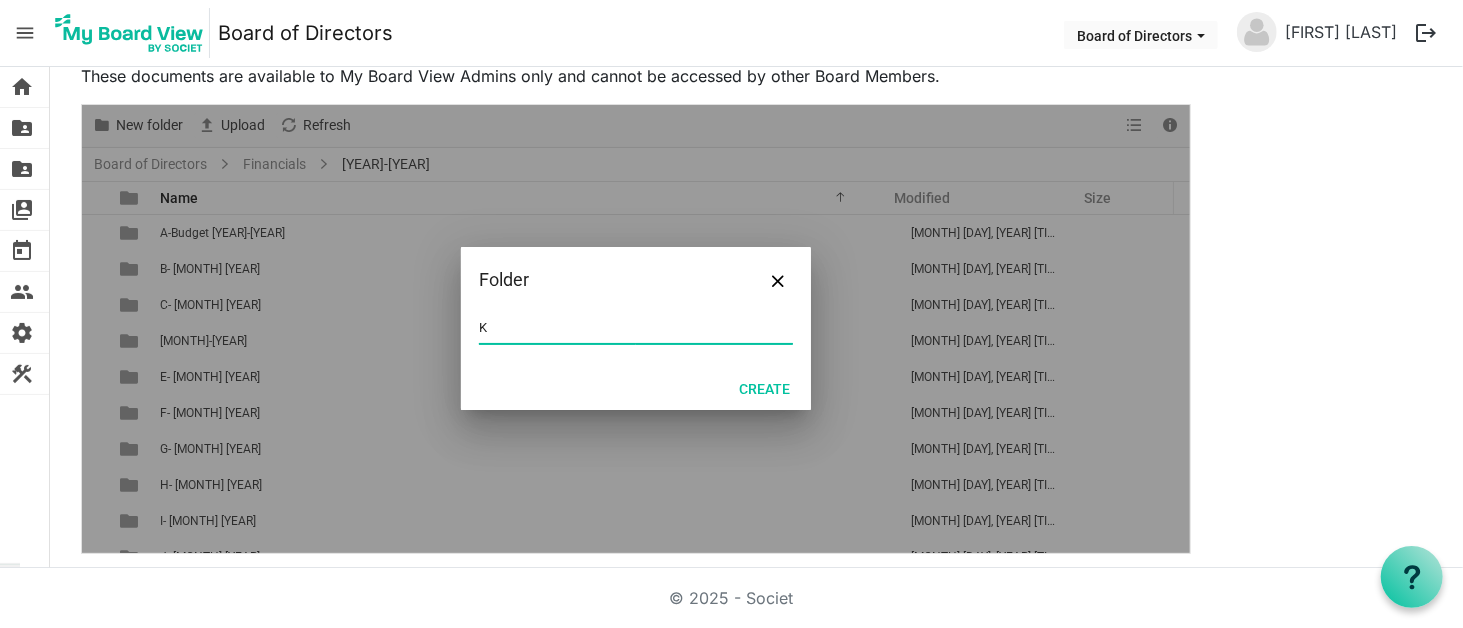 type on "K-[MONTH] [YEAR]" 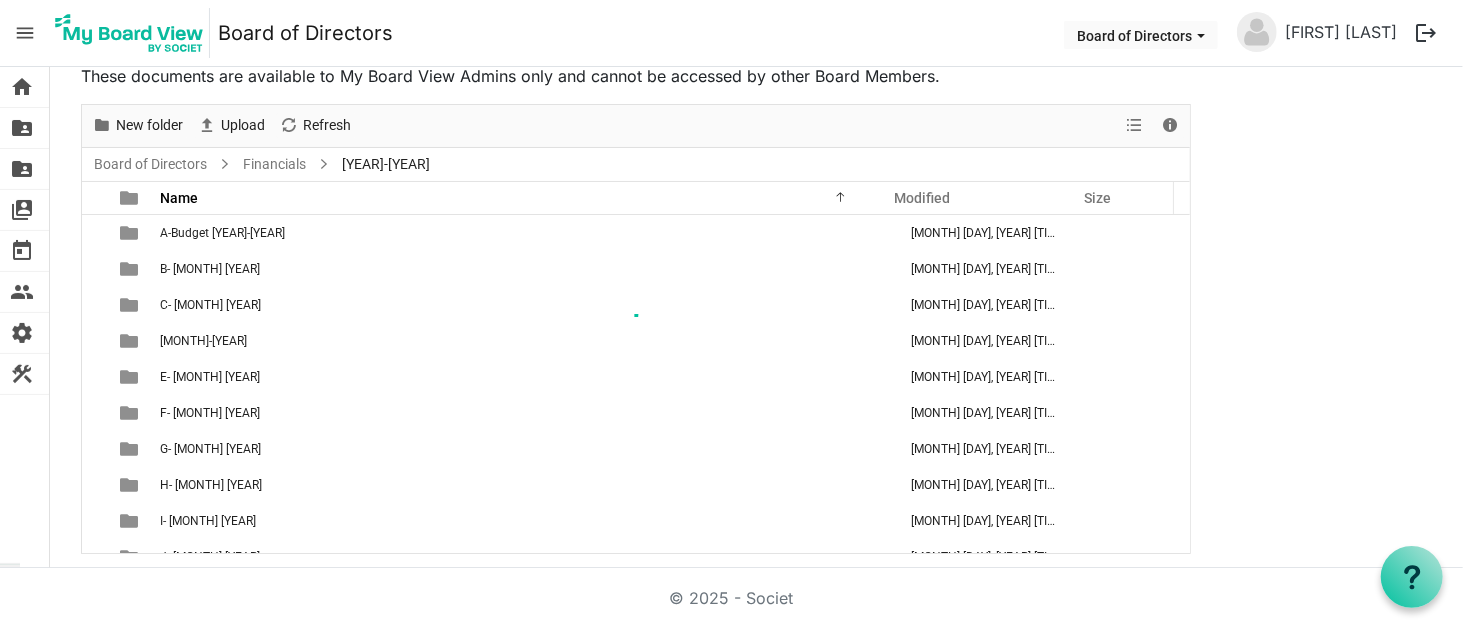 scroll, scrollTop: 57, scrollLeft: 0, axis: vertical 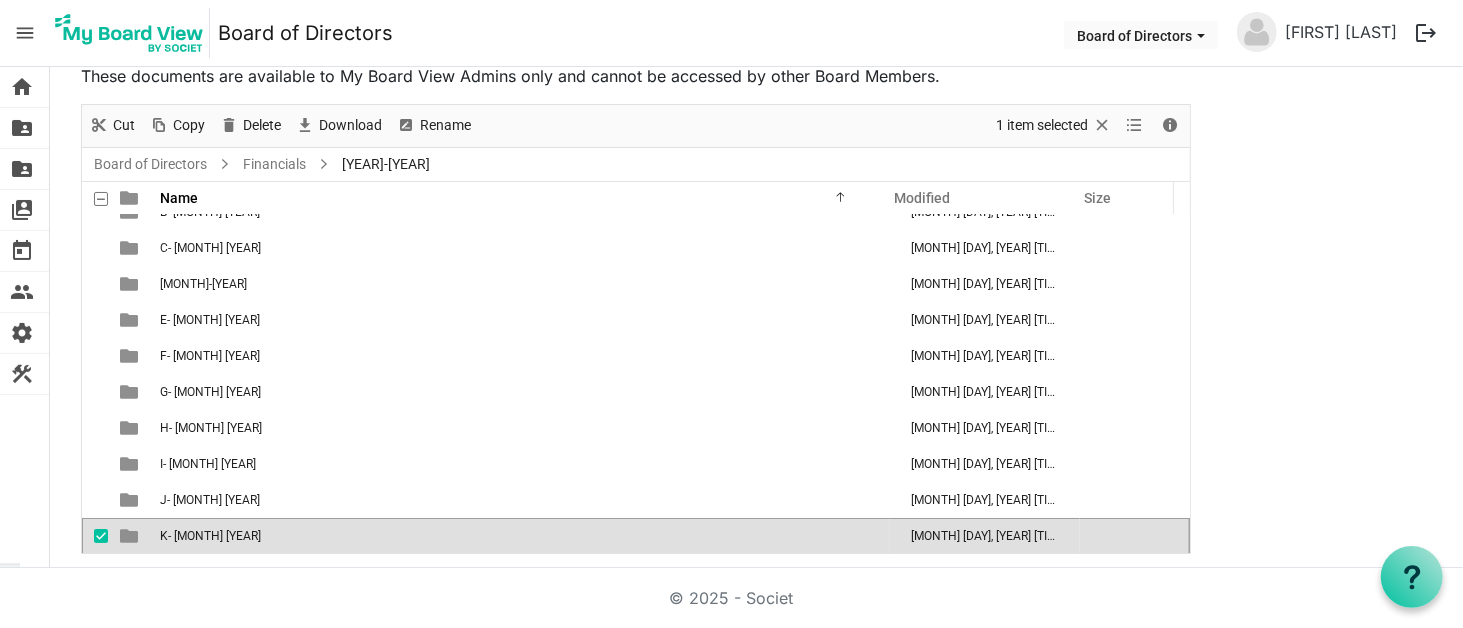 click on "Admin Files
These documents are available to My Board View Admins only and cannot be accessed by other Board Members.
New folder Upload Cut Copy Paste Delete Download Rename Sort by Refresh 1 item selected View Details Board of Directors Financials 2025-2026   Name Modified Size filemanager_grid_header_table   A-Budget 2025-26 August 04, 2025 1:45 AM   B-July 2025 August 04, 2025 1:46 AM   C-August 2025 August 04, 2025 1:46 AM   D-September 2025 August 04, 2025 1:46 AM   E-October 2025 August 04, 2025 1:46 AM   F-November 2025 August 04, 2025 1:46 AM   G-December 2025 August 04, 2025 1:47 AM   H-January 2026 August 04, 2025 1:47 AM   I-February 2026 August 04, 2025 1:47 AM   J-March 2026 August 04, 2025 1:48 AM   K-April 2026 August 04, 2025 1:48 AM Upload Files Browse... Folder K-April 2026 Create" at bounding box center (756, 288) 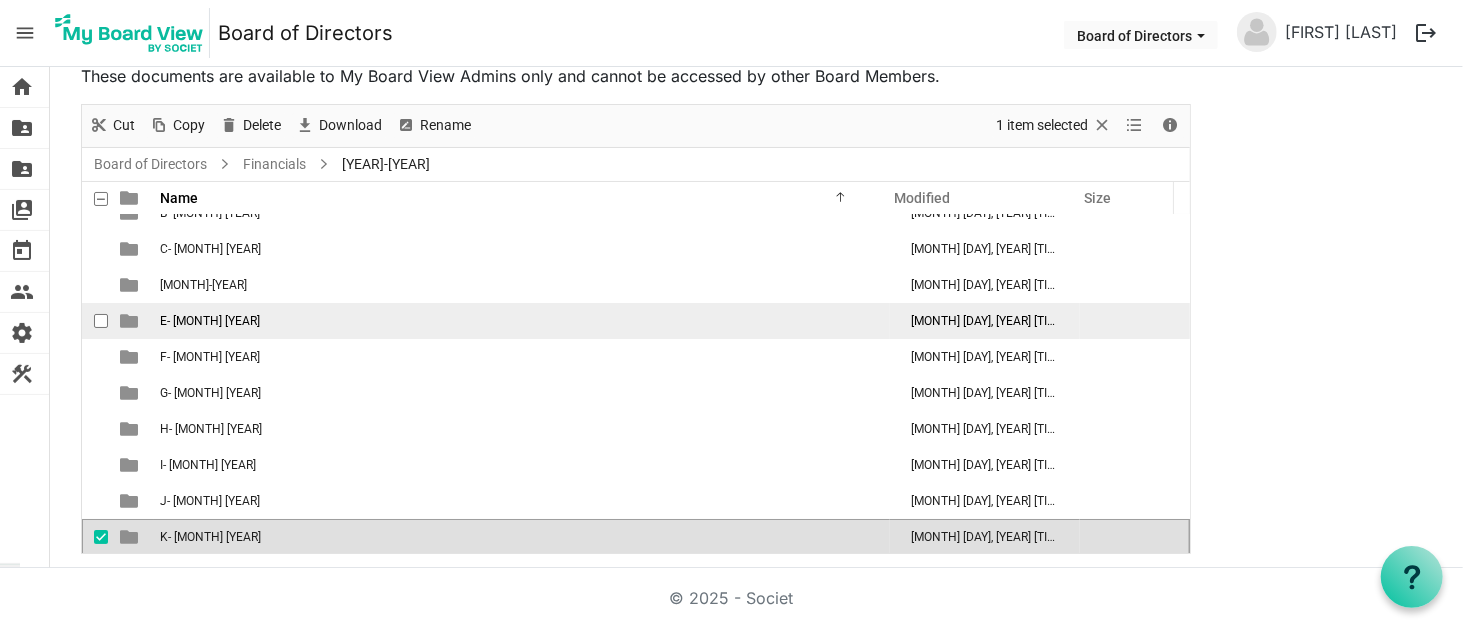 scroll, scrollTop: 57, scrollLeft: 0, axis: vertical 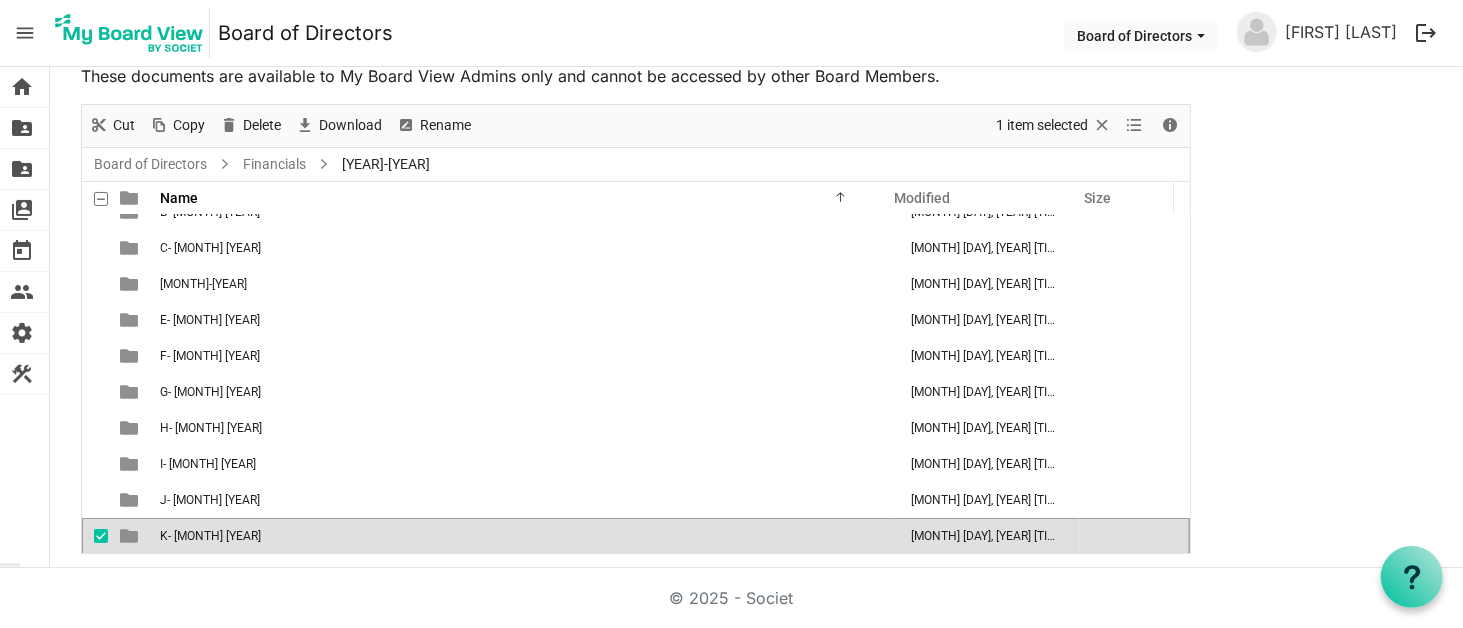 click on "Admin Files
These documents are available to My Board View Admins only and cannot be accessed by other Board Members.
New folder Upload Cut Copy Paste Delete Download Rename Sort by Refresh 1 item selected View Details Board of Directors Financials 2025-2026   Name Modified Size filemanager_grid_header_table   A-Budget 2025-26 August 04, 2025 1:45 AM   B-July 2025 August 04, 2025 1:46 AM   C-August 2025 August 04, 2025 1:46 AM   D-September 2025 August 04, 2025 1:46 AM   E-October 2025 August 04, 2025 1:46 AM   F-November 2025 August 04, 2025 1:46 AM   G-December 2025 August 04, 2025 1:47 AM   H-January 2026 August 04, 2025 1:47 AM   I-February 2026 August 04, 2025 1:47 AM   J-March 2026 August 04, 2025 1:48 AM   K-April 2026 August 04, 2025 1:48 AM Upload Files Browse... Folder K-April 2026 Create" at bounding box center (756, 288) 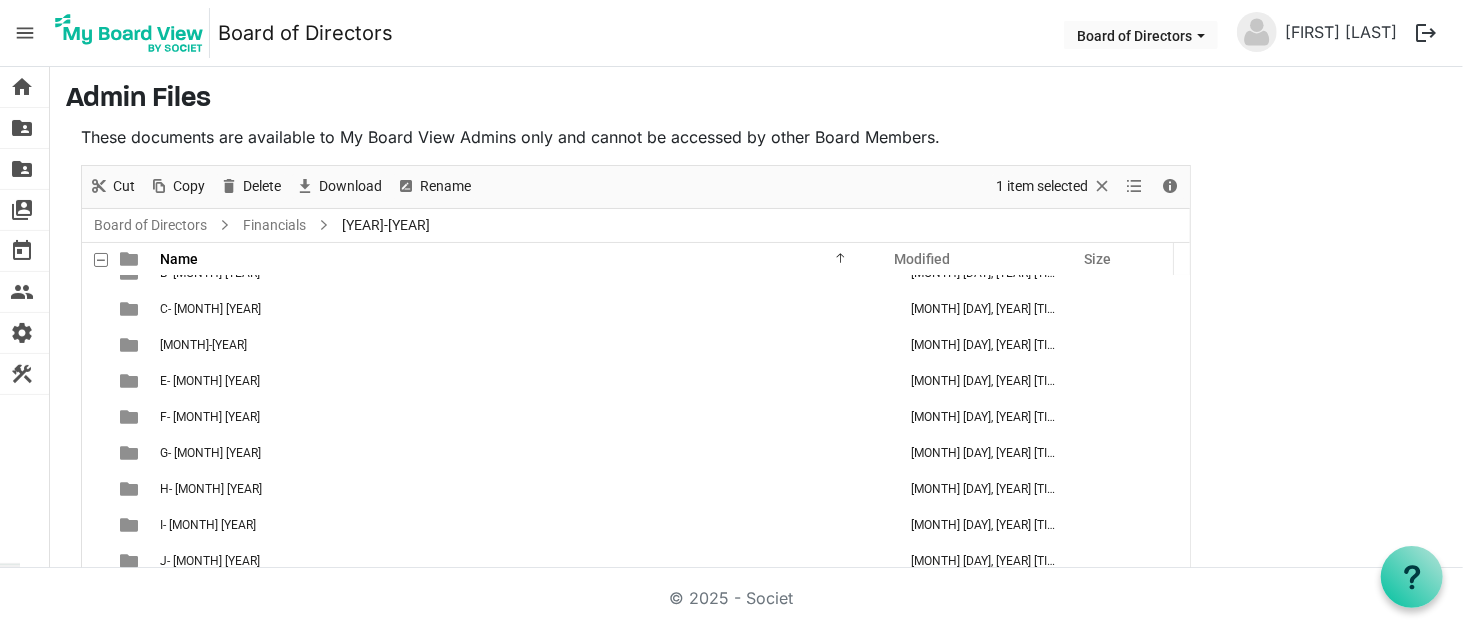 scroll, scrollTop: 61, scrollLeft: 0, axis: vertical 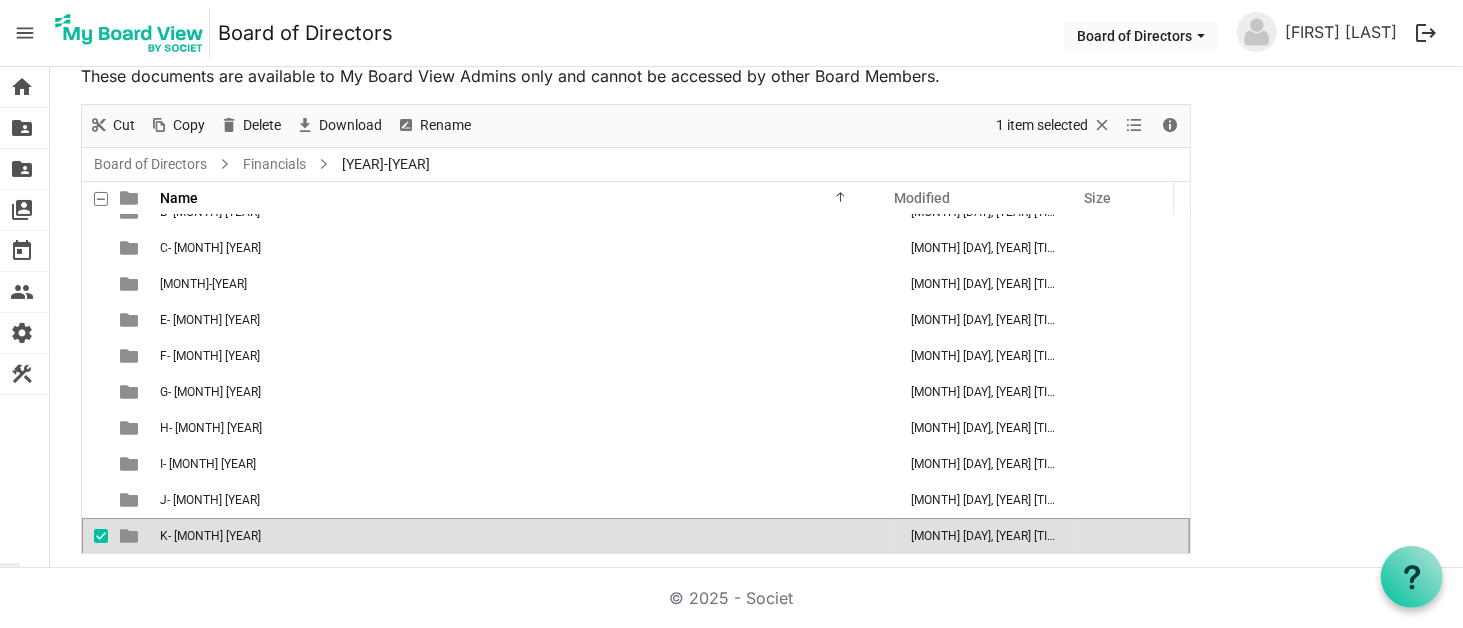 click on "Admin Files
These documents are available to My Board View Admins only and cannot be accessed by other Board Members.
New folder Upload Cut Copy Paste Delete Download Rename Sort by Refresh 1 item selected View Details Board of Directors Financials 2025-2026   Name Modified Size filemanager_grid_header_table   A-Budget 2025-26 August 04, 2025 1:45 AM   B-July 2025 August 04, 2025 1:46 AM   C-August 2025 August 04, 2025 1:46 AM   D-September 2025 August 04, 2025 1:46 AM   E-October 2025 August 04, 2025 1:46 AM   F-November 2025 August 04, 2025 1:46 AM   G-December 2025 August 04, 2025 1:47 AM   H-January 2026 August 04, 2025 1:47 AM   I-February 2026 August 04, 2025 1:47 AM   J-March 2026 August 04, 2025 1:48 AM   K-April 2026 August 04, 2025 1:48 AM Upload Files Browse... Folder K-April 2026 Create" at bounding box center [756, 288] 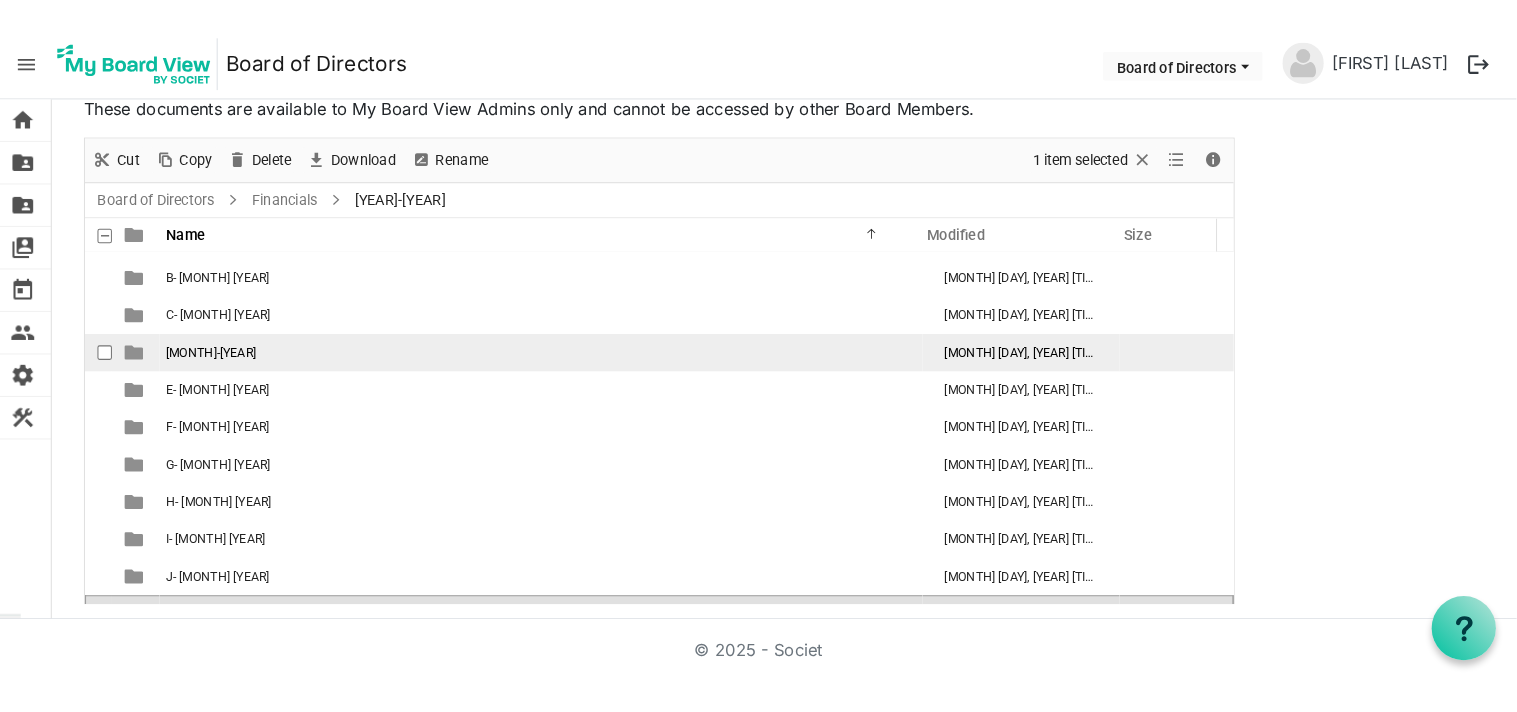 scroll, scrollTop: 57, scrollLeft: 0, axis: vertical 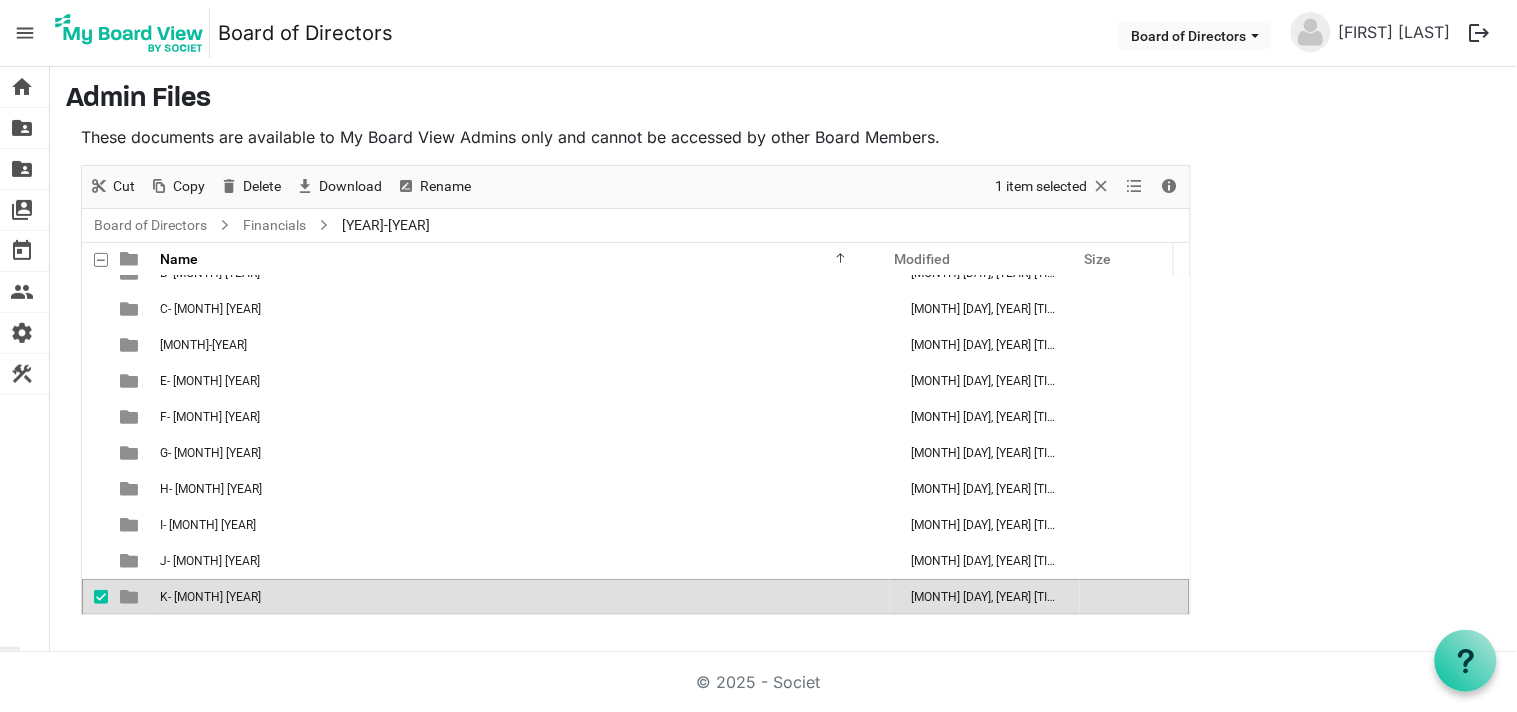 click on "home
Home
folder_shared
Files
folder_shared
Admin Files
switch_account
Manage Boards
today
Calendar
people
Board Members" at bounding box center [758, 359] 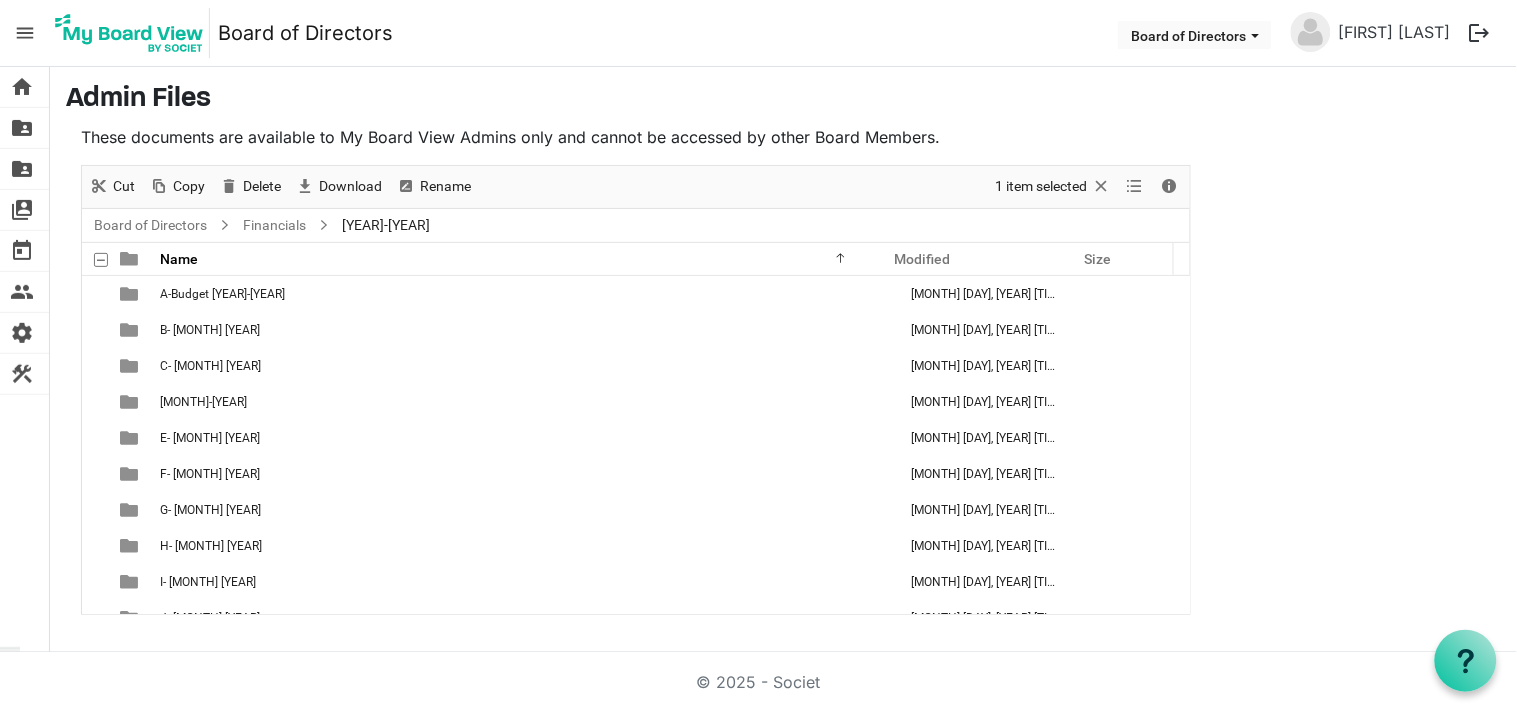 scroll, scrollTop: 57, scrollLeft: 0, axis: vertical 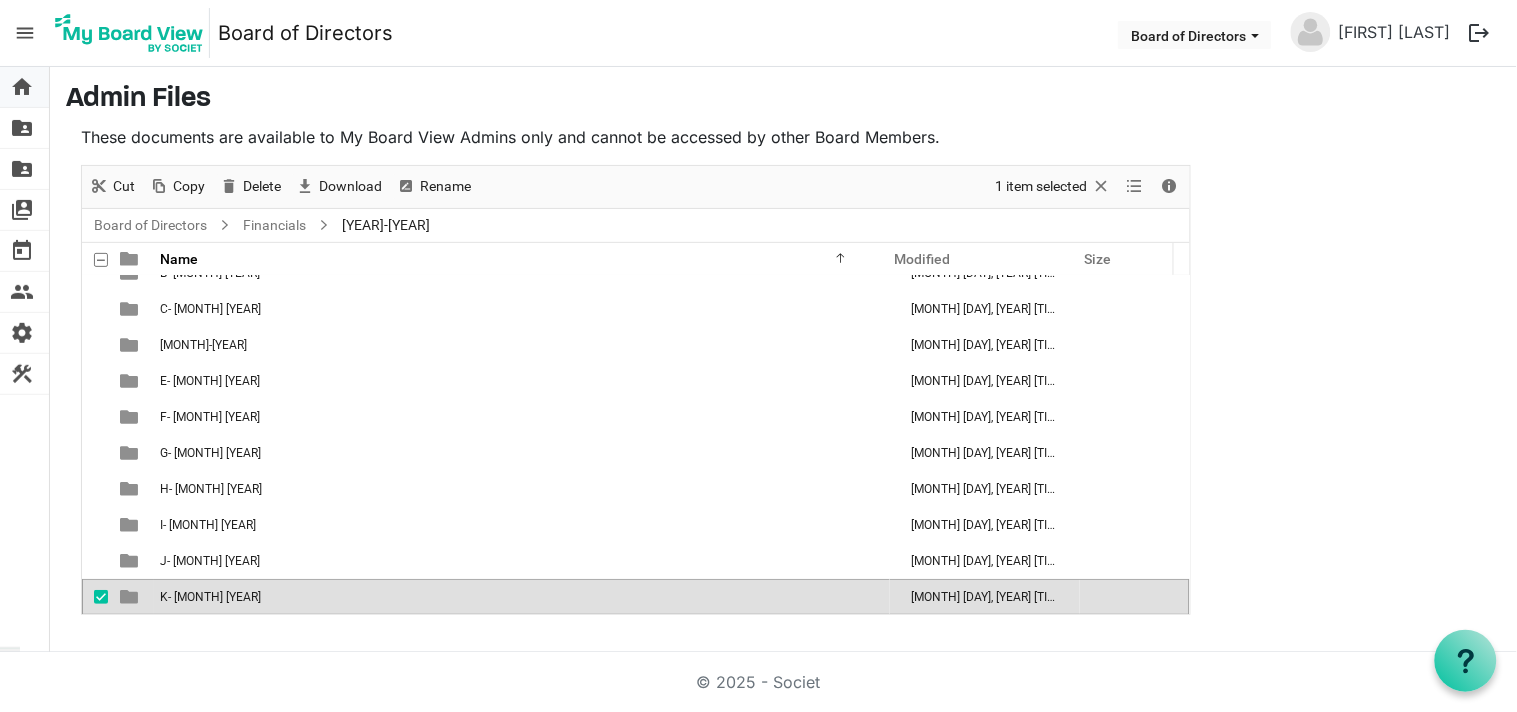 click on "home" at bounding box center (22, 87) 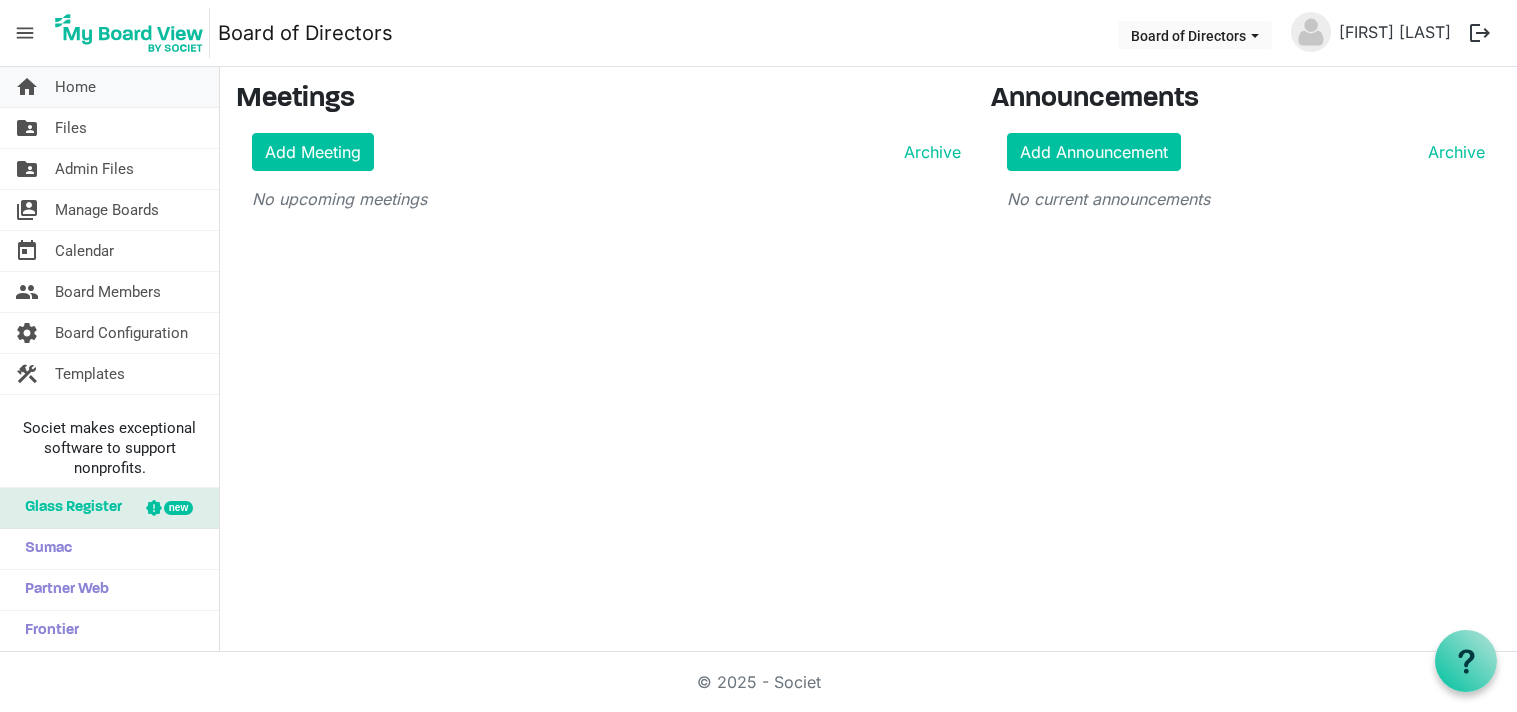 scroll, scrollTop: 0, scrollLeft: 0, axis: both 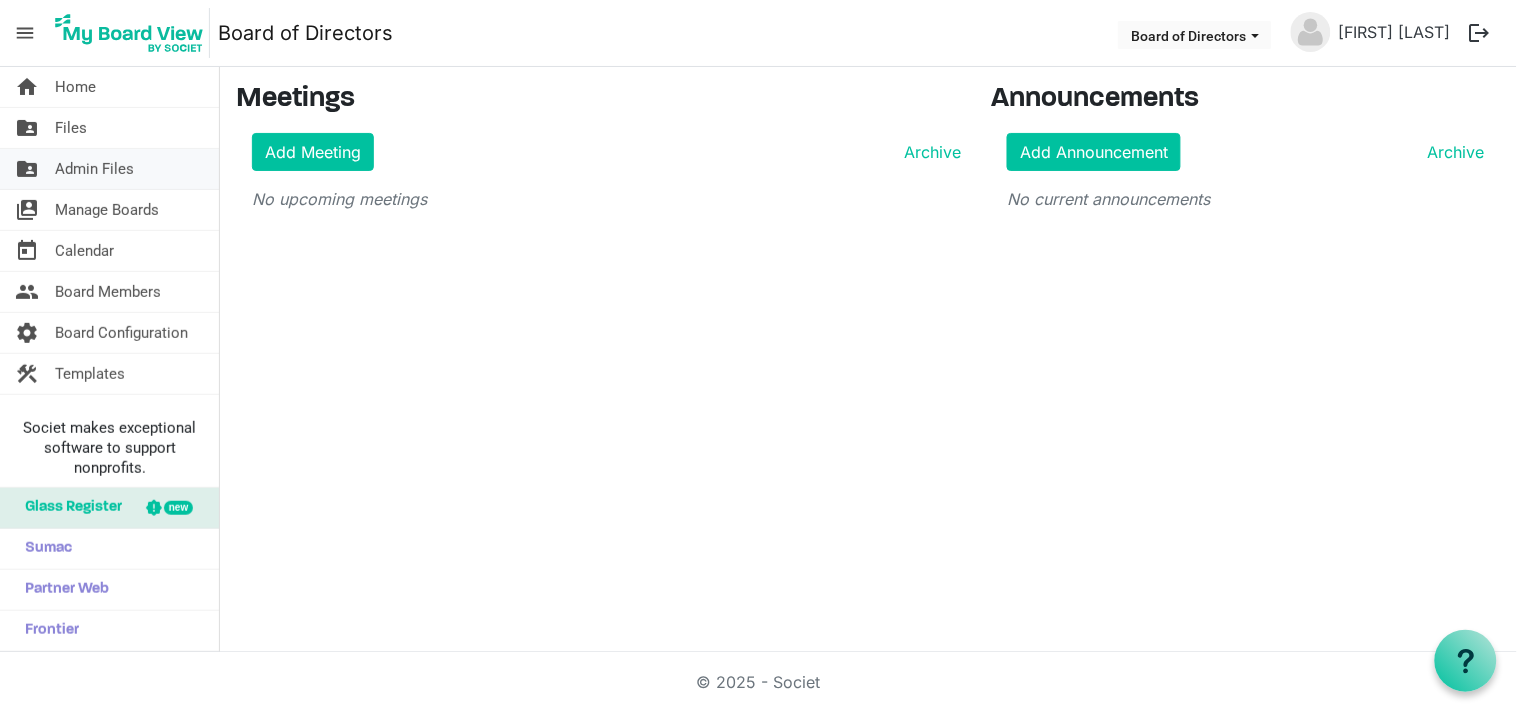 click on "Admin Files" at bounding box center (94, 169) 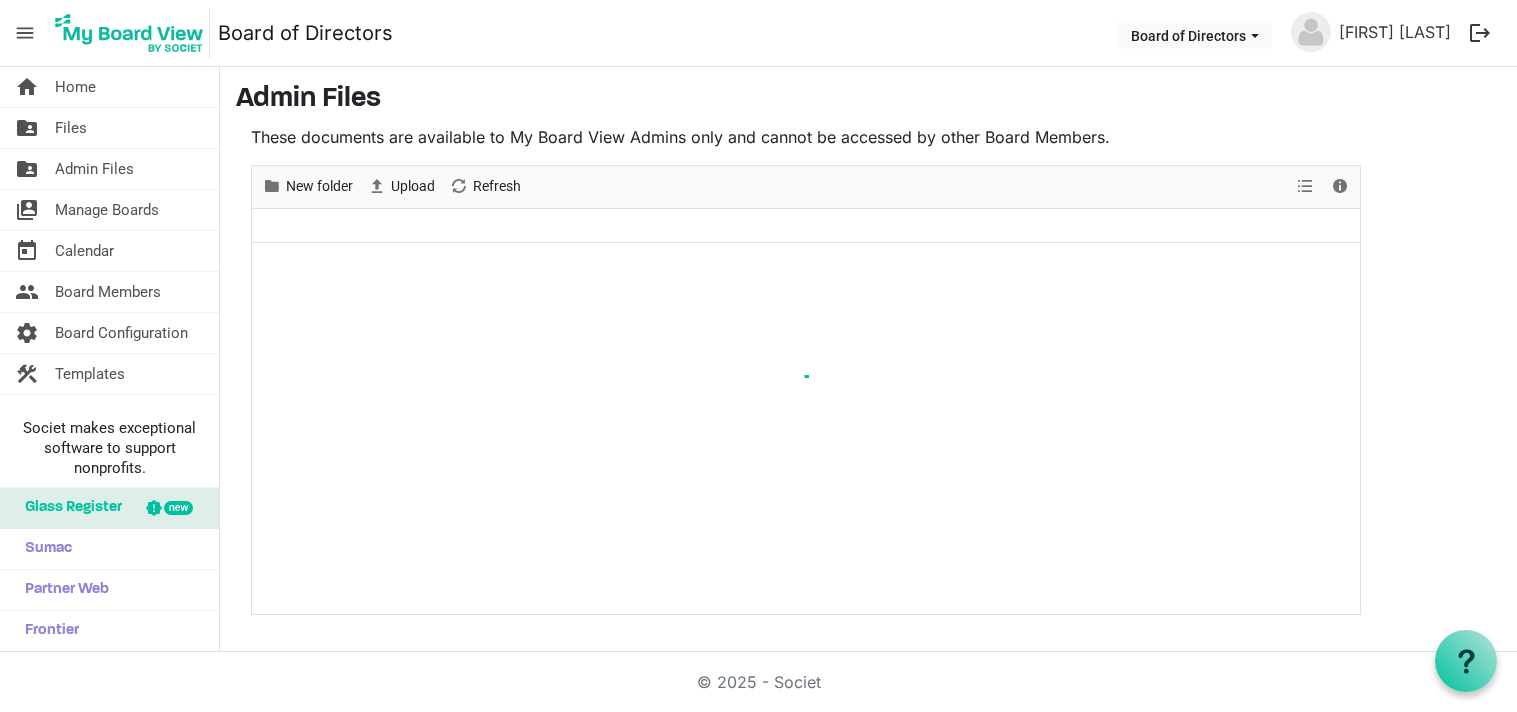 scroll, scrollTop: 0, scrollLeft: 0, axis: both 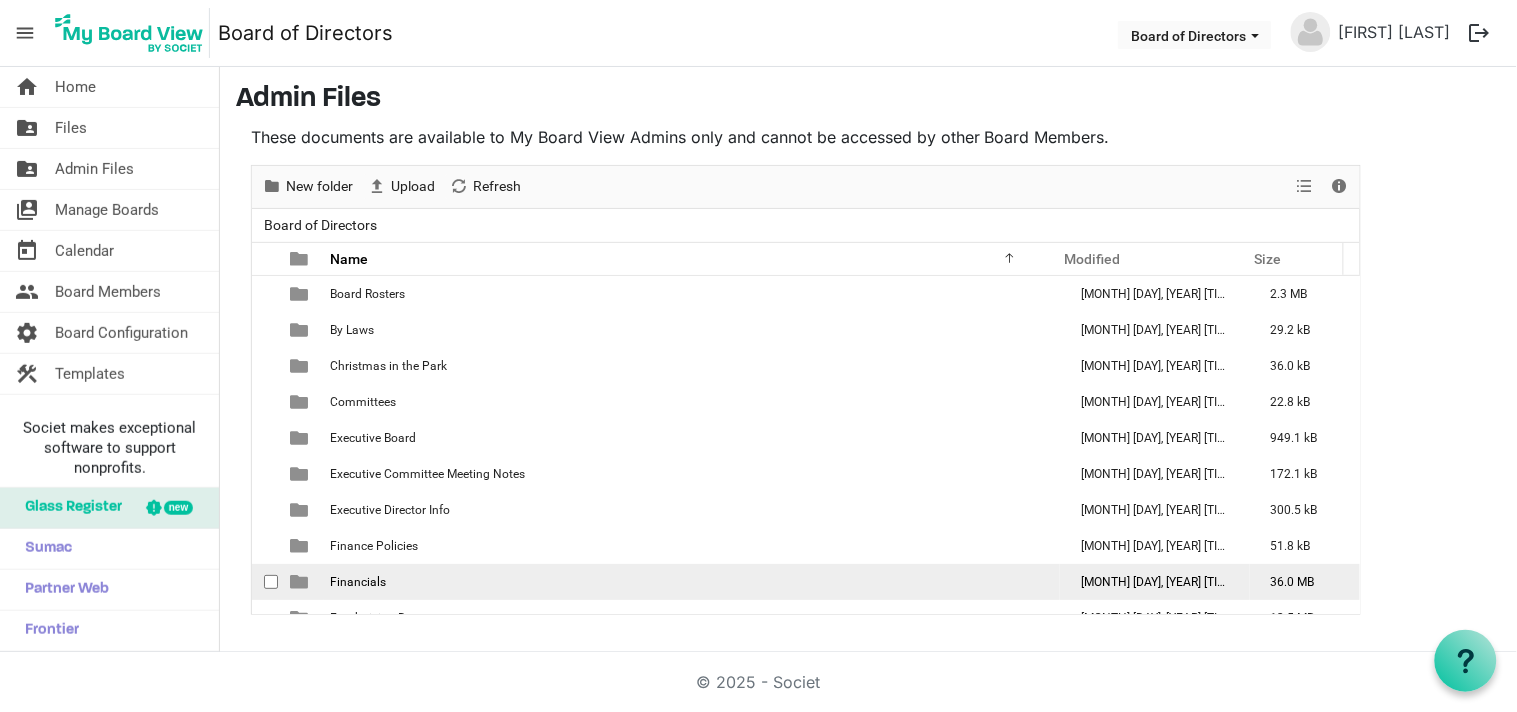 click on "Financials" at bounding box center [358, 582] 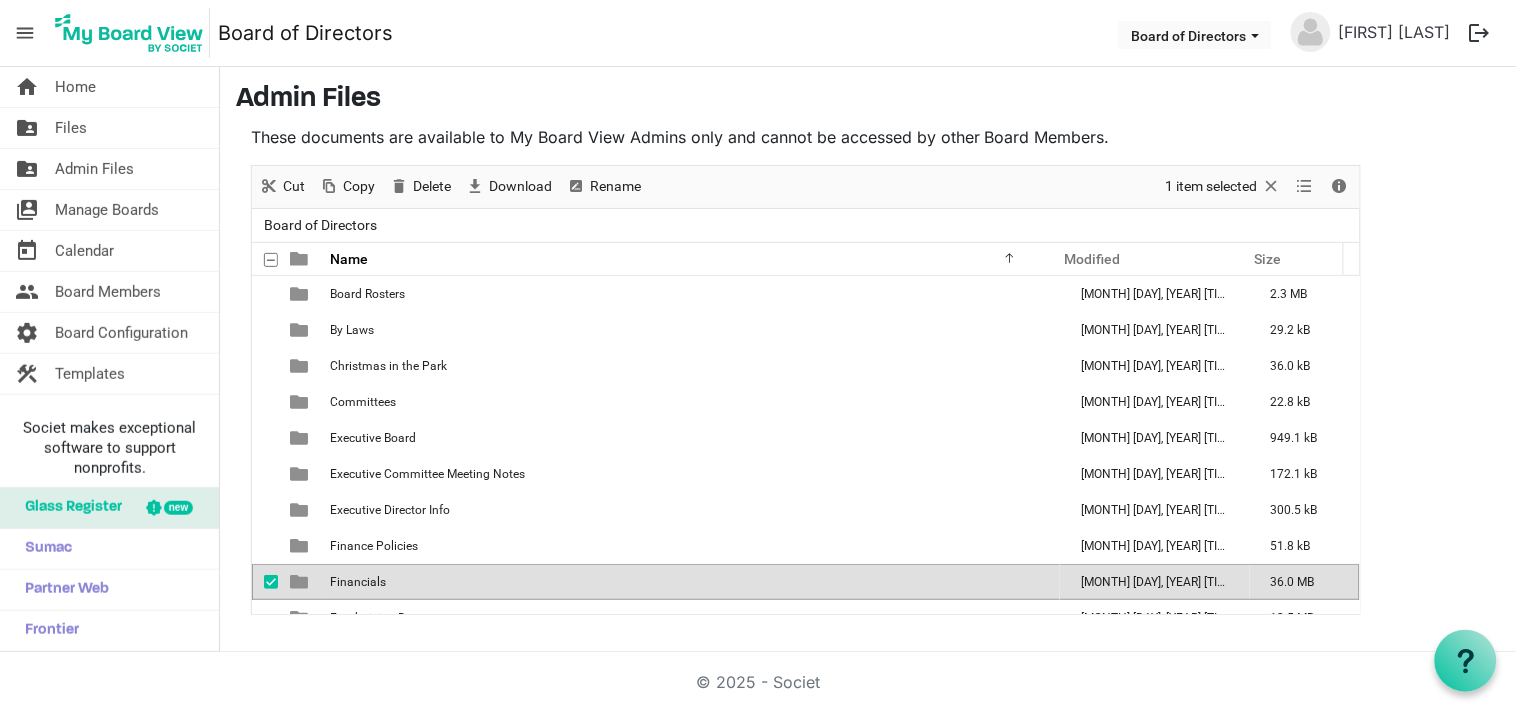 click on "Financials" at bounding box center (358, 582) 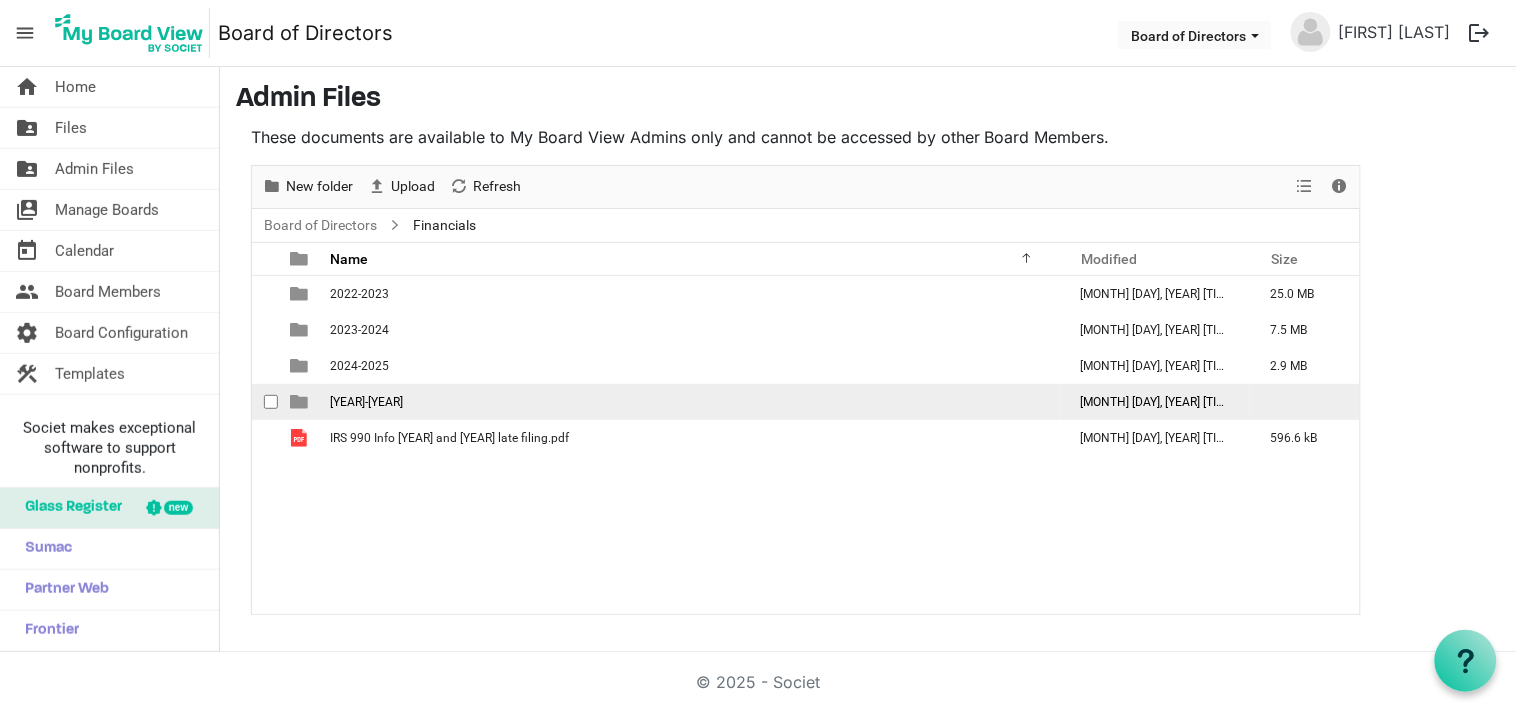 click on "[YEAR]-[YEAR]" at bounding box center [366, 402] 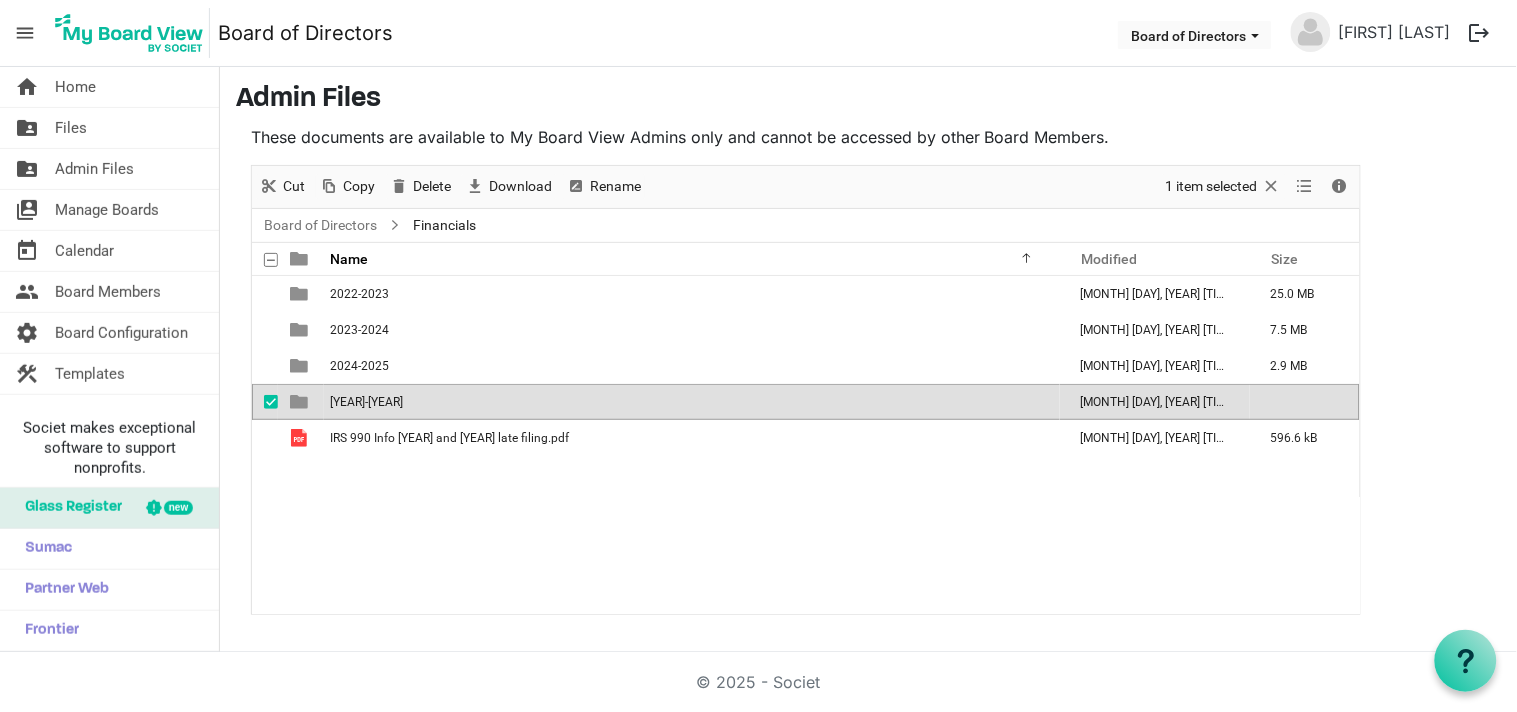 click on "[YEAR]-[YEAR]" at bounding box center (366, 402) 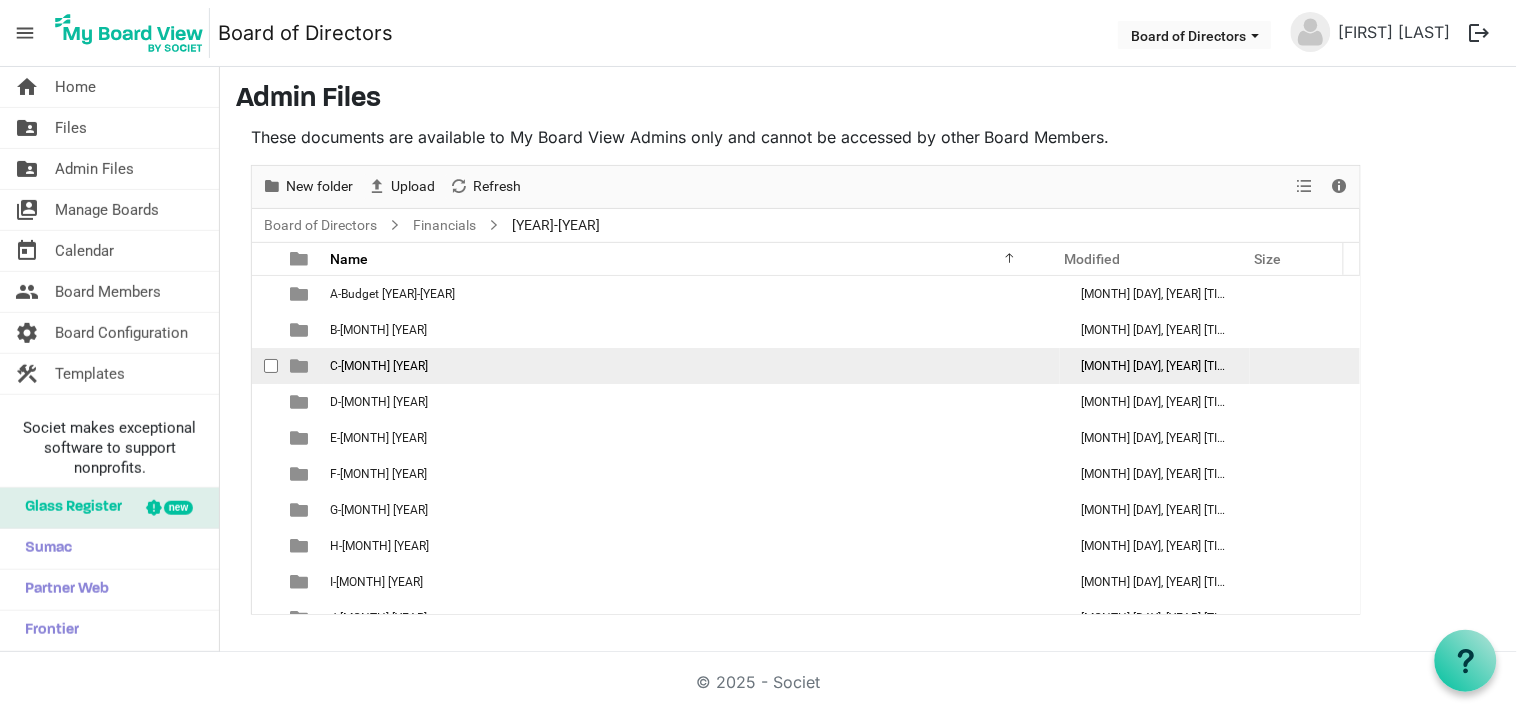 scroll, scrollTop: 57, scrollLeft: 0, axis: vertical 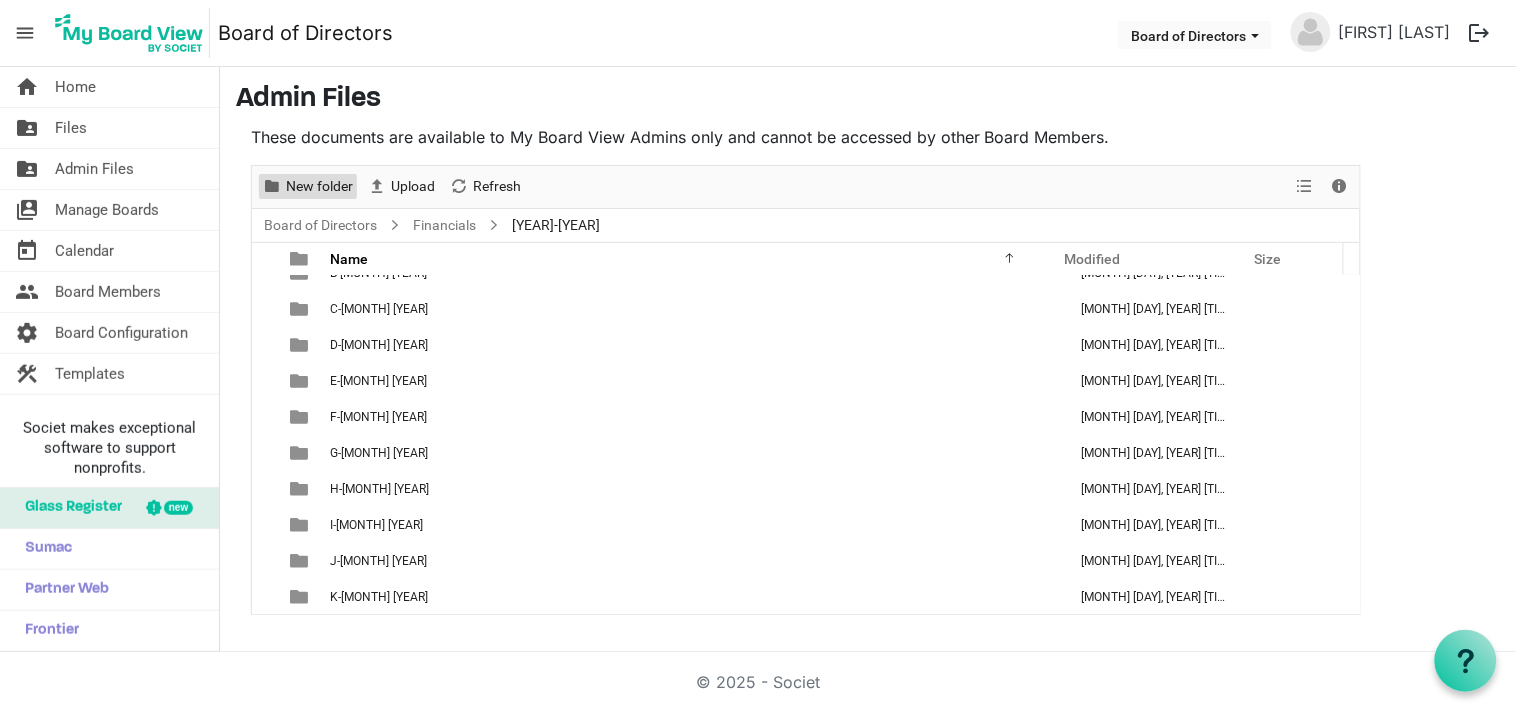 click on "New folder" at bounding box center (319, 186) 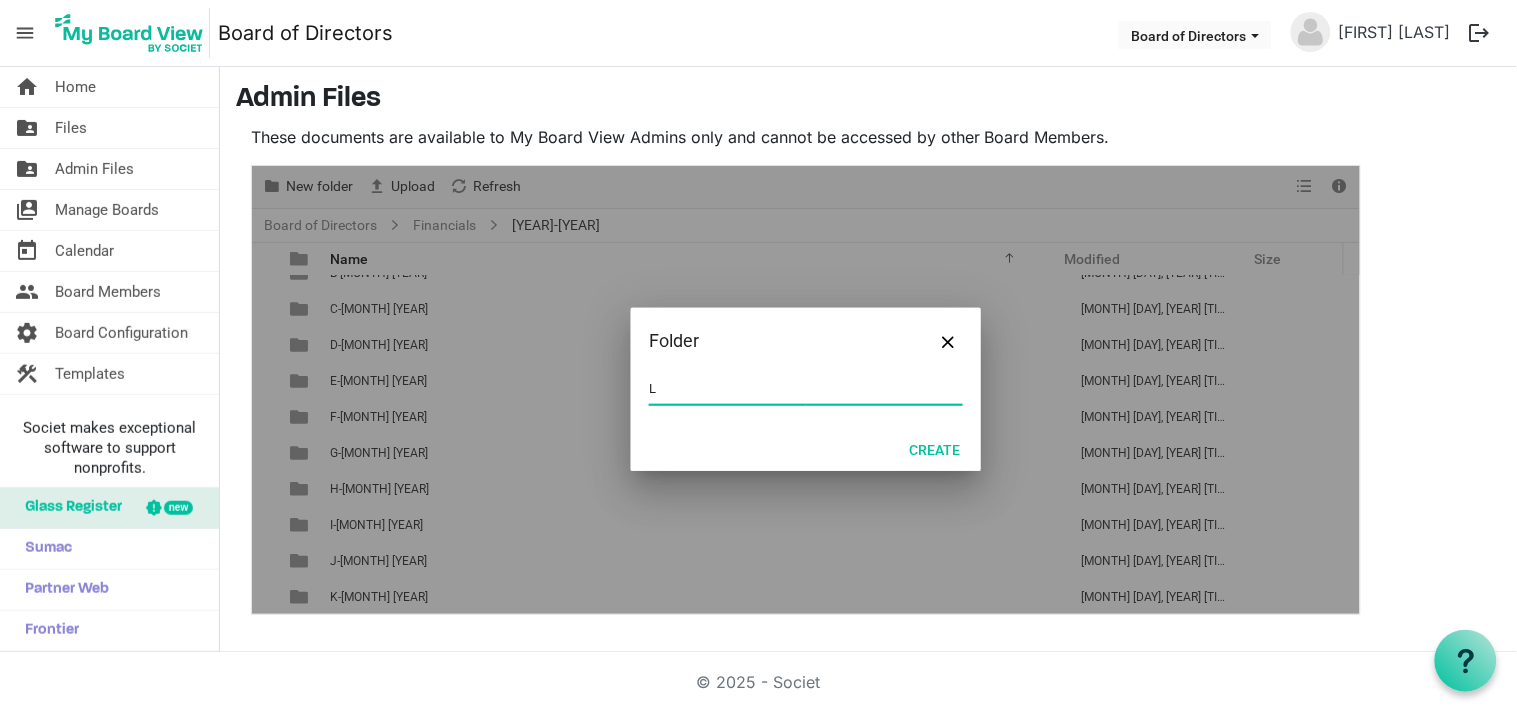 type on "L-[MONTH] [YEAR]" 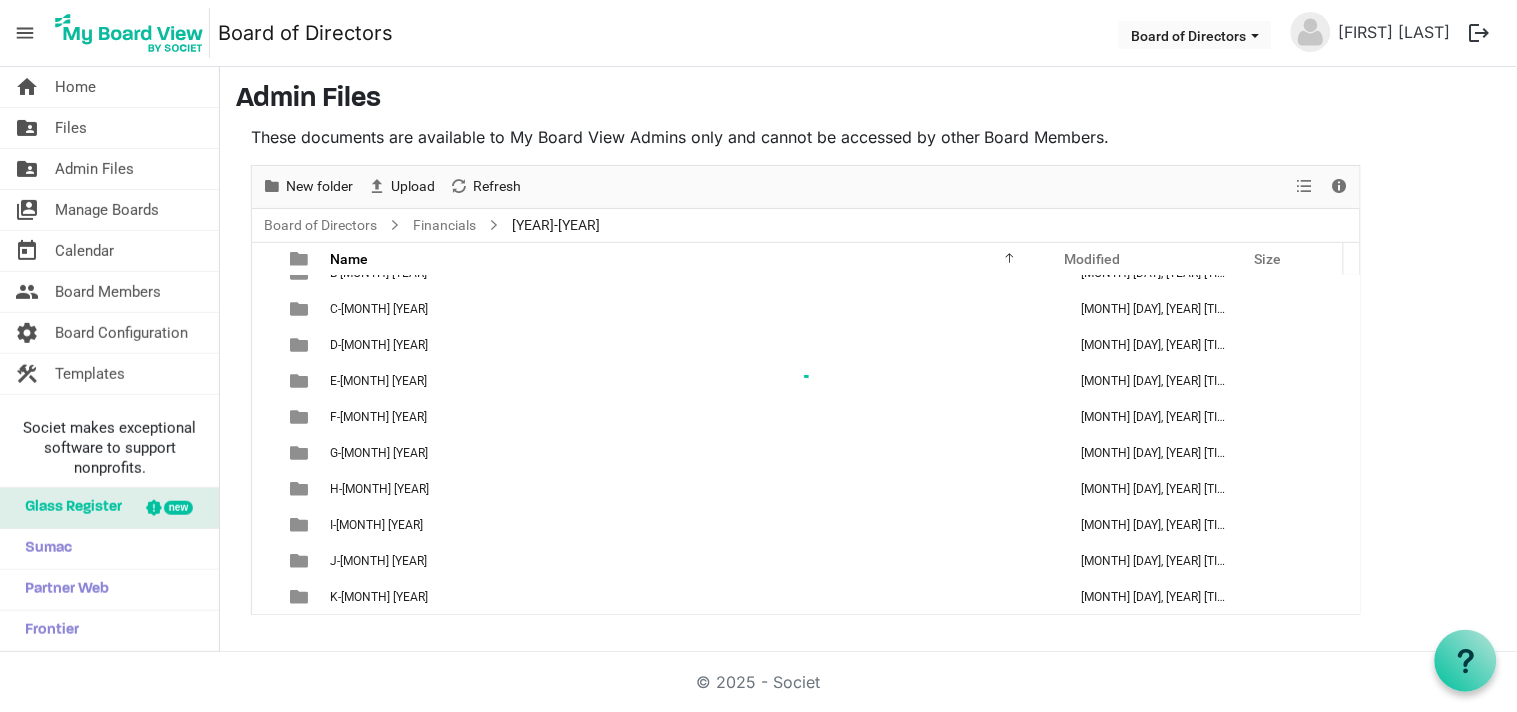 scroll, scrollTop: 94, scrollLeft: 0, axis: vertical 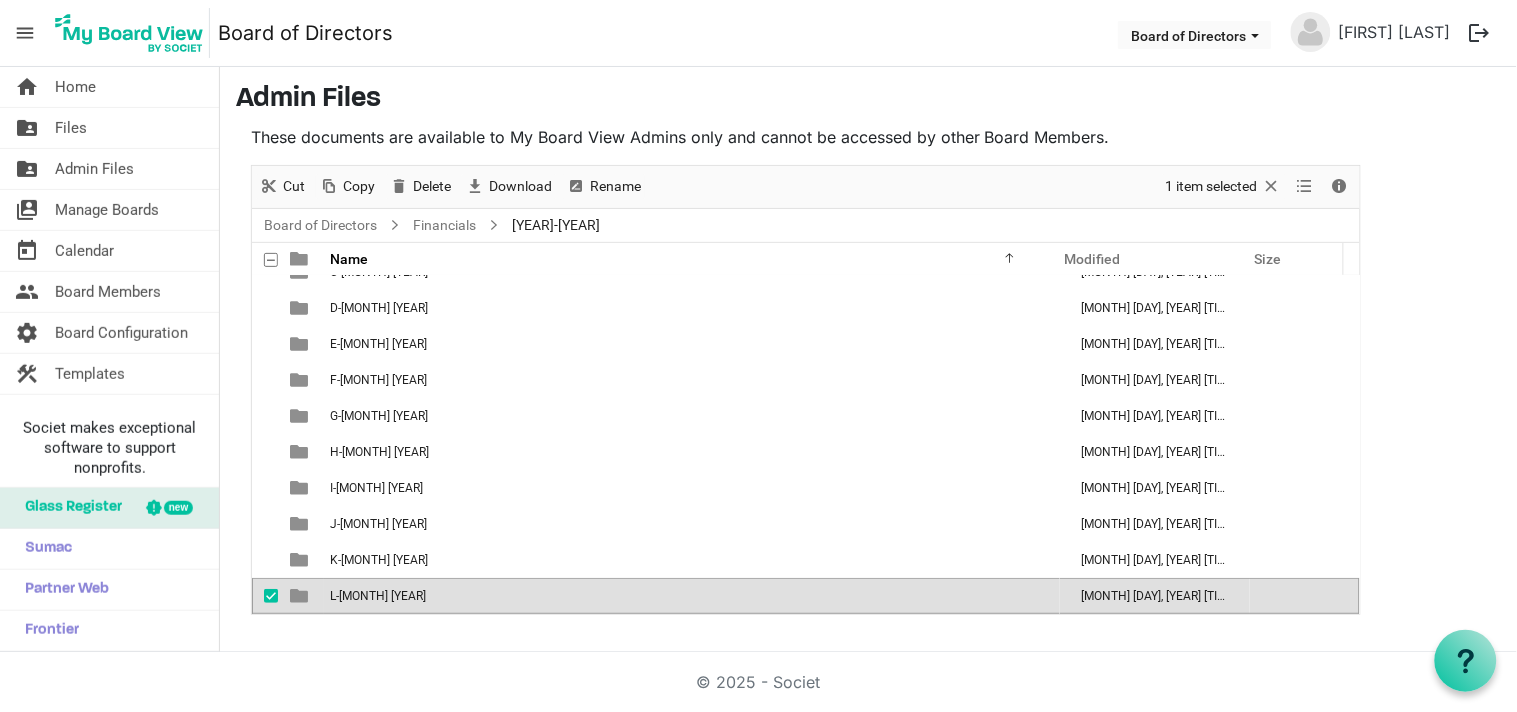 click on "Admin Files
These documents are available to My Board View Admins only and cannot be accessed by other Board Members.
New folder Upload Cut Copy Paste Delete Download Rename Sort by Refresh 1 item selected View Details Board of Directors Financials [YEAR]-[YEAR]   Name Modified Size filemanager_grid_header_table   A-Budget [YEAR]-[YEAR] [MONTH] [DAY], [YEAR] [TIME]   B-[MONTH] [YEAR] [MONTH] [DAY], [YEAR] [TIME]   C-[MONTH] [YEAR] [MONTH] [DAY], [YEAR] [TIME]   D-[MONTH] [YEAR] [MONTH] [DAY], [YEAR] [TIME]   E-[MONTH] [YEAR] [MONTH] [DAY], [YEAR] [TIME]   F-[MONTH] [YEAR] [MONTH] [DAY], [YEAR] [TIME]   G-[MONTH] [YEAR] [MONTH] [DAY], [YEAR] [TIME]   H-[MONTH] [YEAR] [MONTH] [DAY], [YEAR] [TIME]   I-[MONTH] [YEAR] [MONTH] [DAY], [YEAR] [TIME]   J-[MONTH] [YEAR] [MONTH] [DAY], [YEAR] [TIME]   K-[MONTH] [YEAR] [MONTH] [DAY], [YEAR] [TIME]   L-[MONTH] [YEAR] [MONTH] [DAY], [YEAR] [TIME]   Upload Files Browse... Folder L-[MONTH] [YEAR] Create" at bounding box center [868, 349] 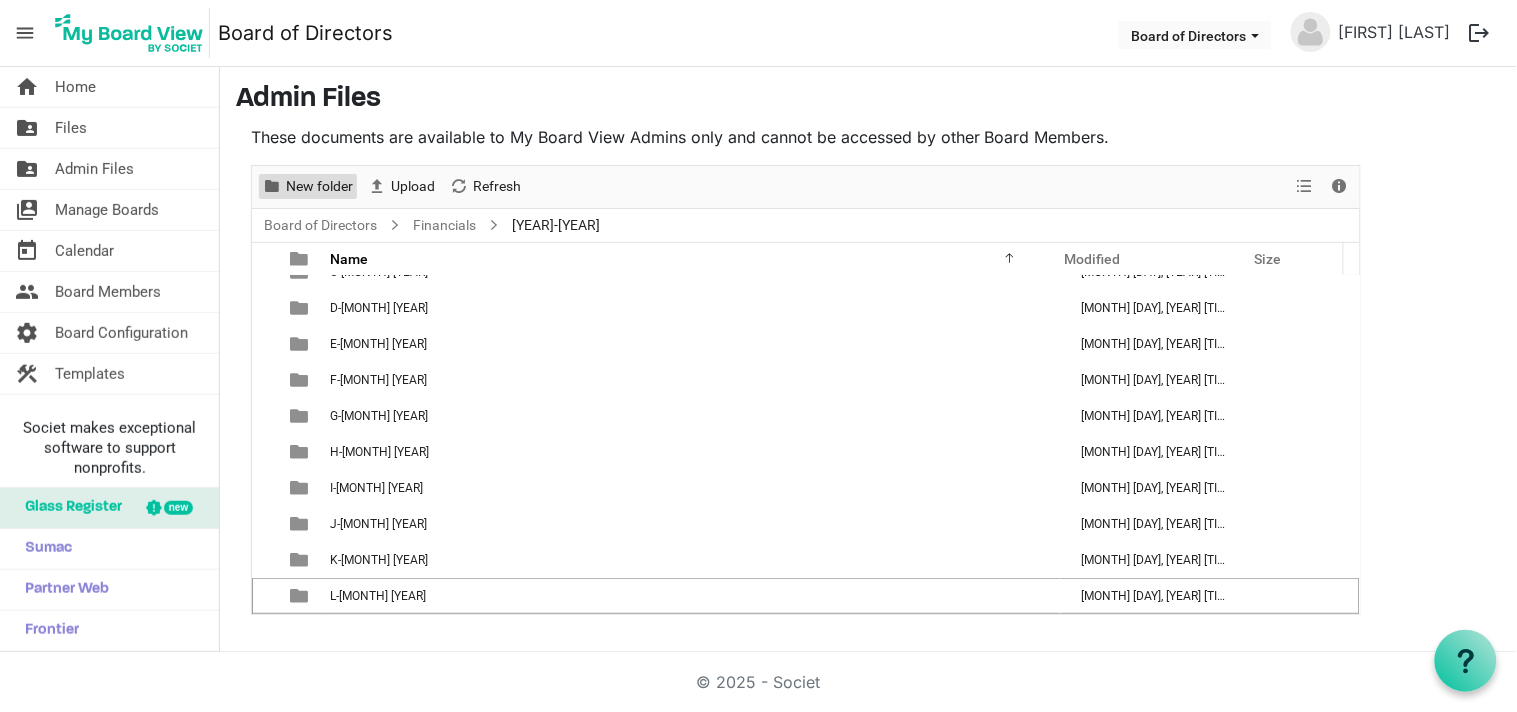 click on "New folder" at bounding box center [319, 186] 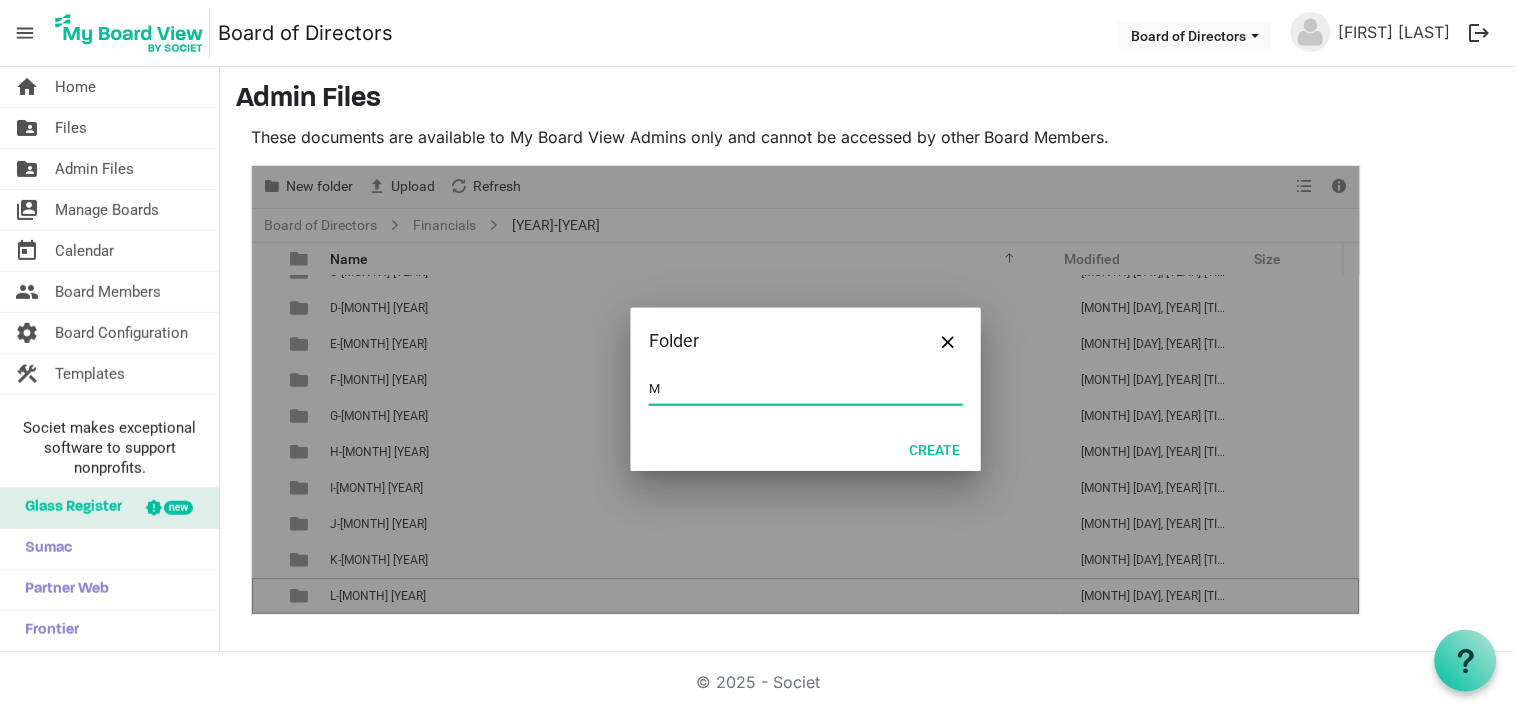 type on "M-[MONTH] [YEAR]" 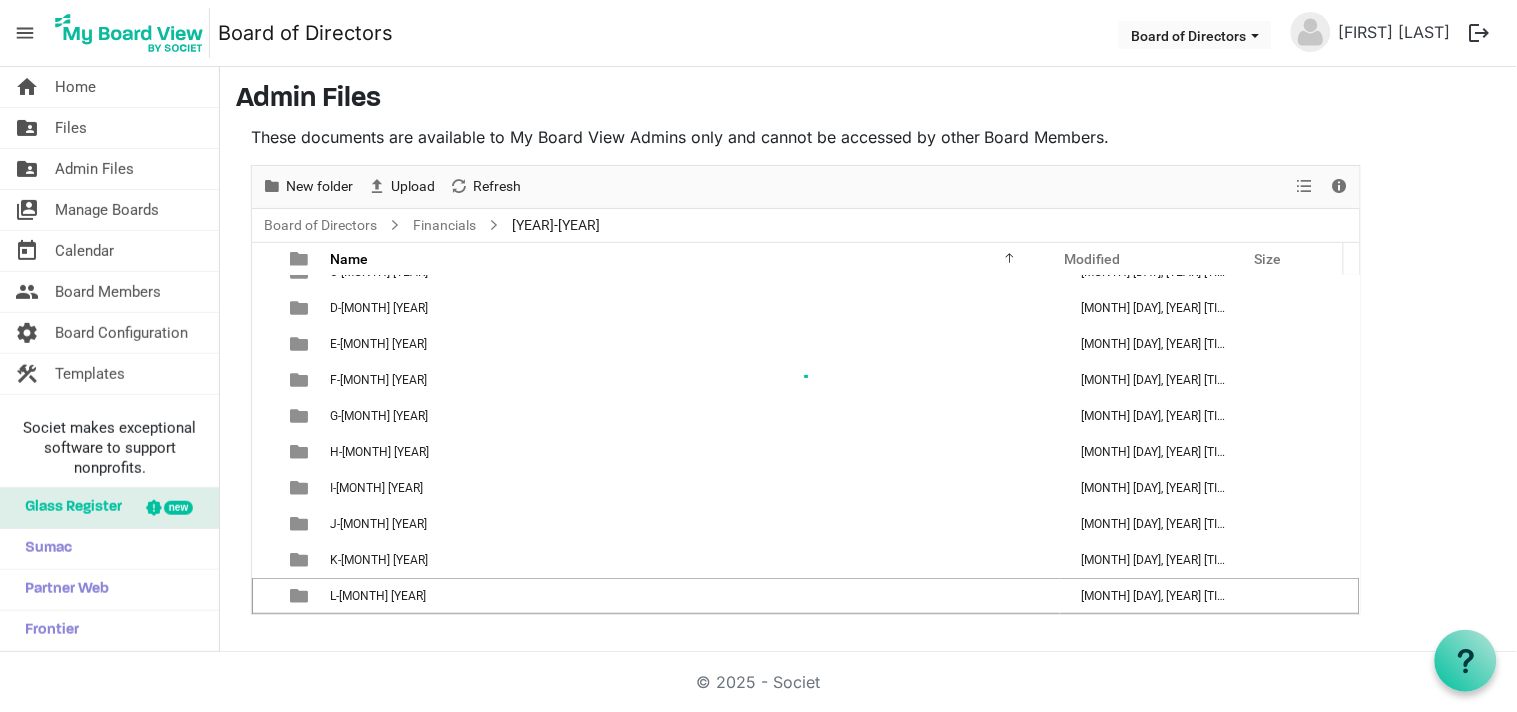 scroll, scrollTop: 130, scrollLeft: 0, axis: vertical 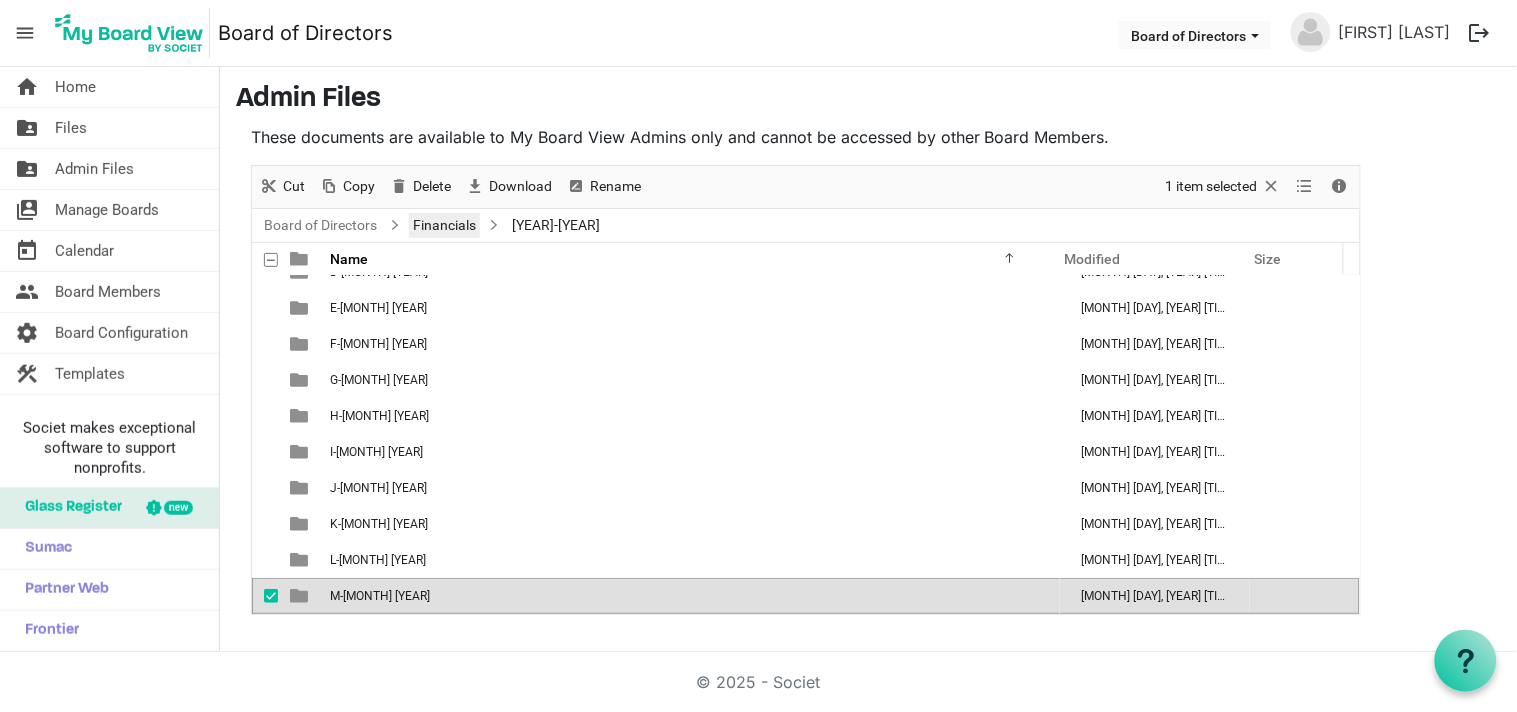 click on "Financials" at bounding box center (444, 225) 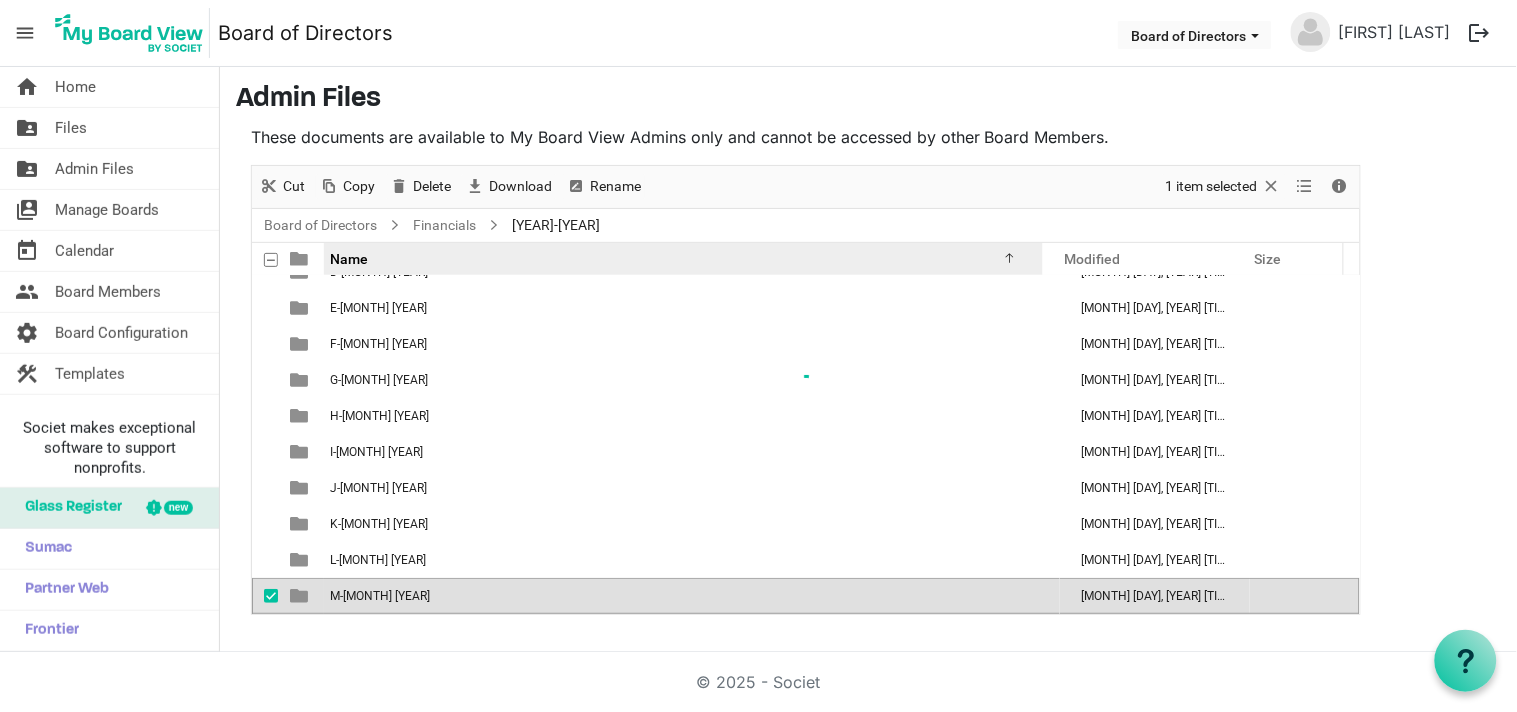 scroll, scrollTop: 0, scrollLeft: 0, axis: both 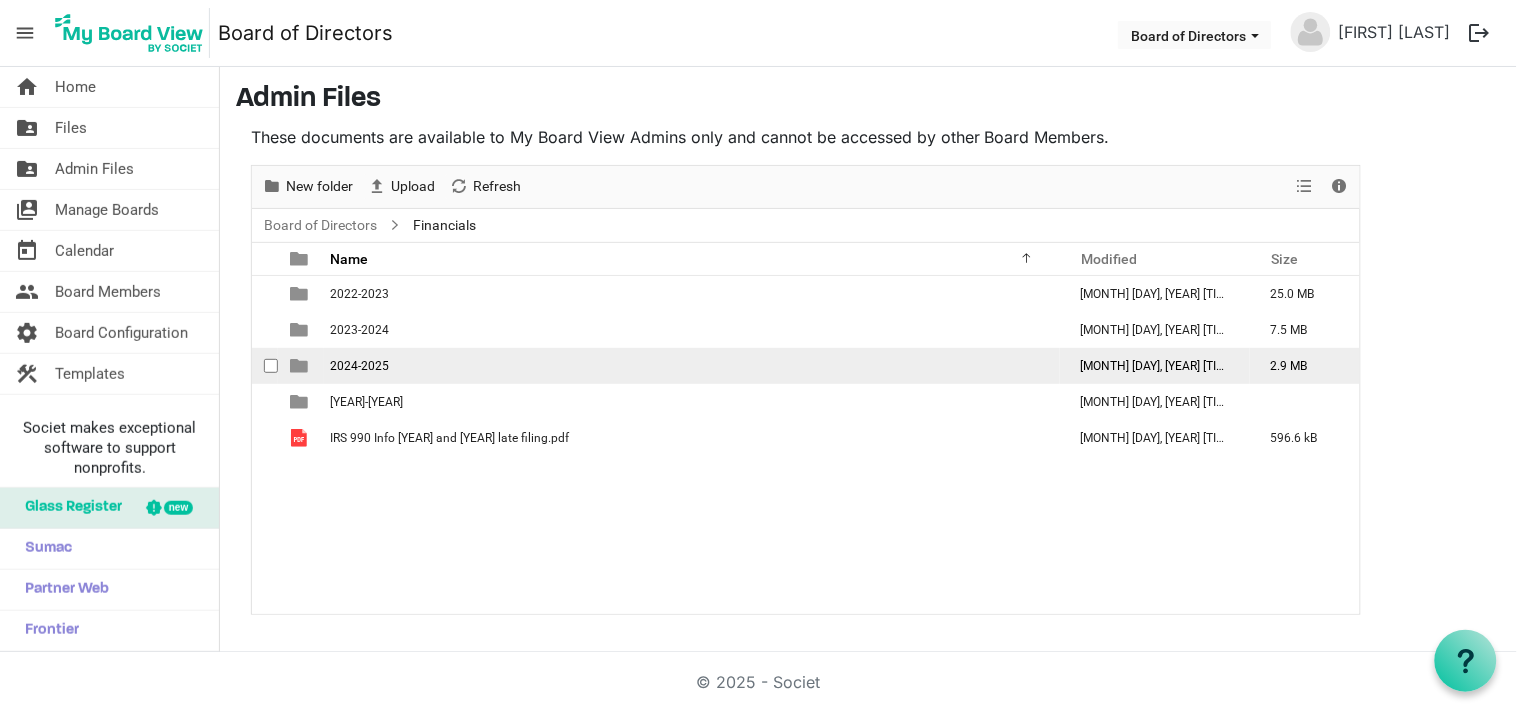 click on "2024-2025" at bounding box center (359, 366) 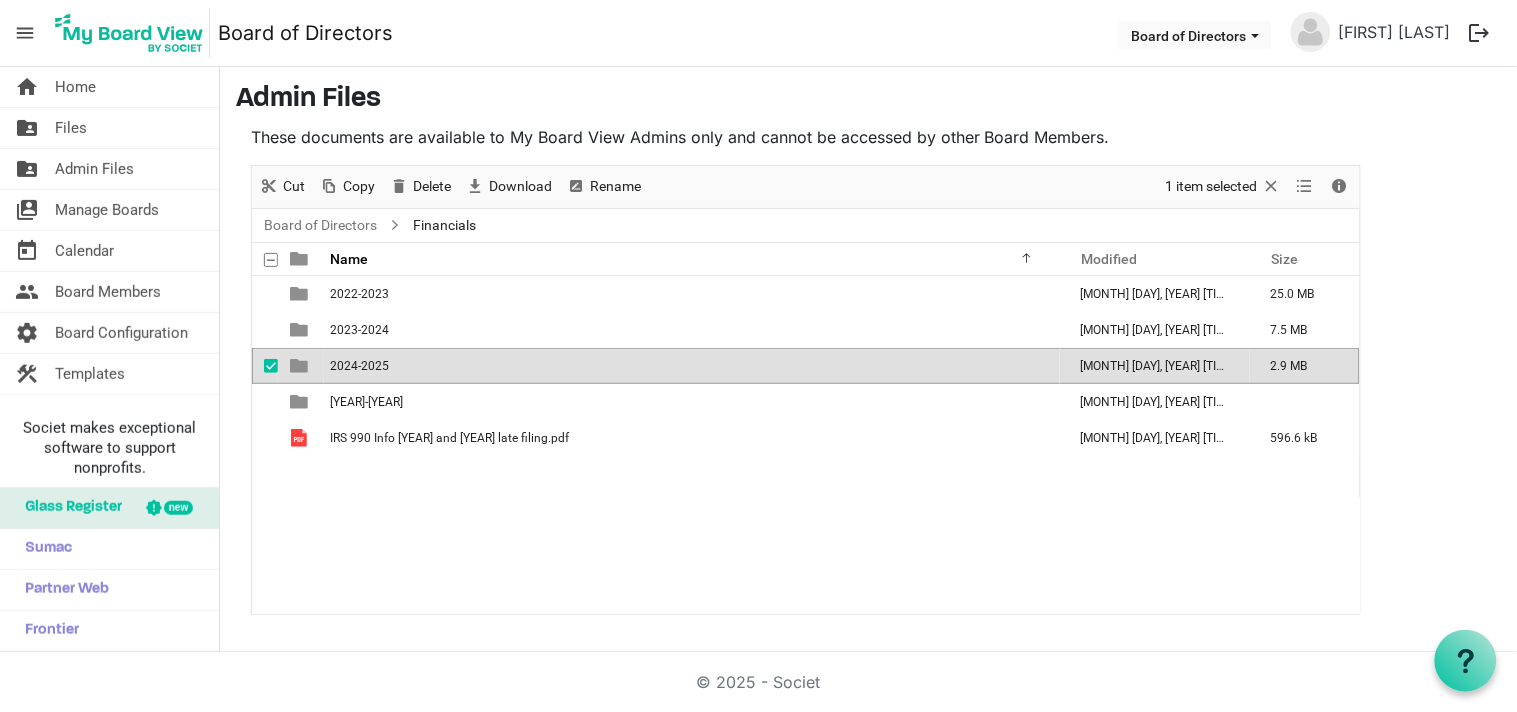 click on "2024-2025" at bounding box center [359, 366] 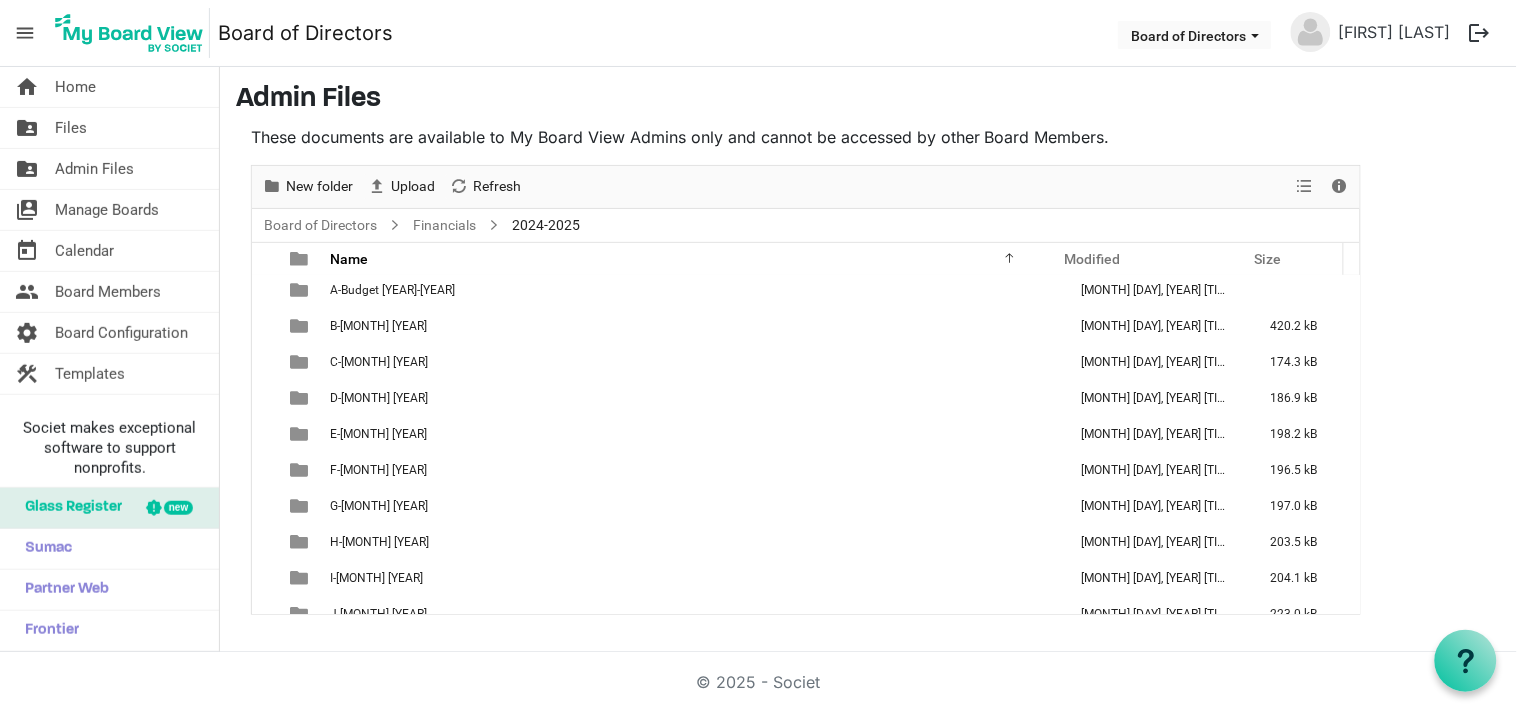 scroll, scrollTop: 0, scrollLeft: 0, axis: both 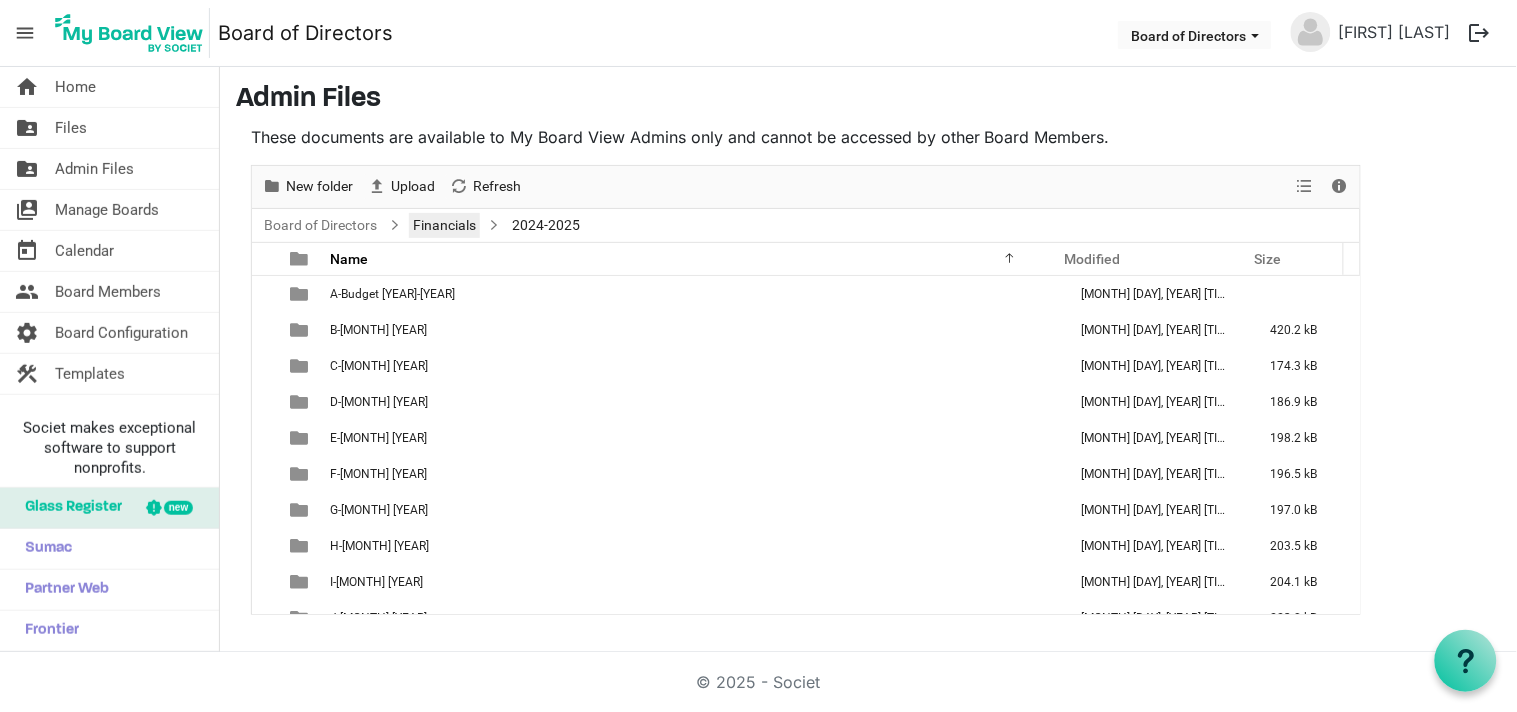 click on "Financials" at bounding box center [444, 225] 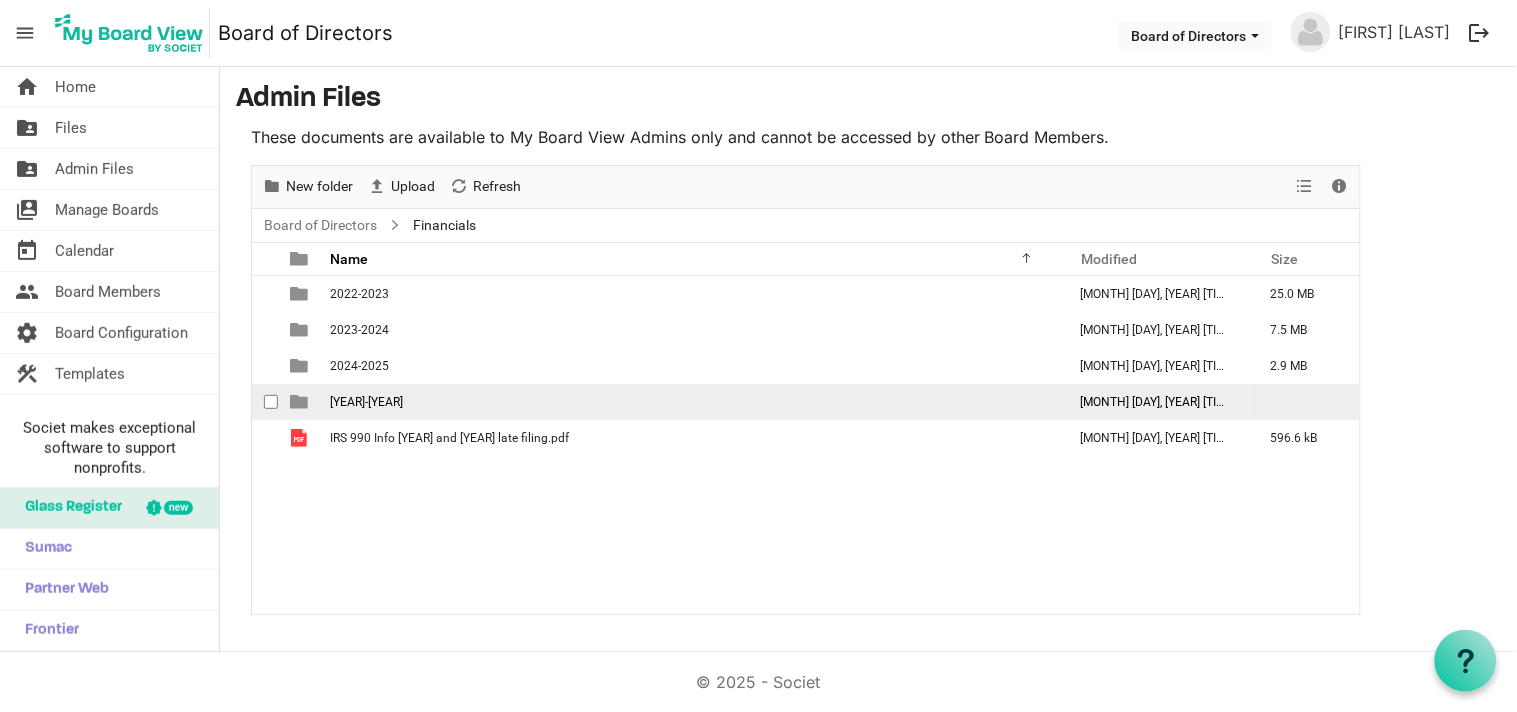 click on "[YEAR]-[YEAR]" at bounding box center (366, 402) 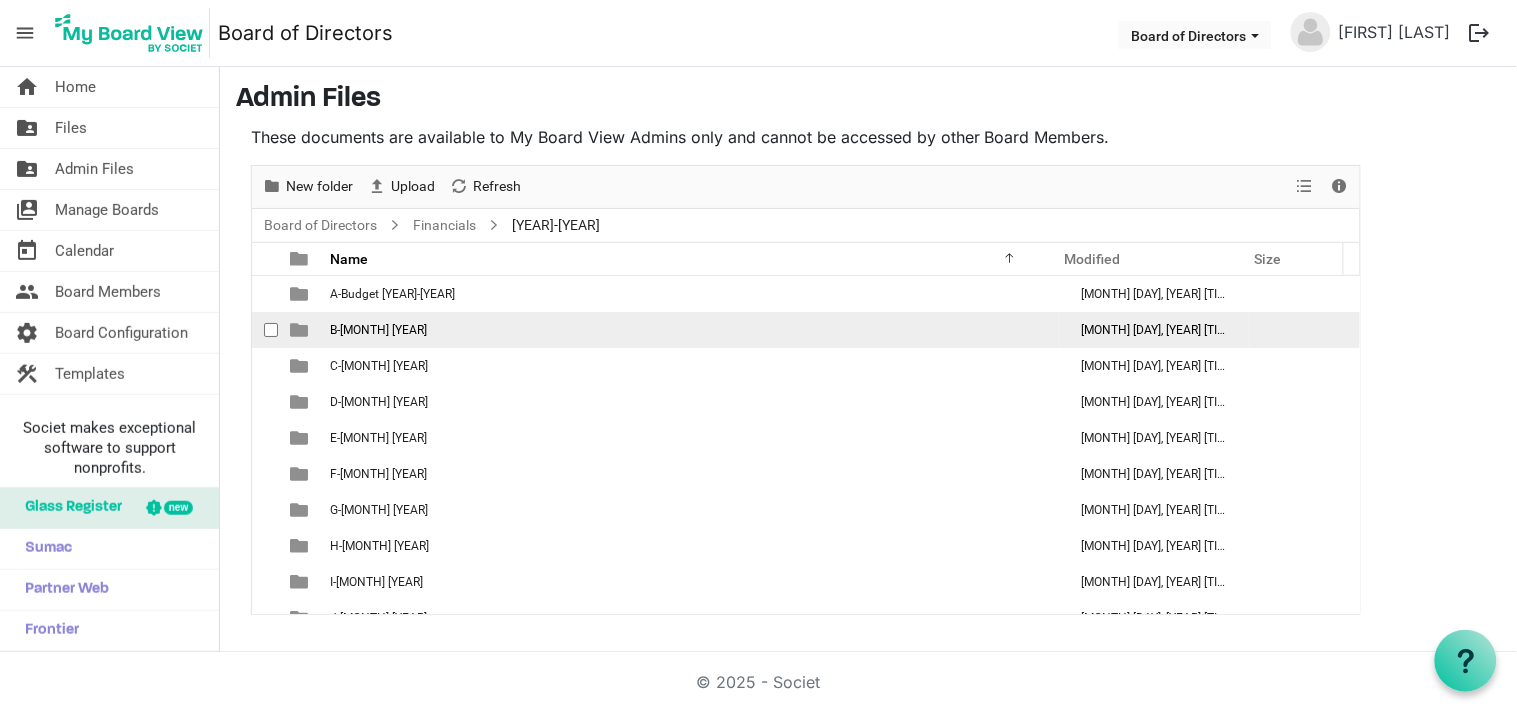 click on "B-[MONTH] [YEAR]" at bounding box center [692, 330] 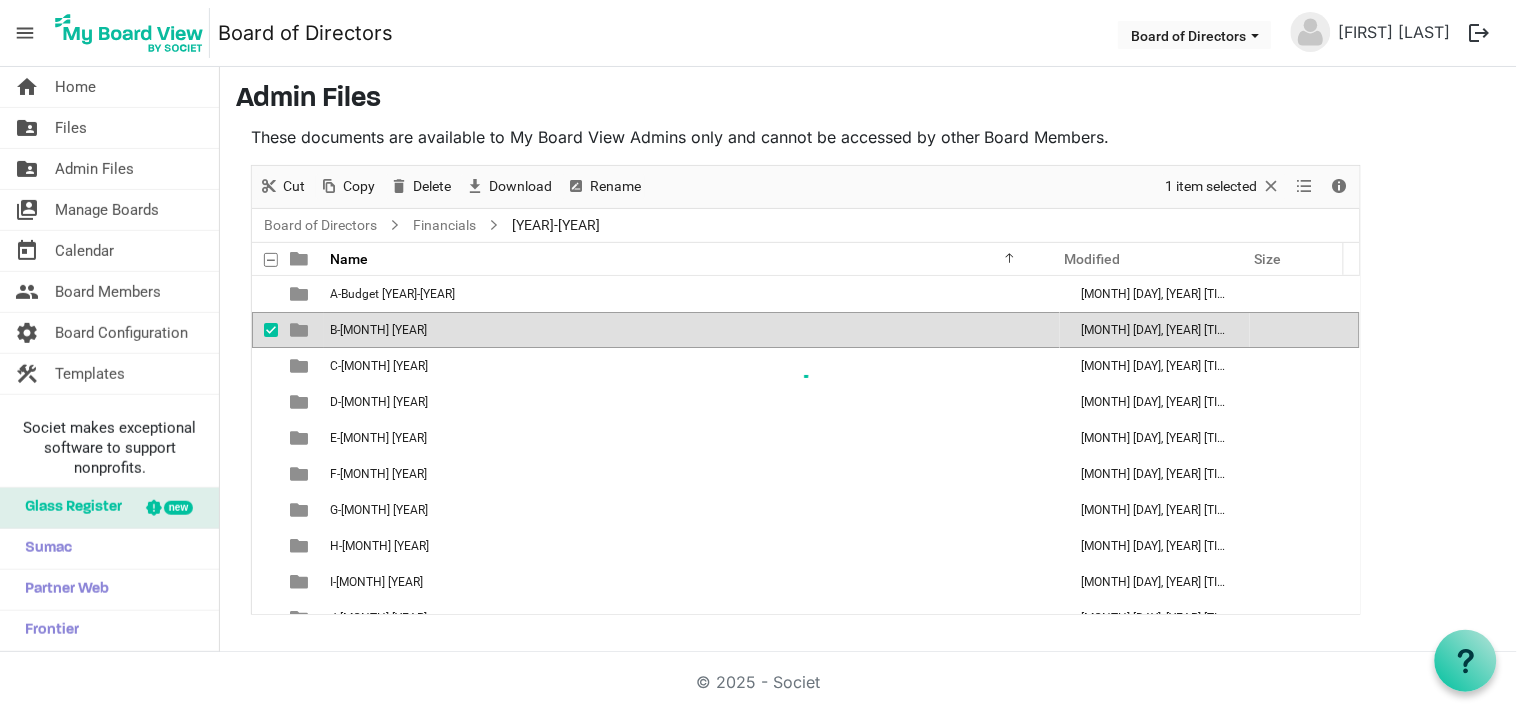 click on "A-Budget [YEAR]-[YEAR] [MONTH] [DAY], [YEAR] [TIME]   B-[MONTH] [YEAR] [MONTH] [DAY], [YEAR] [TIME]   C-[MONTH] [YEAR] [MONTH] [DAY], [YEAR] [TIME]   D-[MONTH] [YEAR] [MONTH] [DAY], [YEAR] [TIME]   E-[MONTH] [YEAR] [MONTH] [DAY], [YEAR] [TIME]   F-[MONTH] [YEAR] [MONTH] [DAY], [YEAR] [TIME]   G-[MONTH] [YEAR] [MONTH] [DAY], [YEAR] [TIME]   H-[MONTH] [YEAR] [MONTH] [DAY], [YEAR] [TIME]   I-[MONTH] [YEAR] [MONTH] [DAY], [YEAR] [TIME]   J-[MONTH] [YEAR] [MONTH] [DAY], [YEAR] [TIME]   K-[MONTH] [YEAR] [MONTH] [DAY], [YEAR] [TIME]   L-[MONTH] [YEAR] [MONTH] [DAY], [YEAR] [TIME]   M-[MONTH] [YEAR] [MONTH] [DAY], [YEAR] [TIME]" at bounding box center [806, 445] 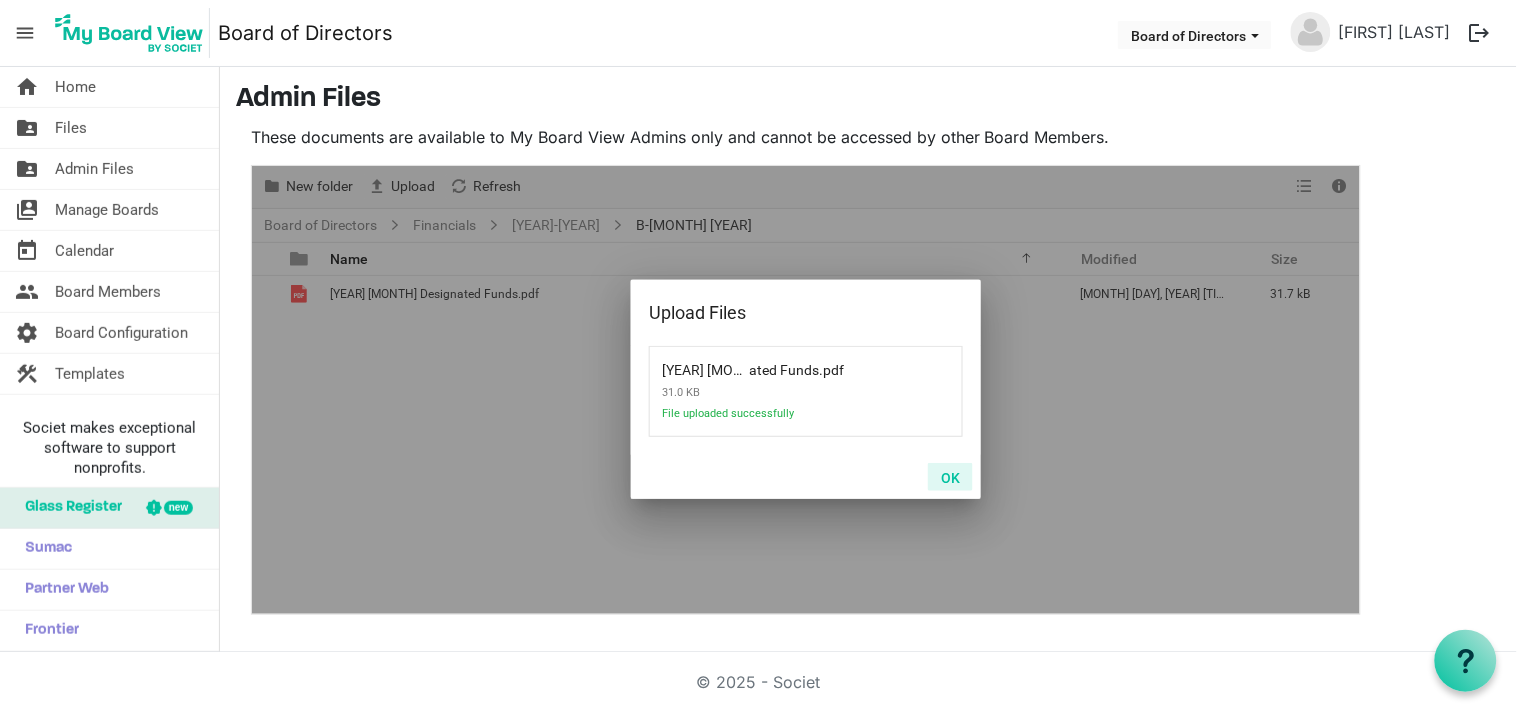 click on "OK" at bounding box center [950, 477] 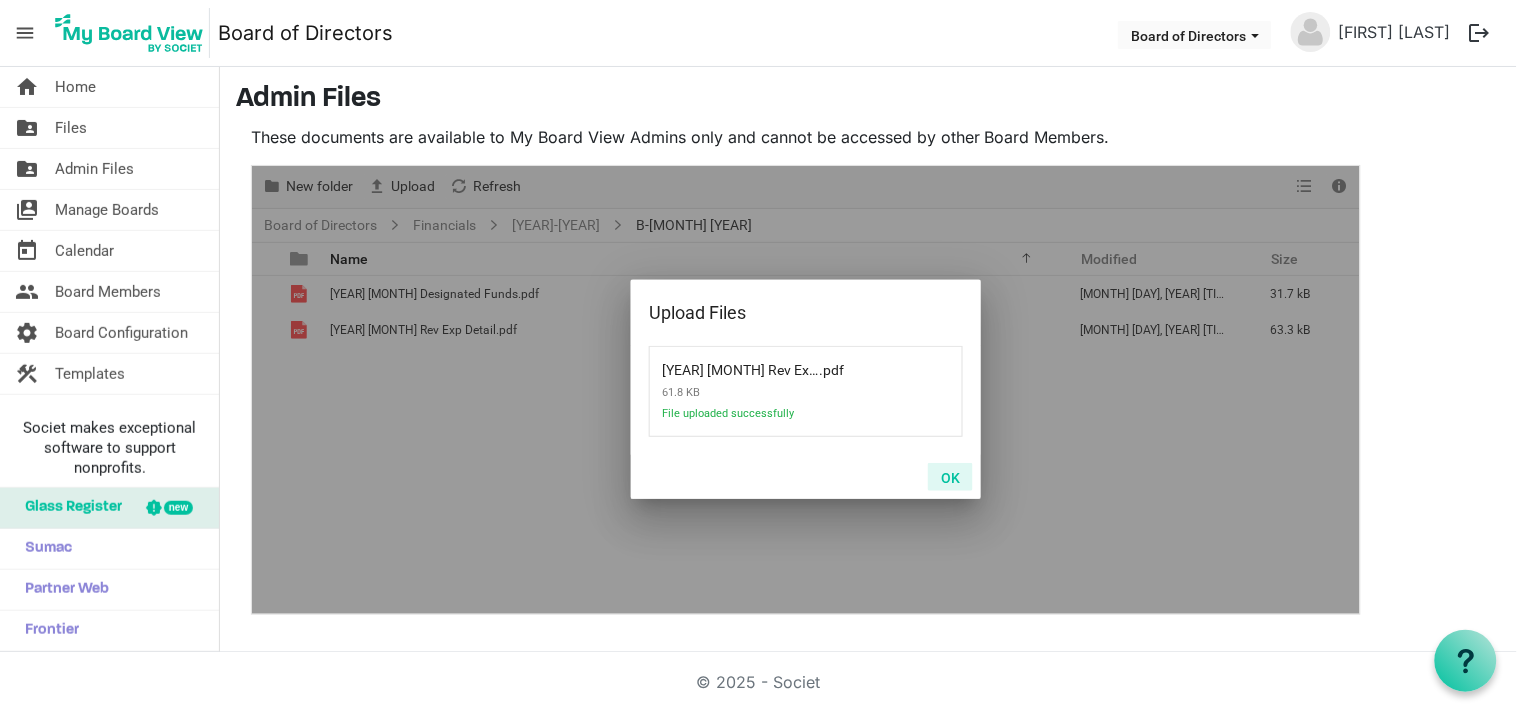 click on "OK" at bounding box center [950, 477] 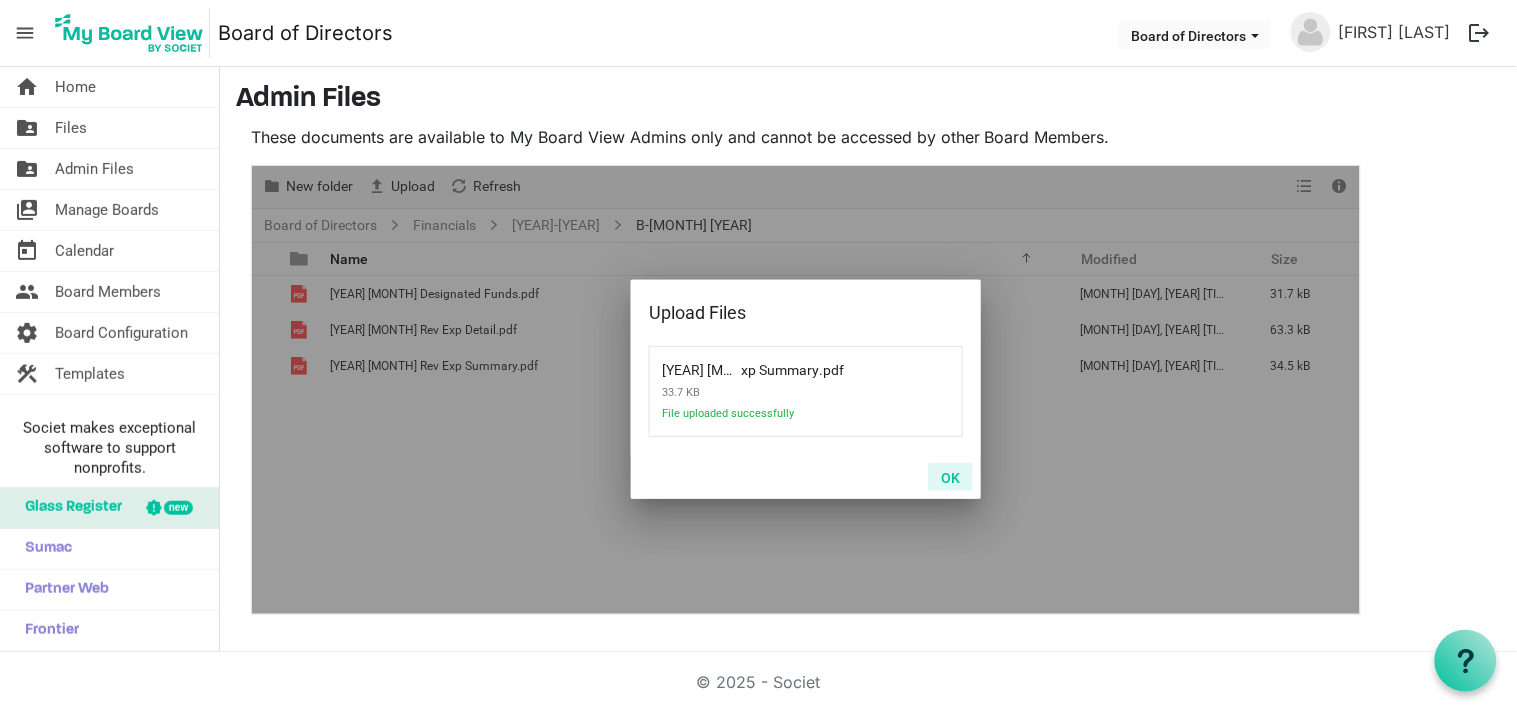 click on "OK" at bounding box center (950, 477) 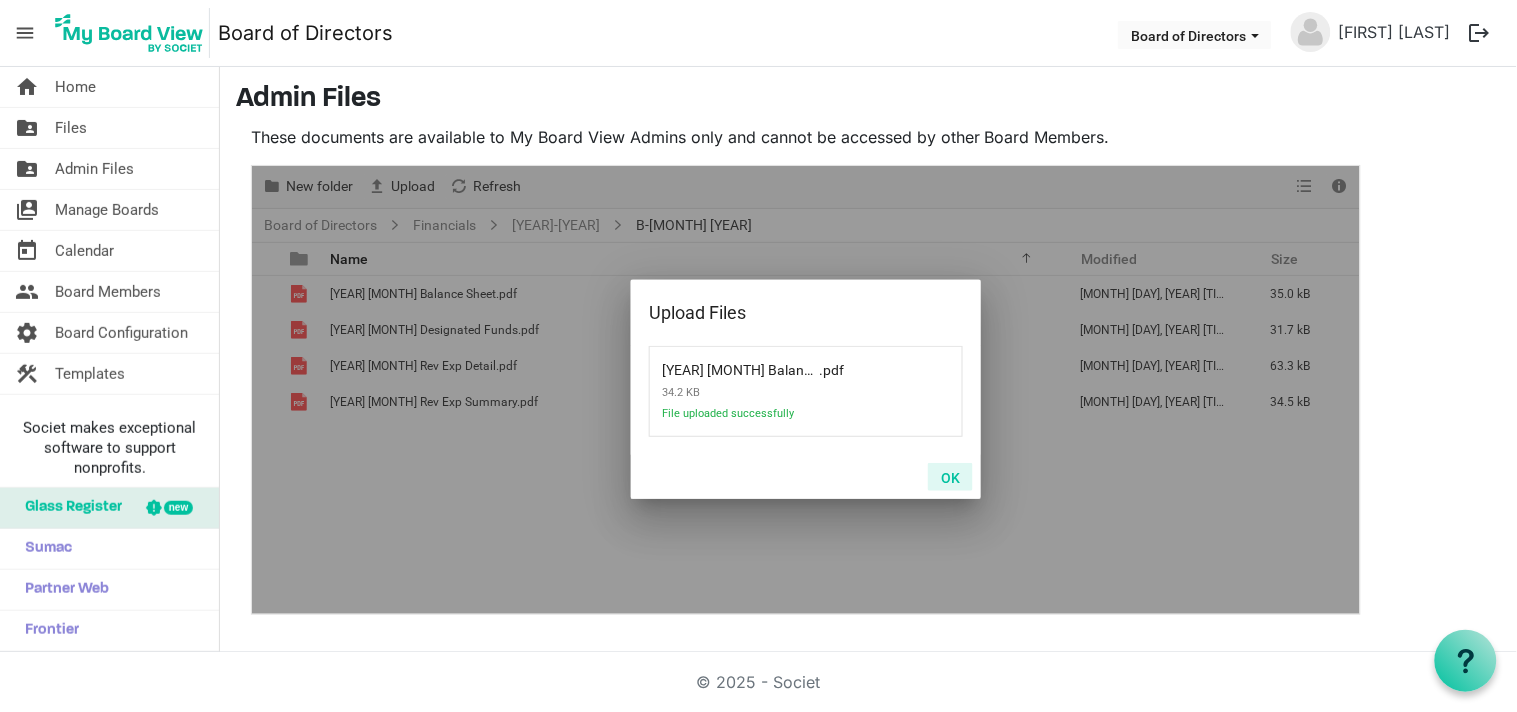 click on "OK" at bounding box center (950, 477) 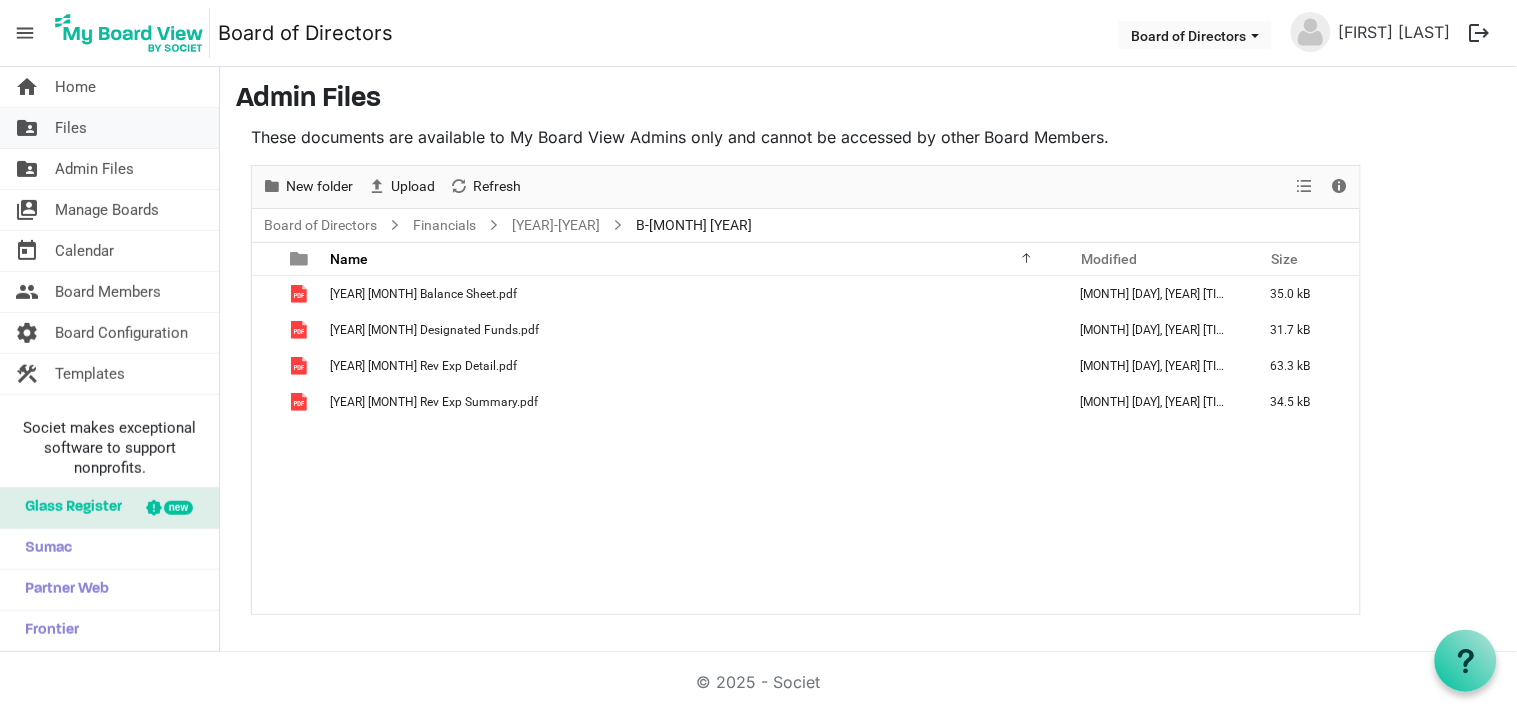 click on "Files" at bounding box center [71, 128] 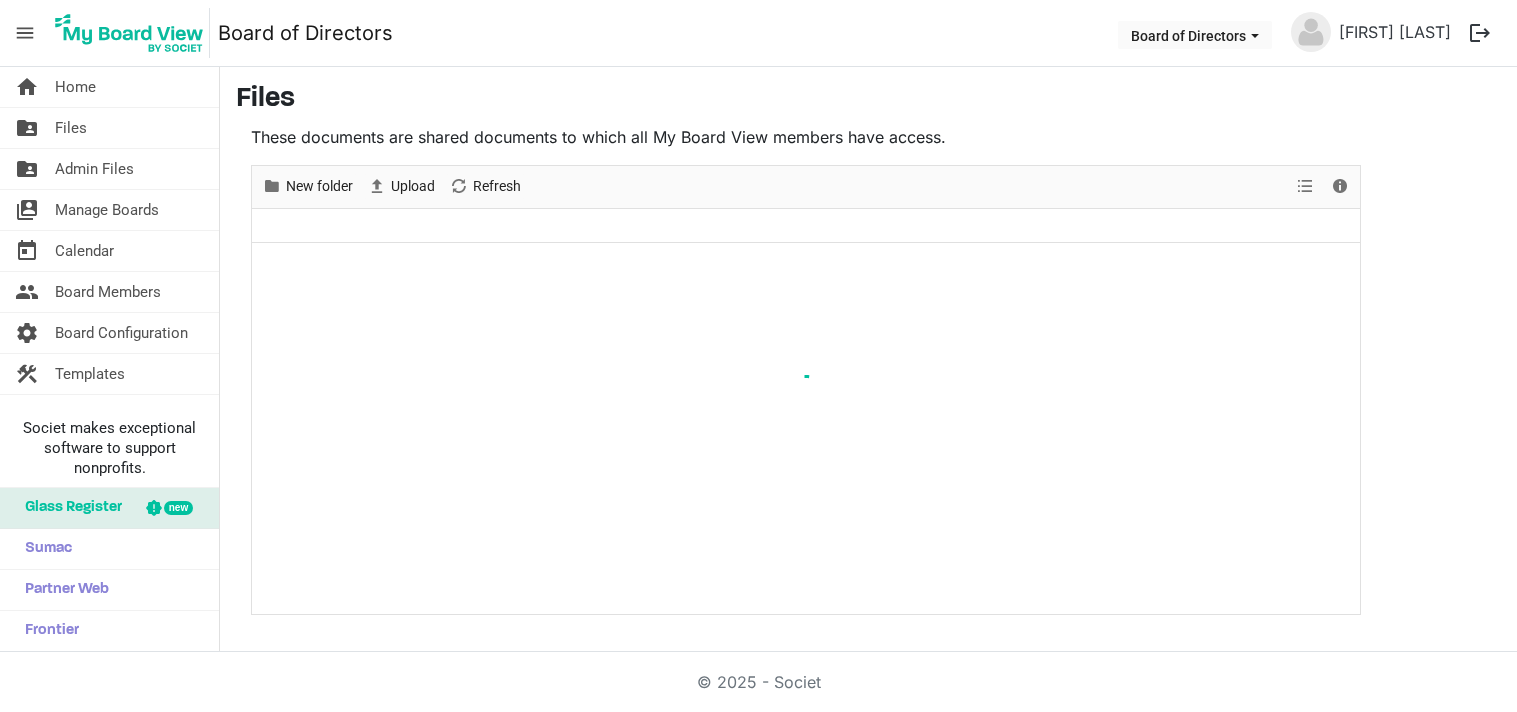 scroll, scrollTop: 0, scrollLeft: 0, axis: both 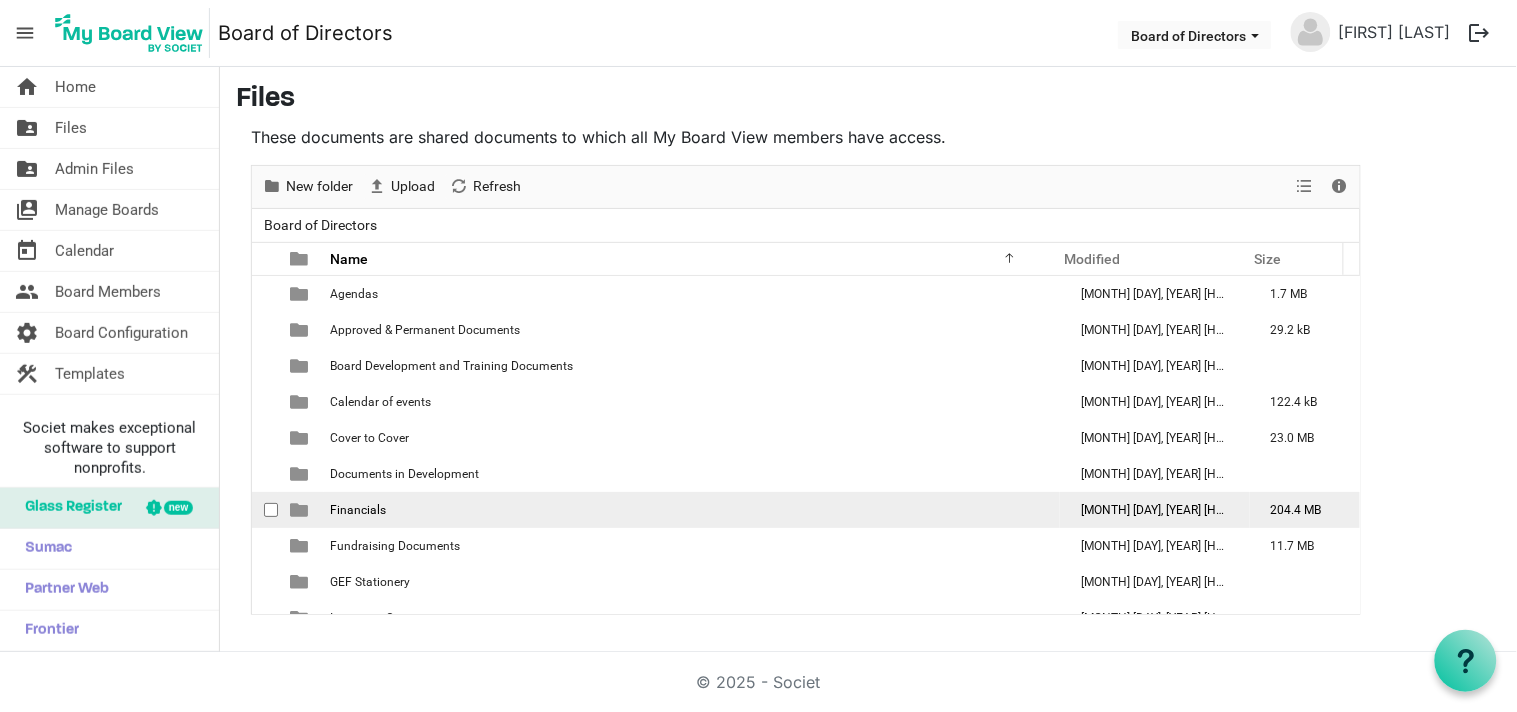 click on "Financials" at bounding box center (358, 510) 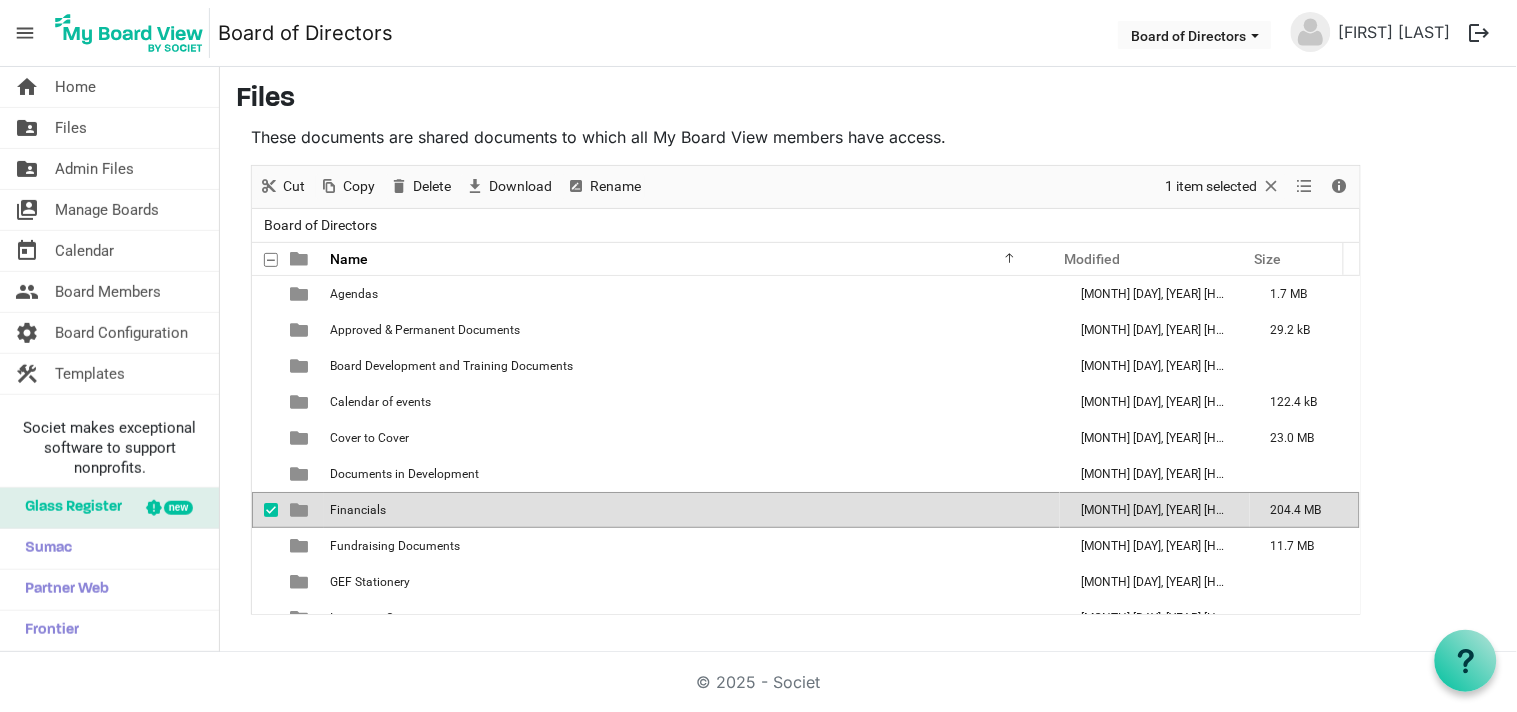 click on "Financials" at bounding box center (358, 510) 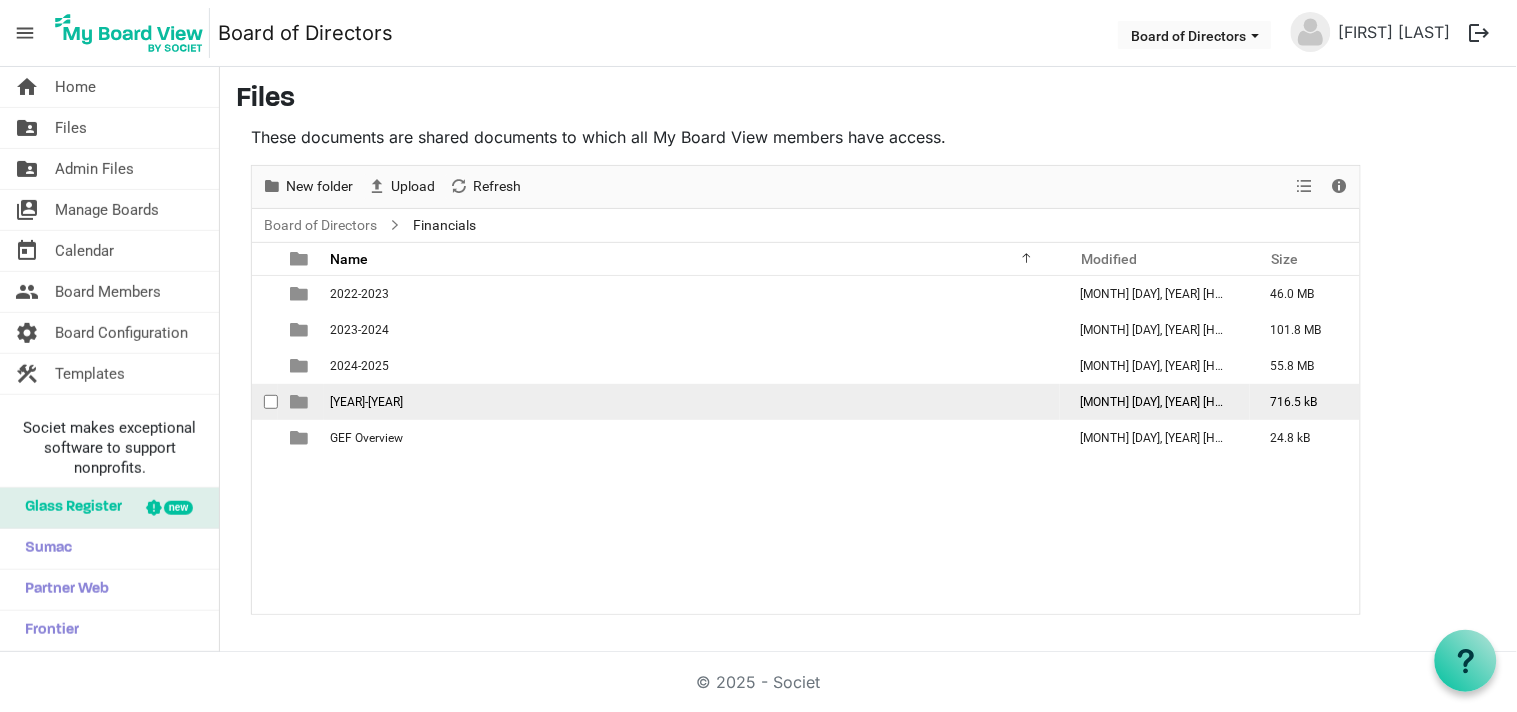 click on "[YEAR]-[YEAR]" at bounding box center [692, 402] 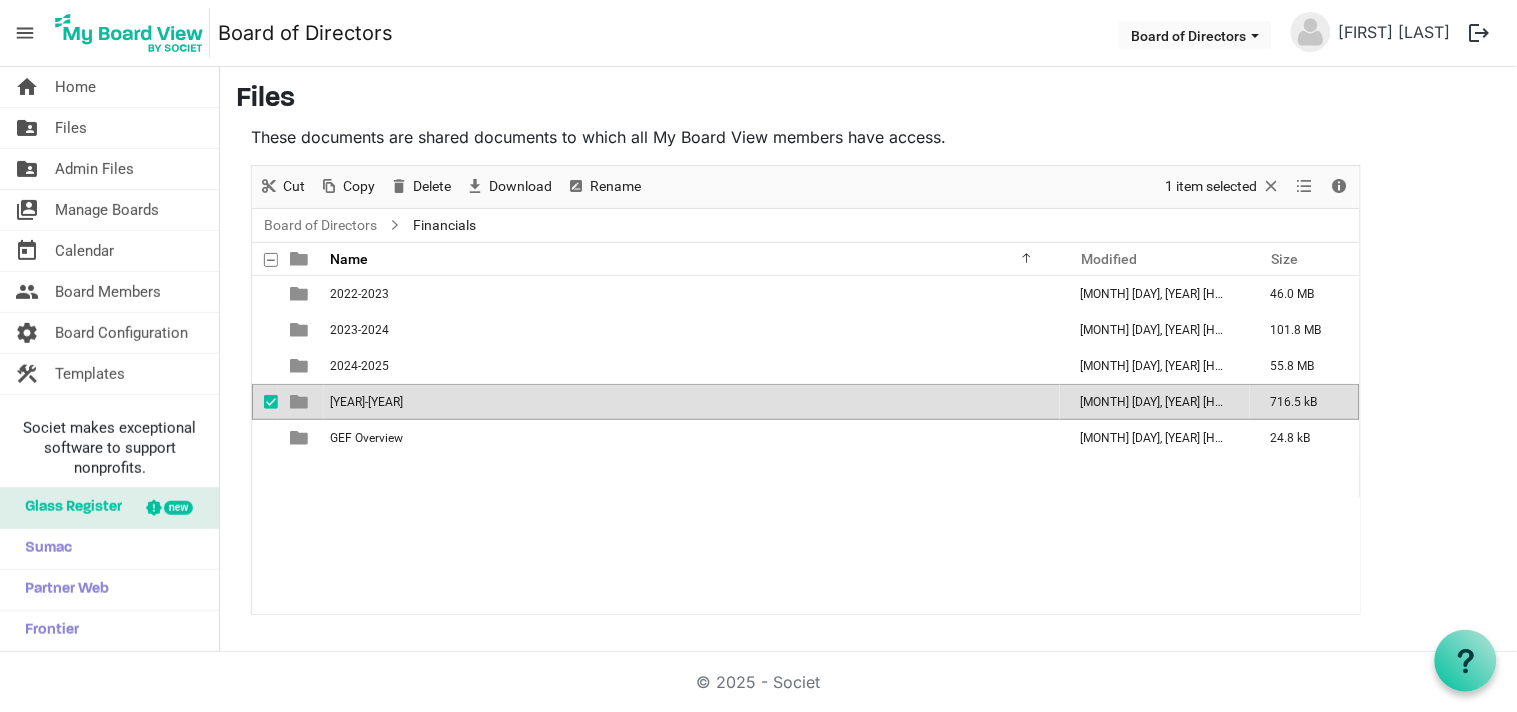 click on "[YEAR]-[YEAR]" at bounding box center (692, 402) 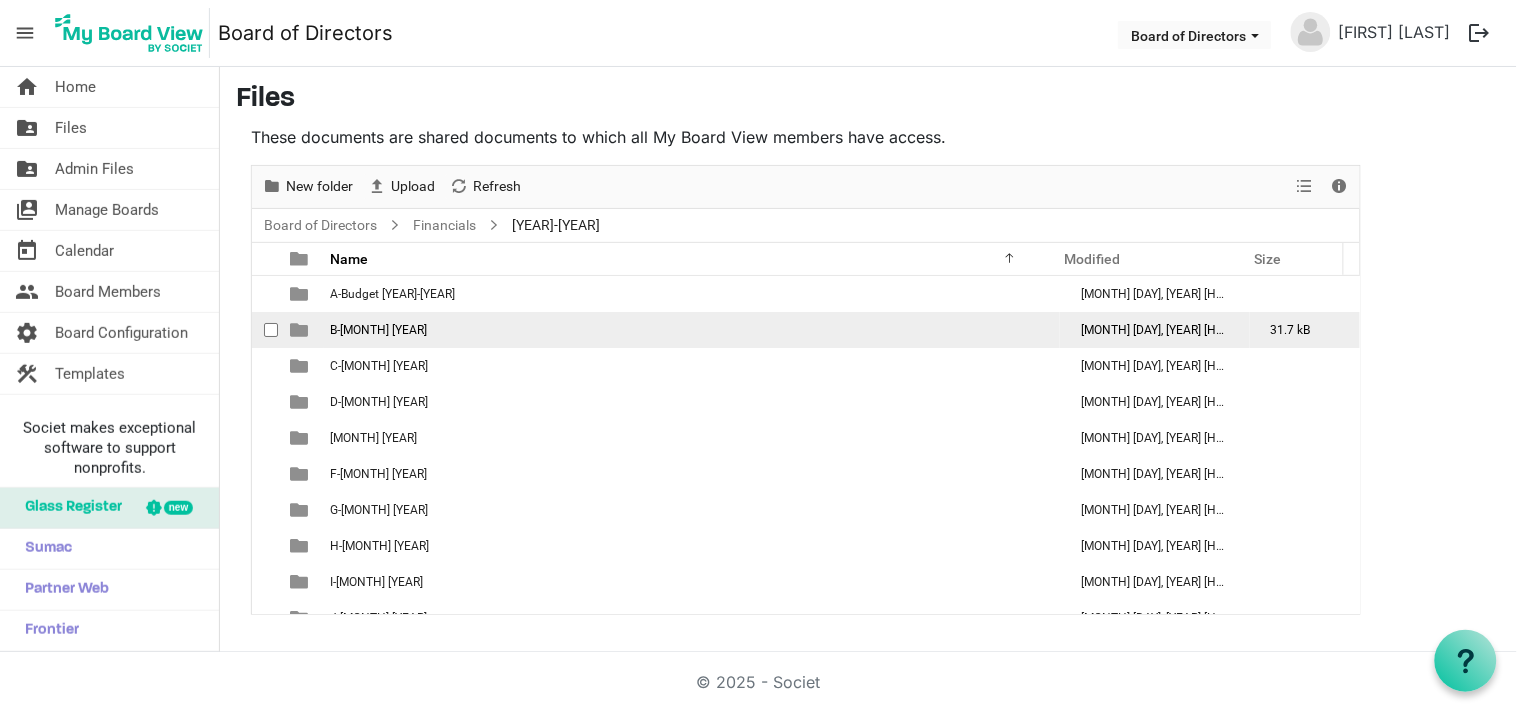 click on "B-[MONTH] [YEAR]" at bounding box center [378, 330] 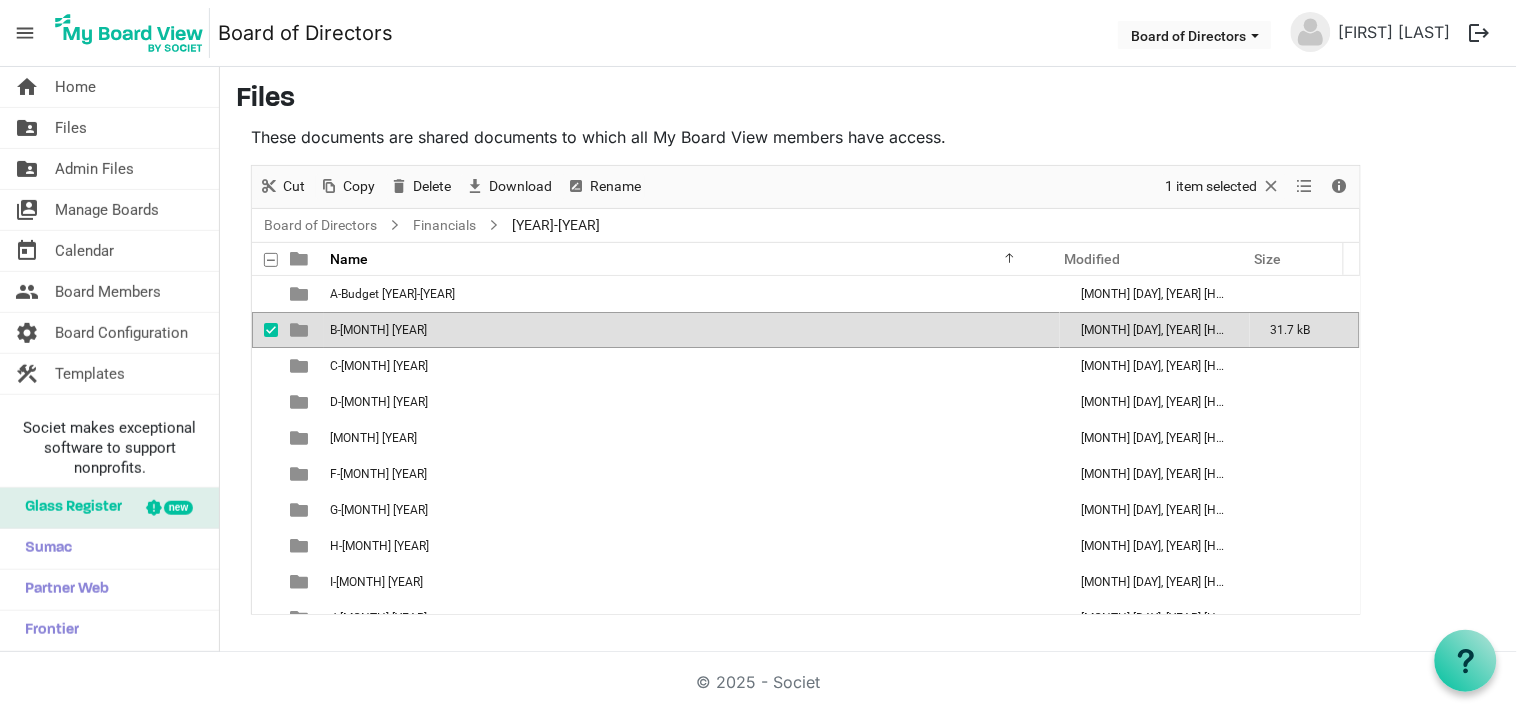 click on "B-[MONTH] [YEAR]" at bounding box center [378, 330] 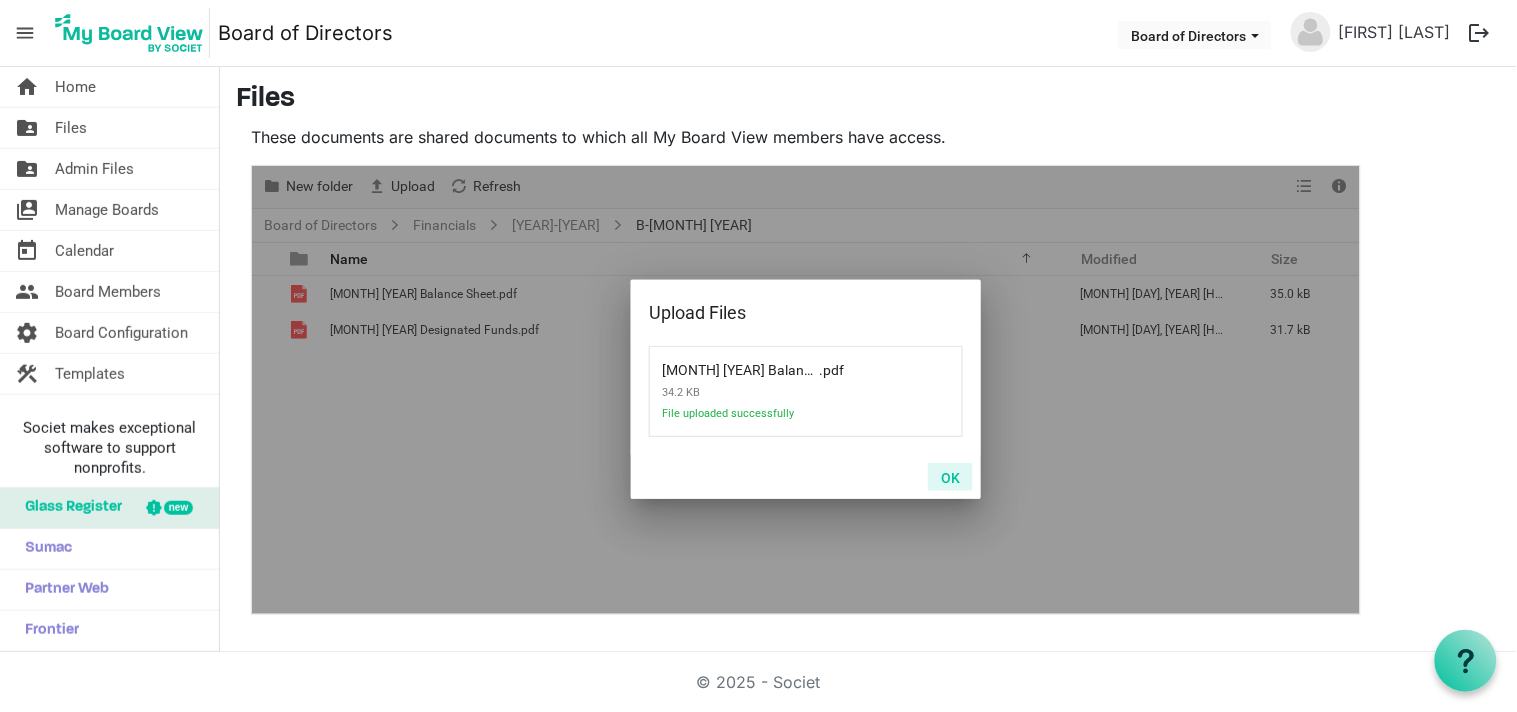 click on "OK" at bounding box center (950, 477) 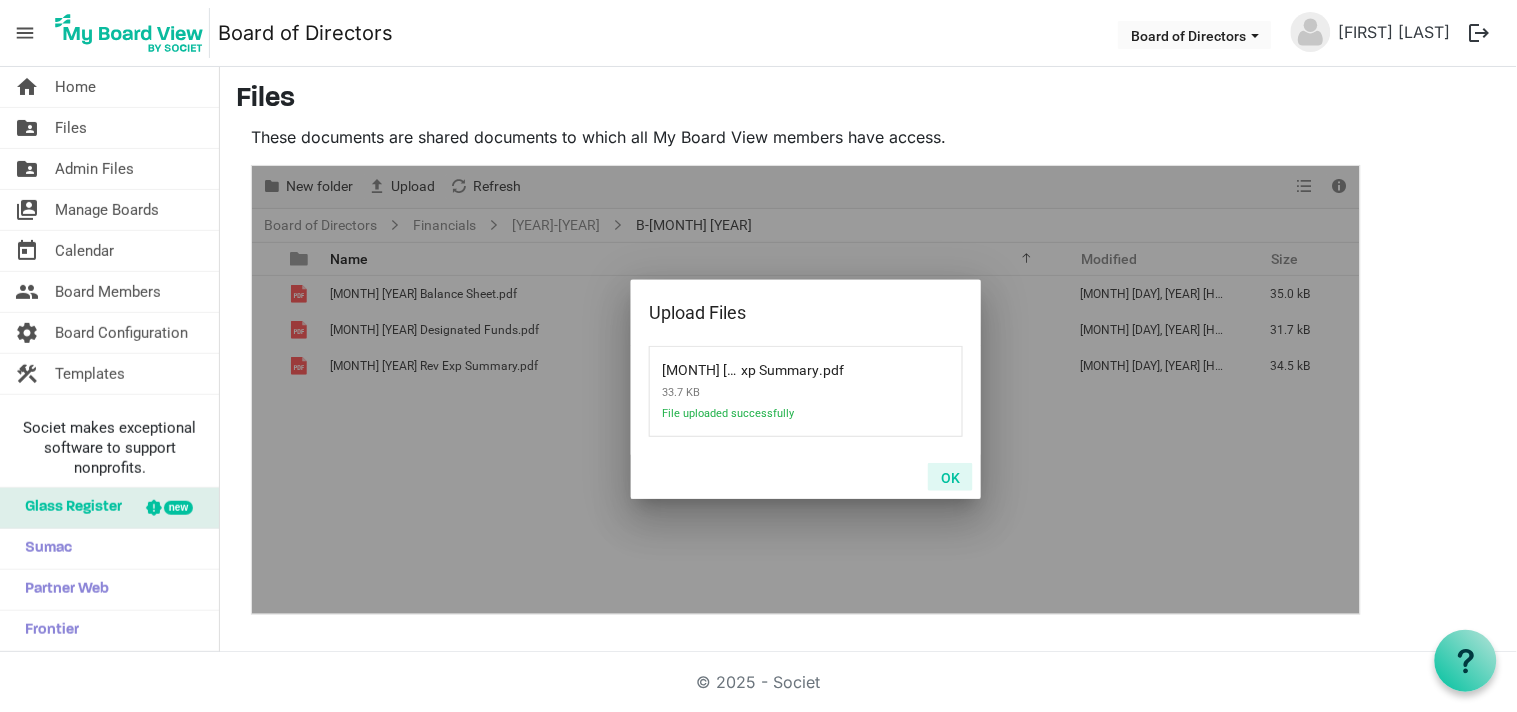 click on "OK" at bounding box center [950, 477] 